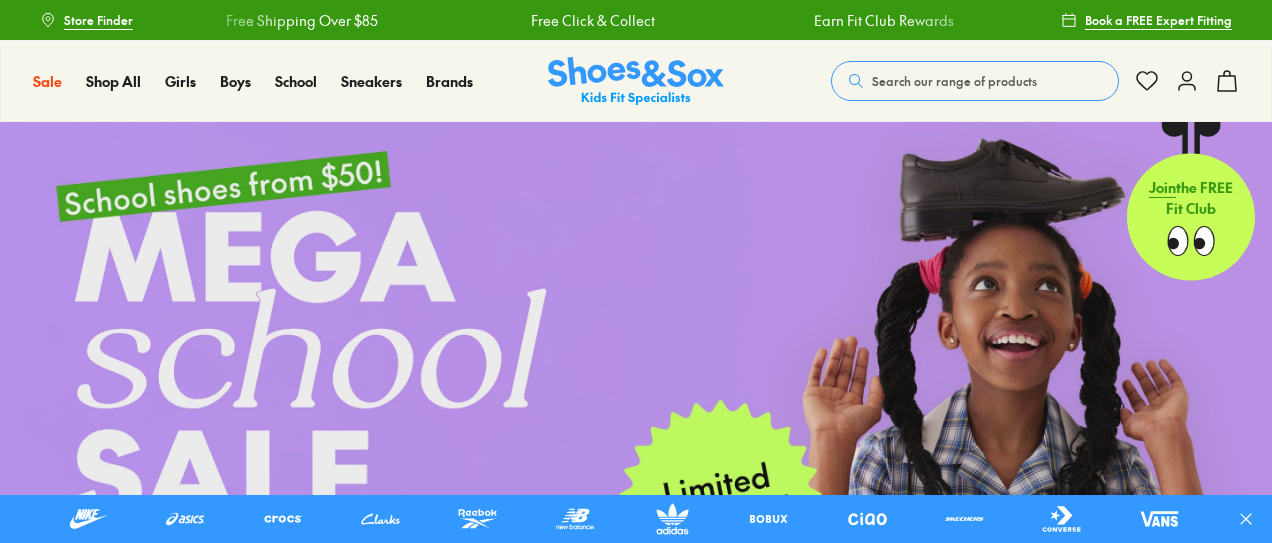 scroll, scrollTop: 0, scrollLeft: 0, axis: both 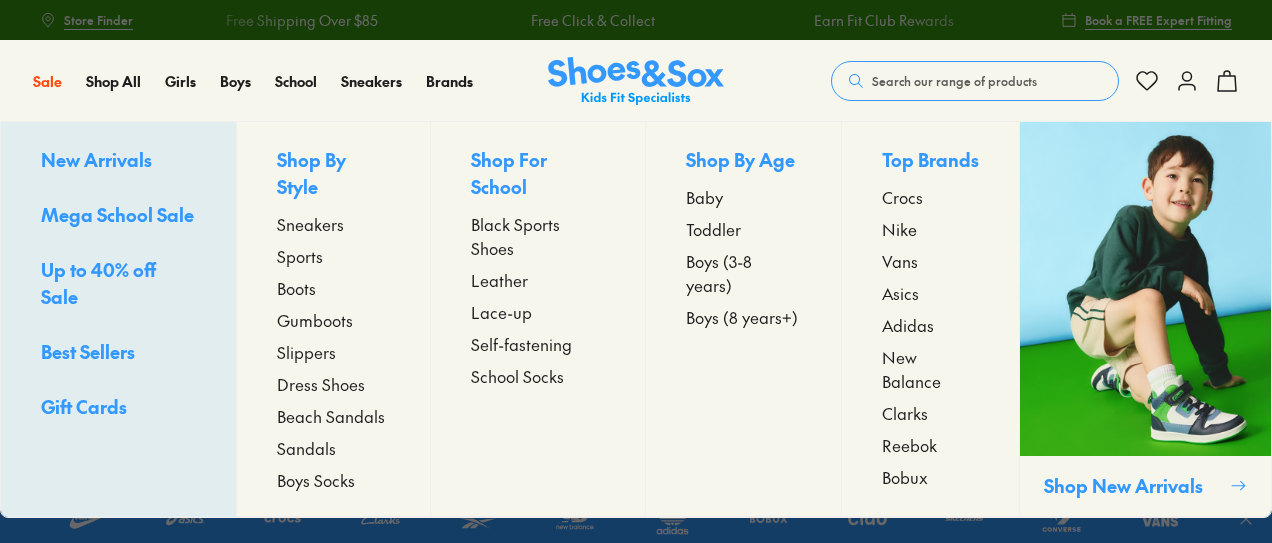 click on "Sneakers" at bounding box center [310, 224] 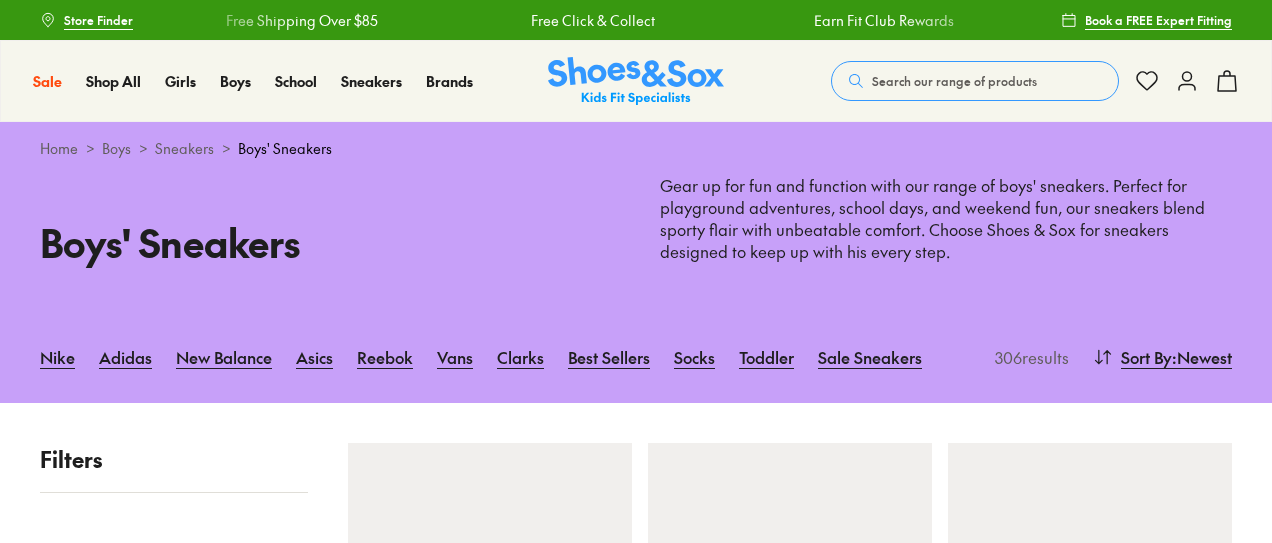 scroll, scrollTop: 0, scrollLeft: 0, axis: both 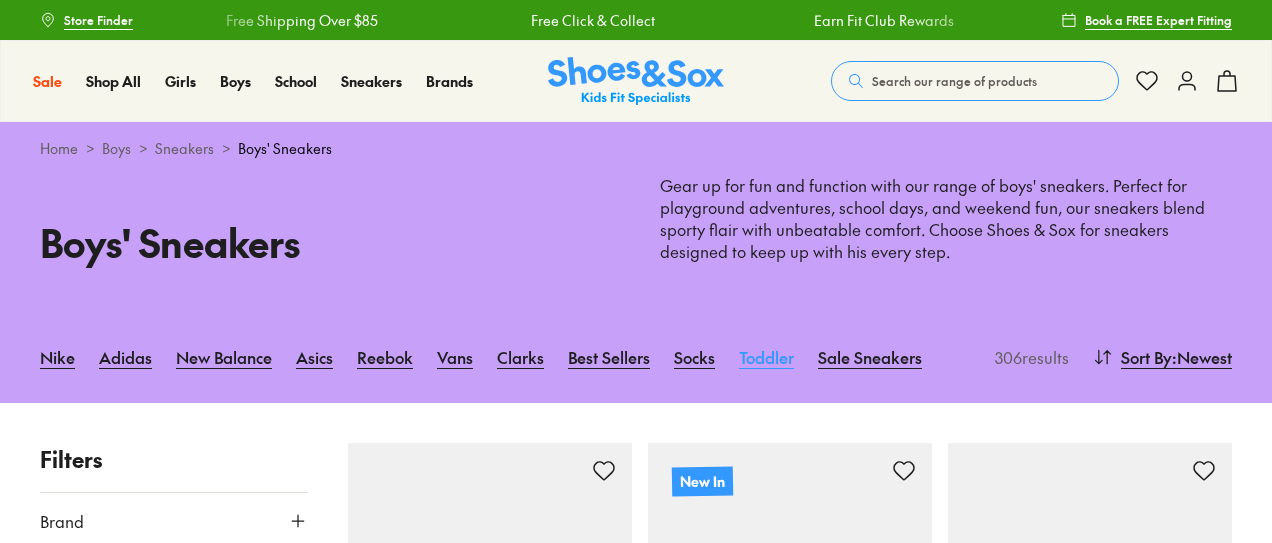click on "Toddler" at bounding box center (766, 357) 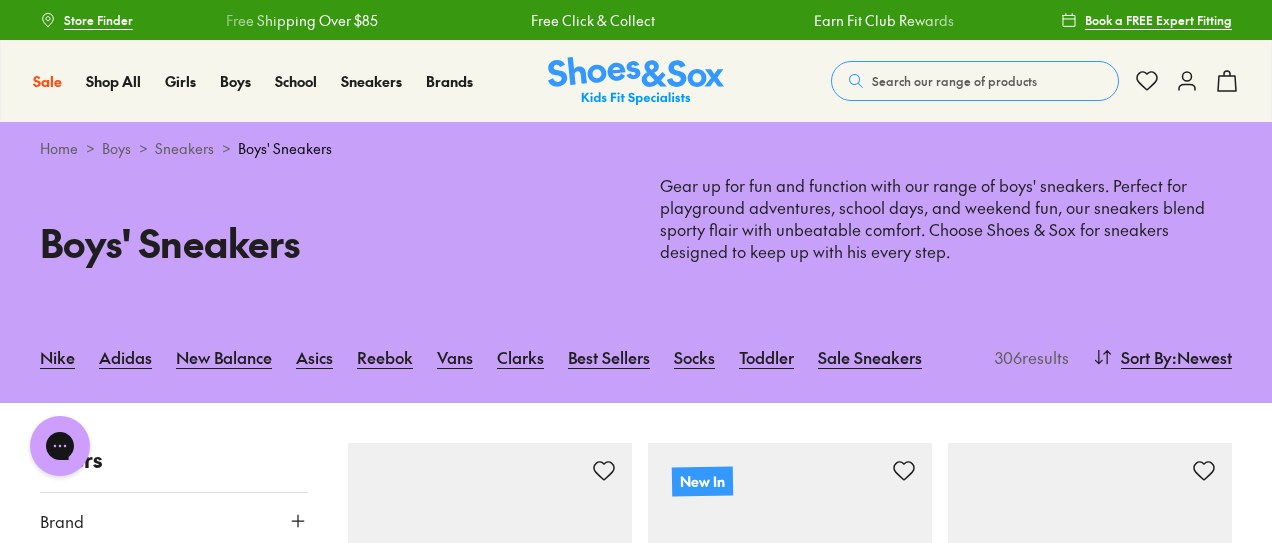 scroll, scrollTop: 0, scrollLeft: 0, axis: both 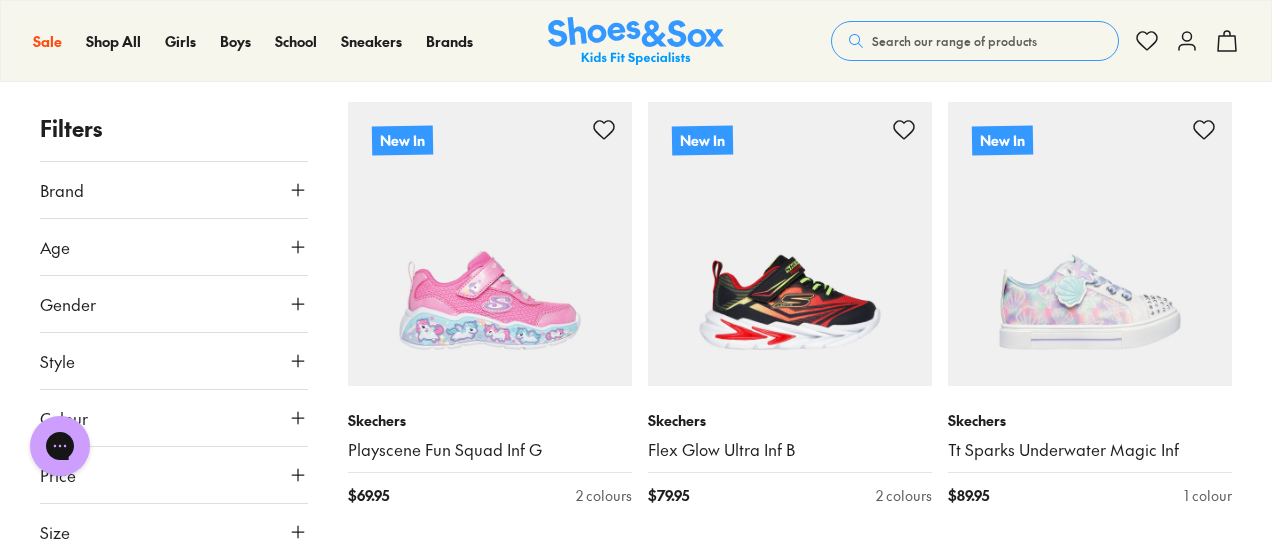 type on "***" 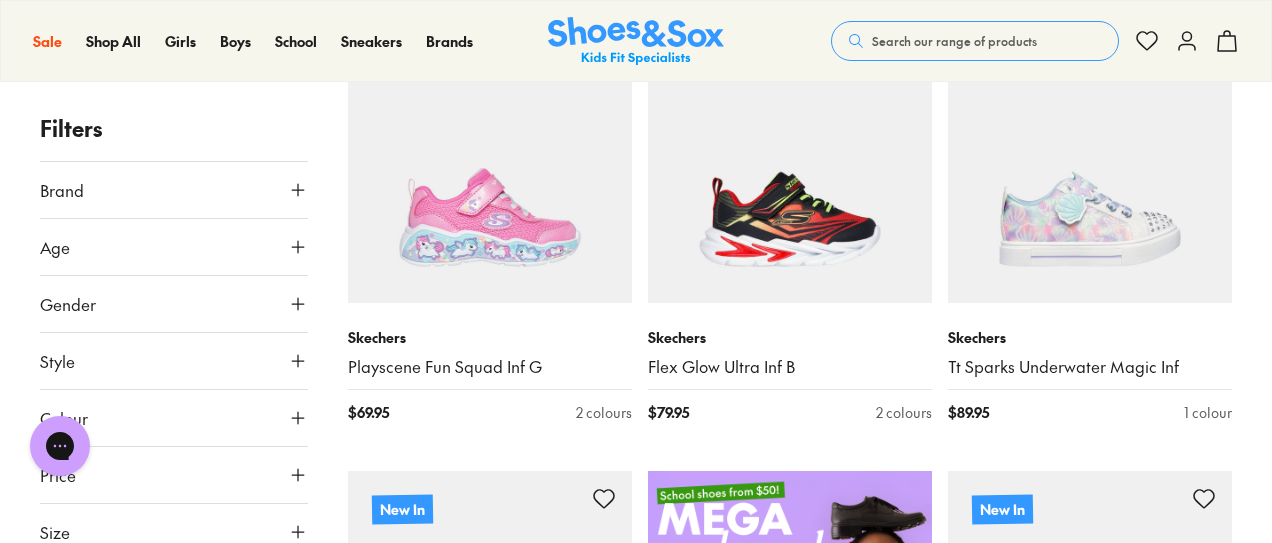 scroll, scrollTop: 500, scrollLeft: 0, axis: vertical 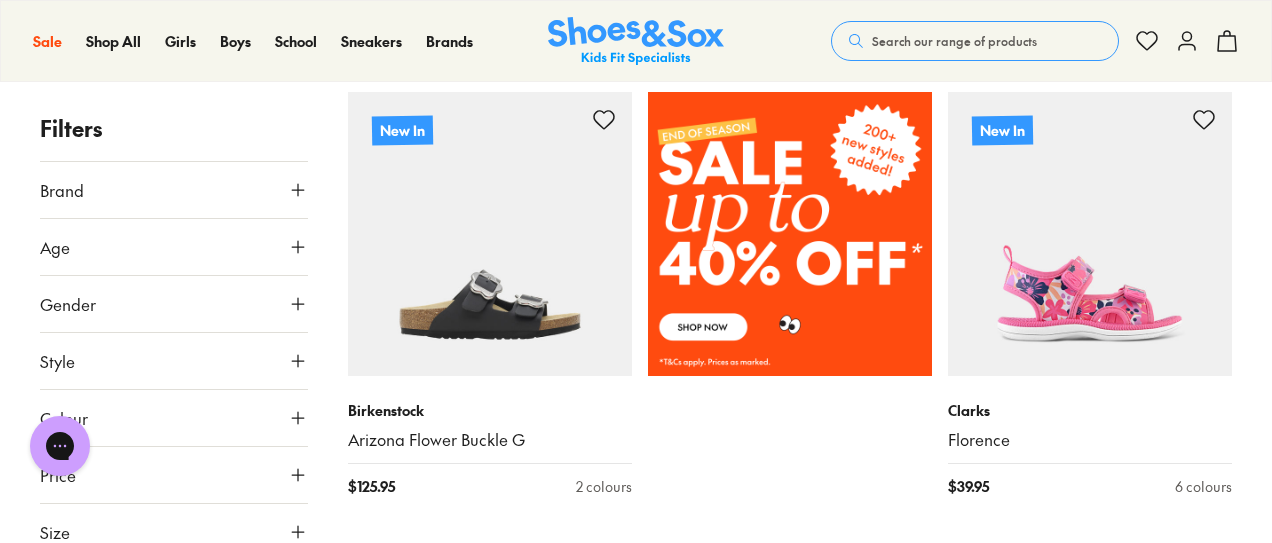 click at bounding box center (790, 234) 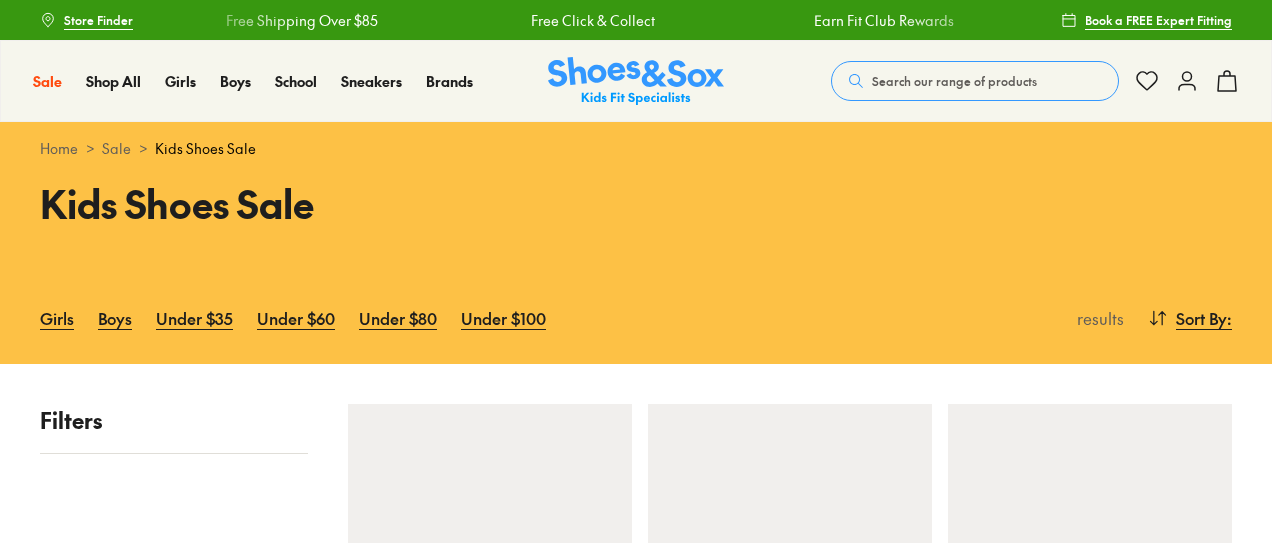 scroll, scrollTop: 0, scrollLeft: 0, axis: both 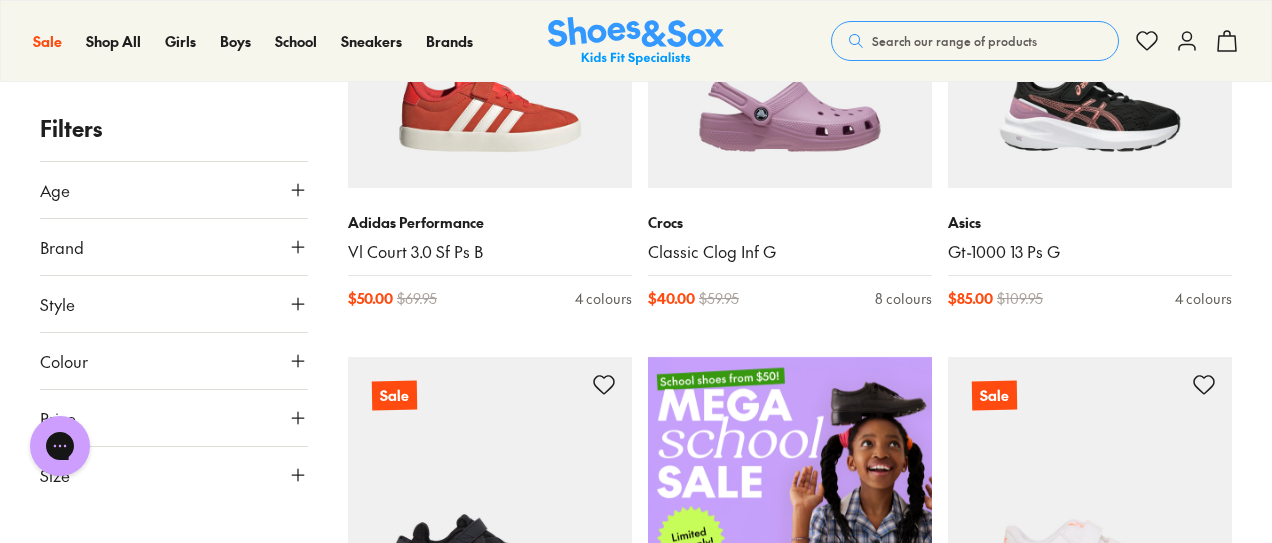 click 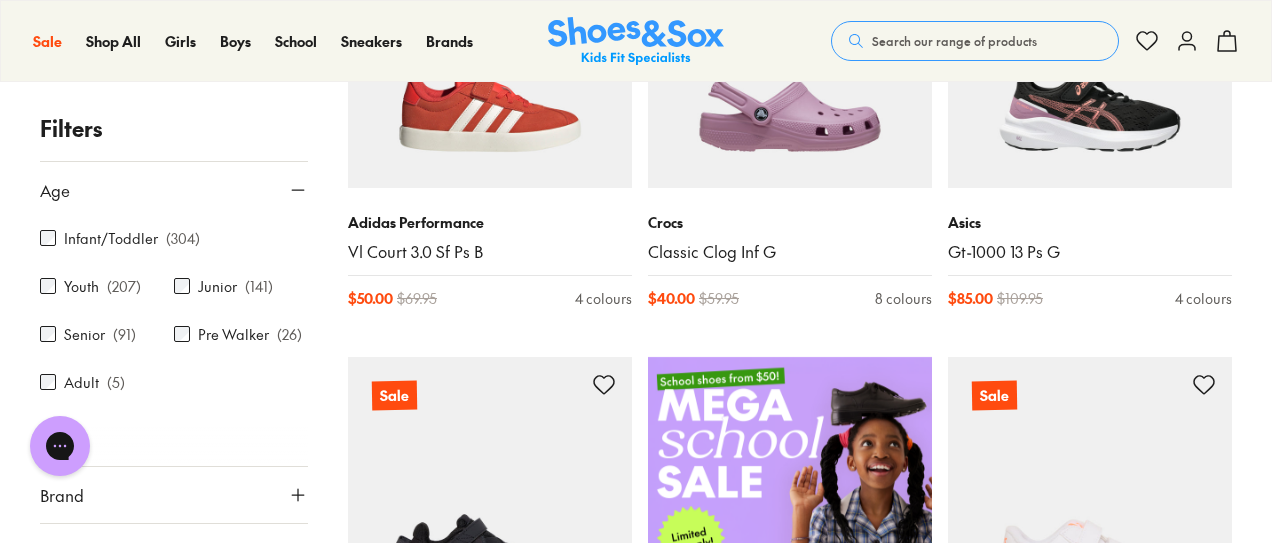 click 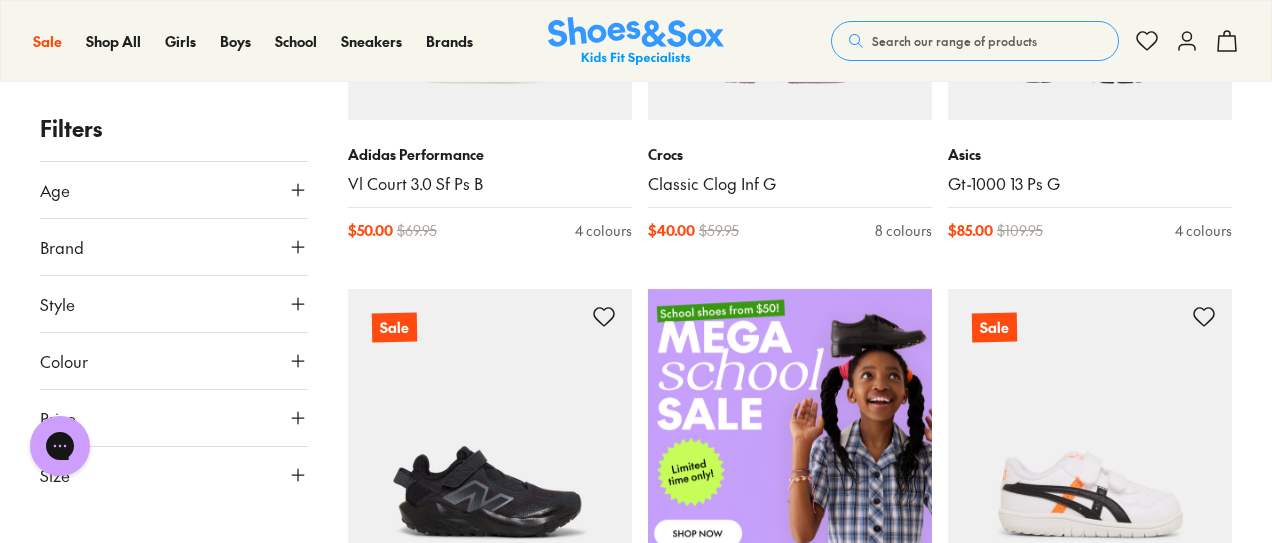 scroll, scrollTop: 600, scrollLeft: 0, axis: vertical 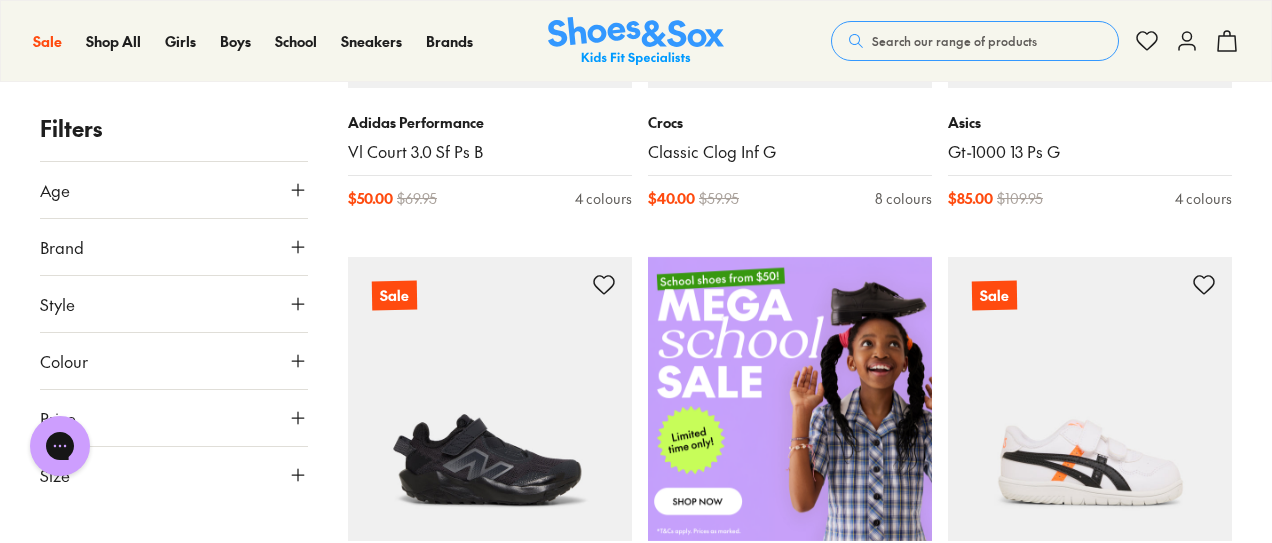 click on "Size" at bounding box center (174, 475) 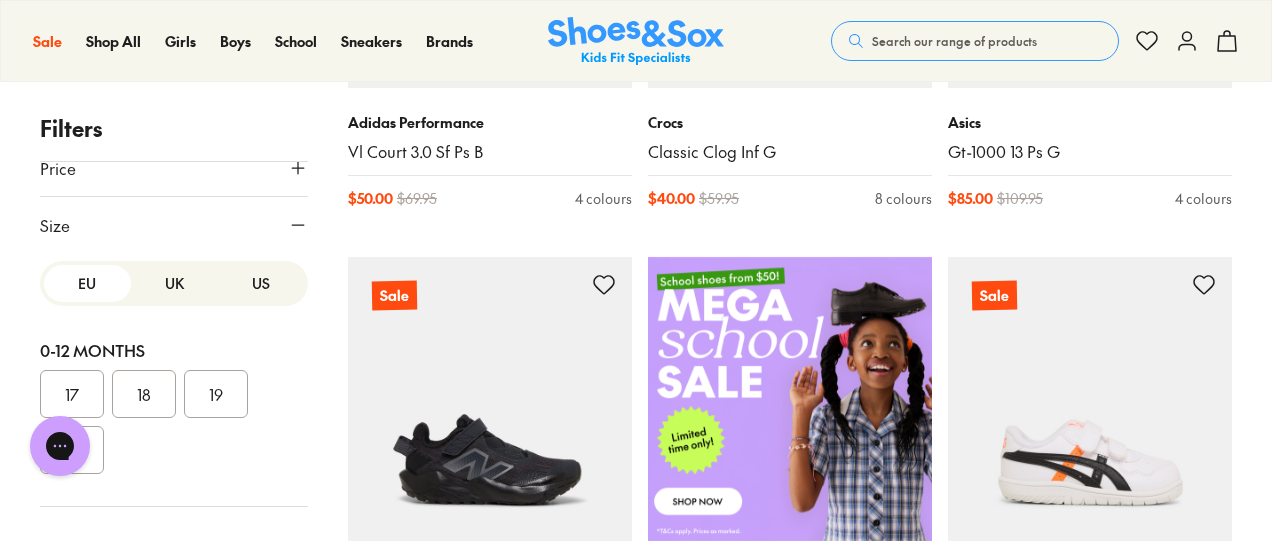 scroll, scrollTop: 300, scrollLeft: 0, axis: vertical 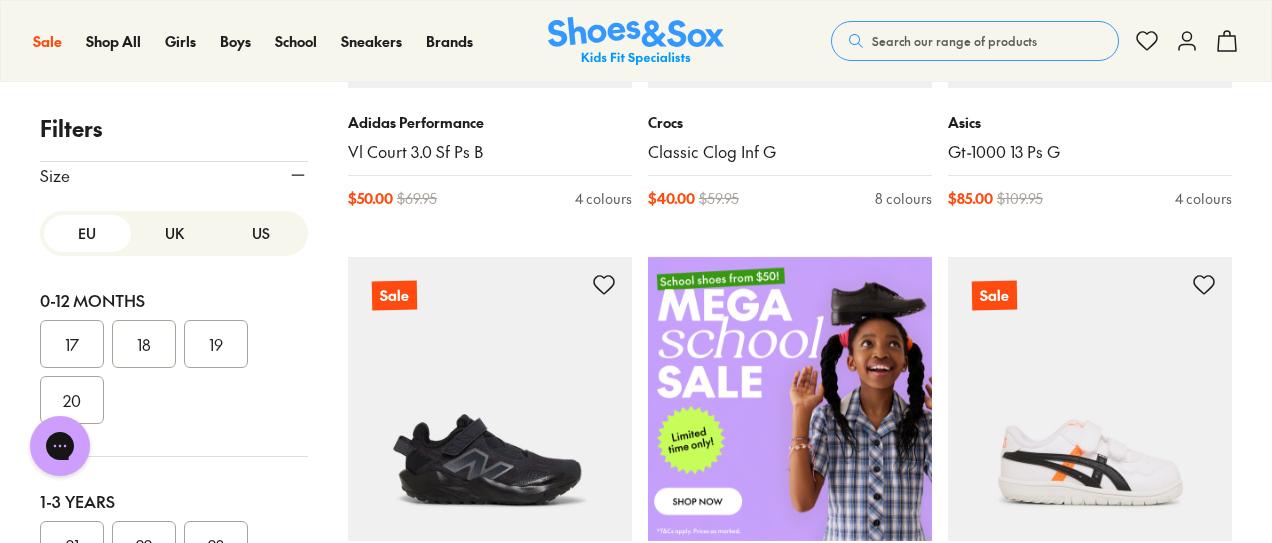 click on "US" at bounding box center (260, 233) 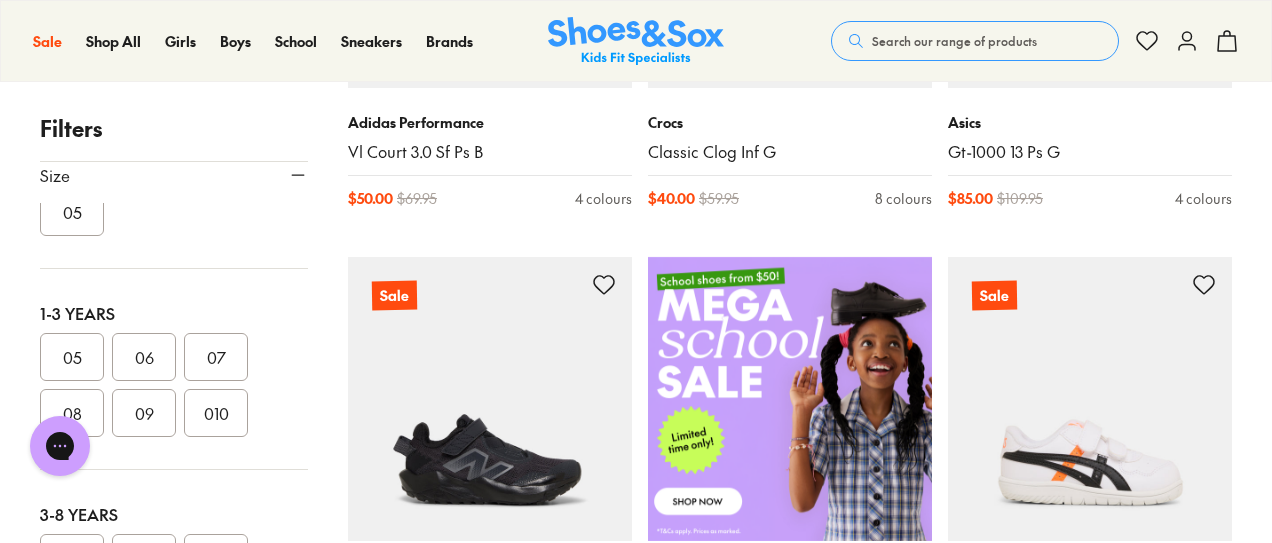 scroll, scrollTop: 200, scrollLeft: 0, axis: vertical 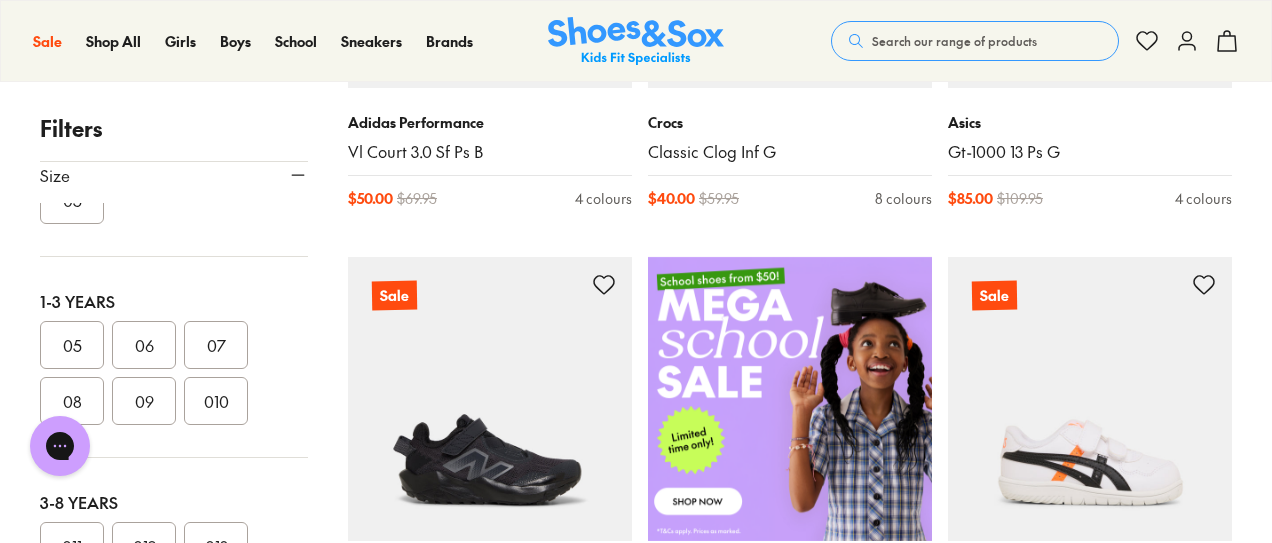 click on "09" at bounding box center [144, 401] 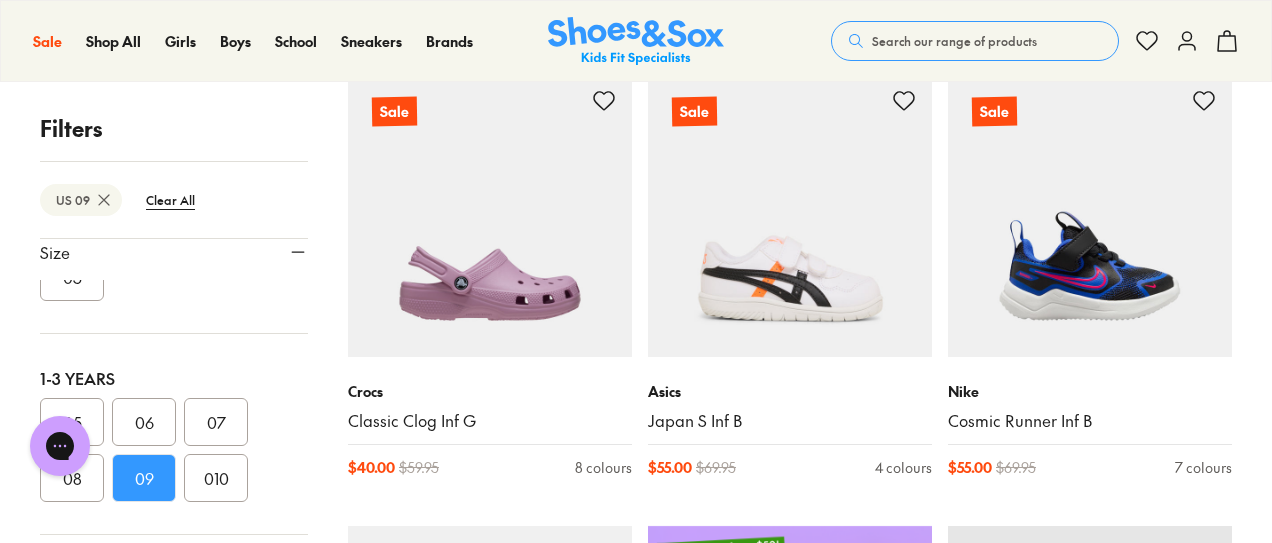 scroll, scrollTop: 300, scrollLeft: 0, axis: vertical 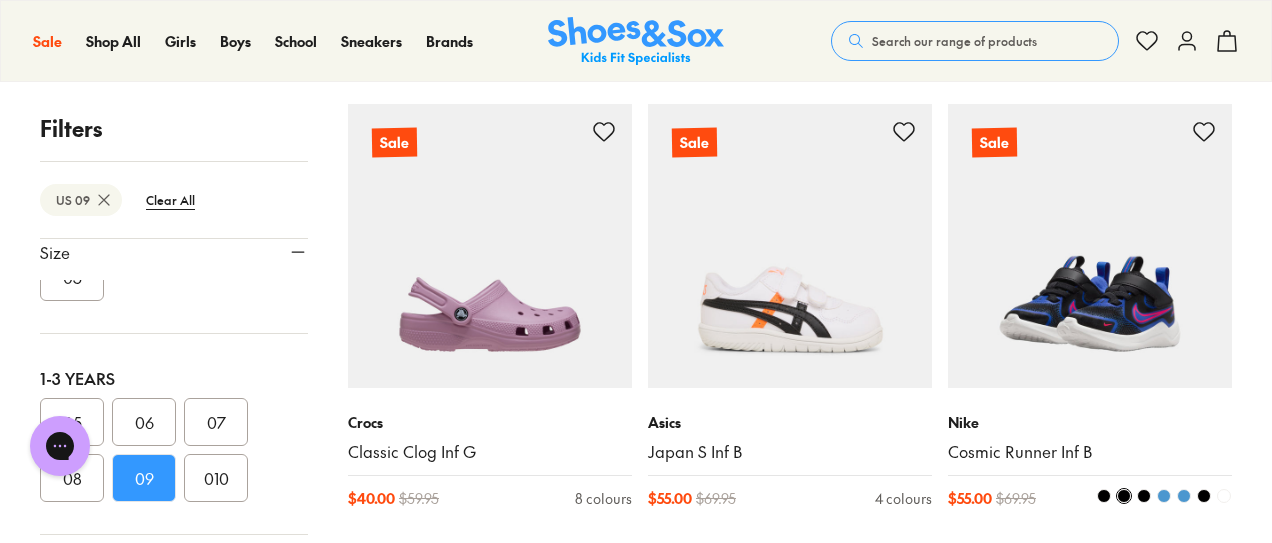 click at bounding box center (1090, 246) 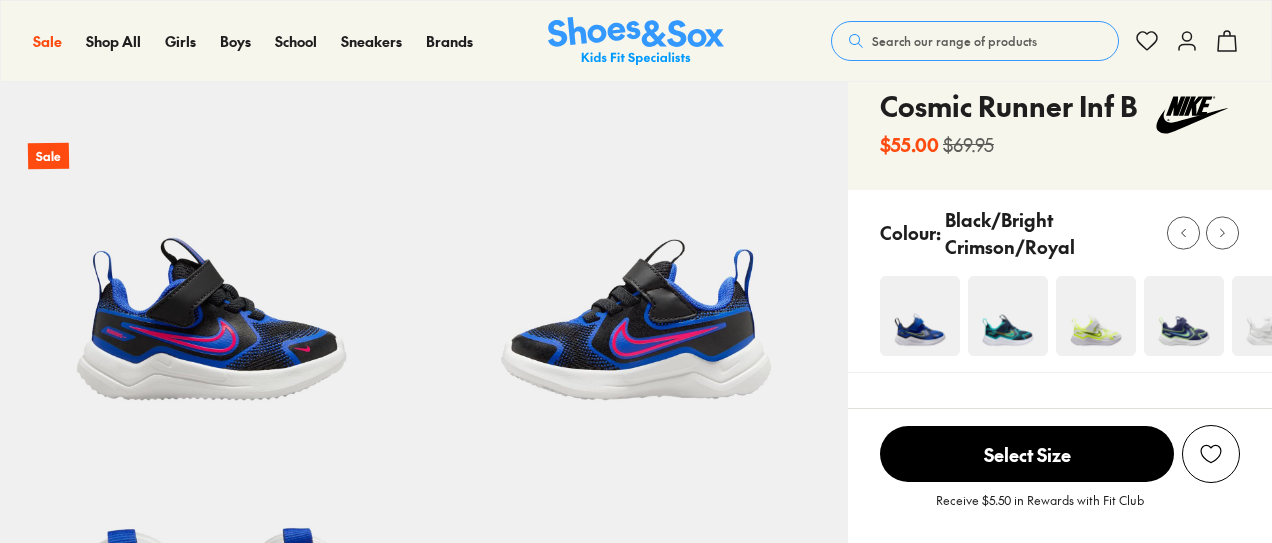 scroll, scrollTop: 0, scrollLeft: 0, axis: both 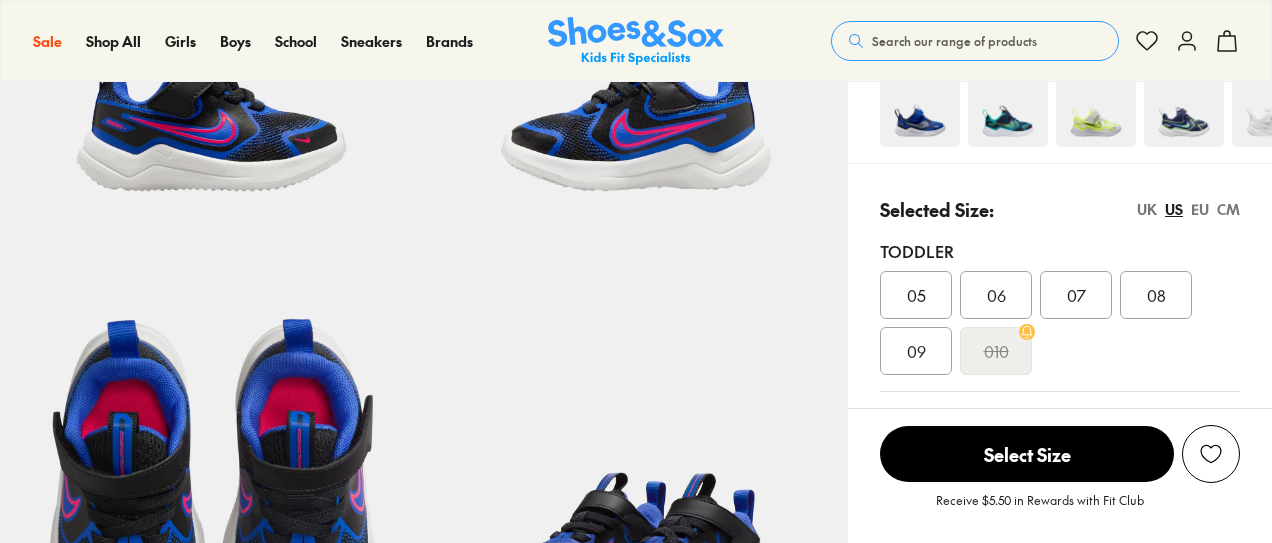 select on "*" 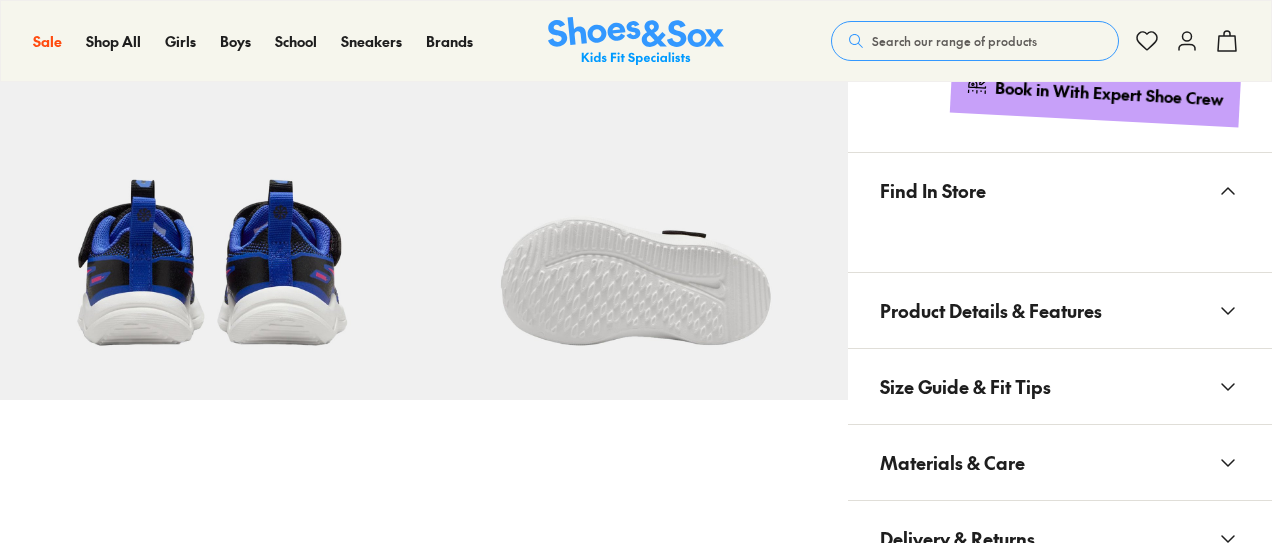 scroll, scrollTop: 0, scrollLeft: 0, axis: both 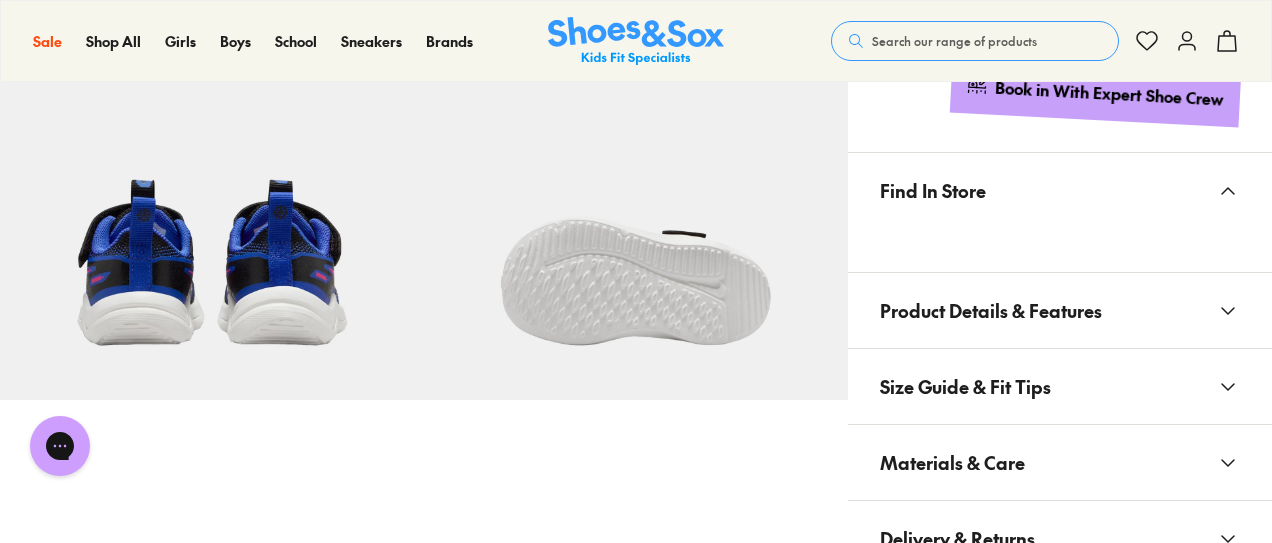 click on "Find In Store" at bounding box center [933, 190] 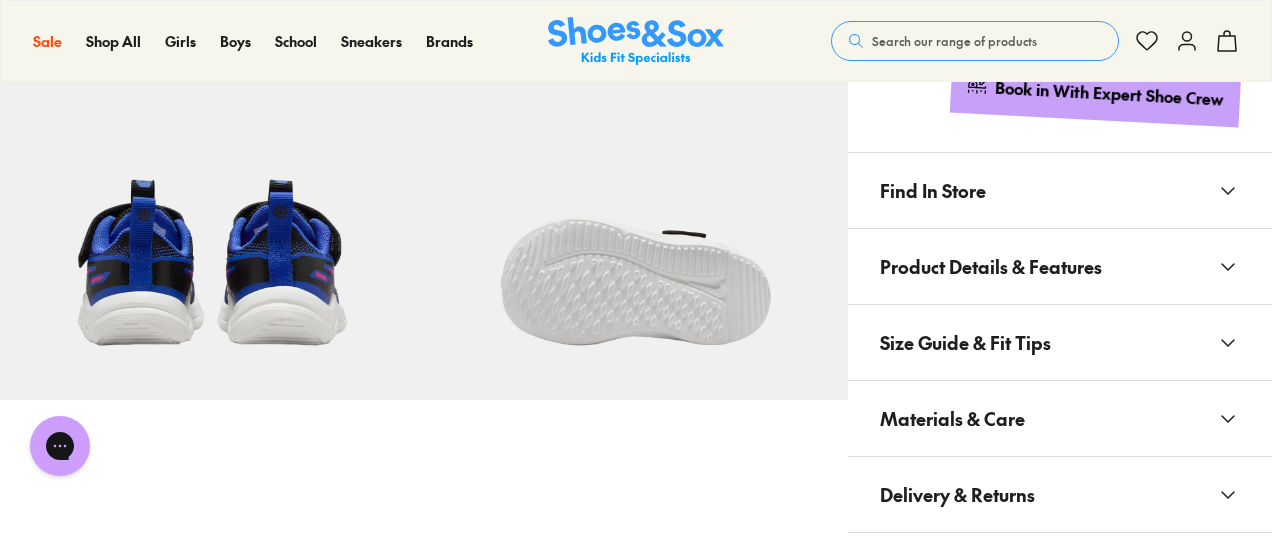 click on "Find In Store" at bounding box center (933, 190) 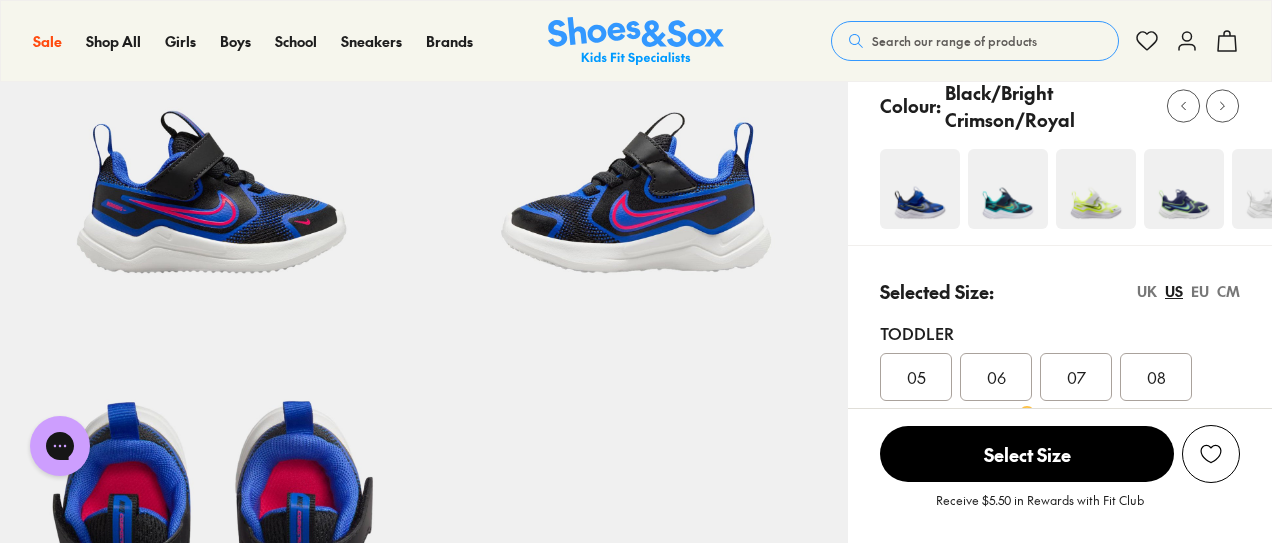 scroll, scrollTop: 300, scrollLeft: 0, axis: vertical 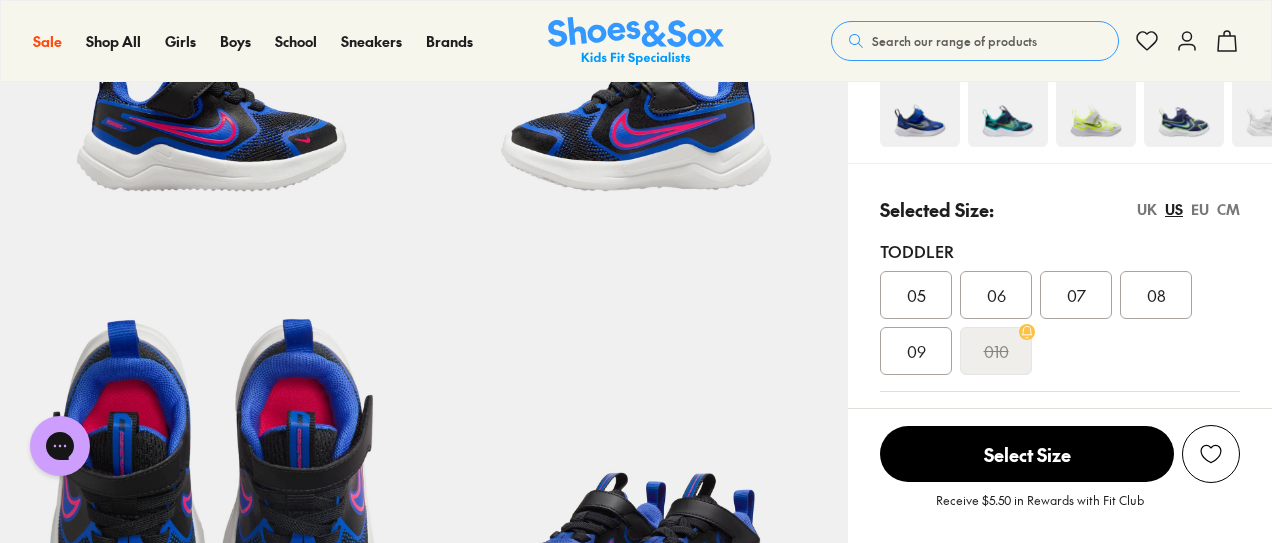click on "09" at bounding box center [916, 351] 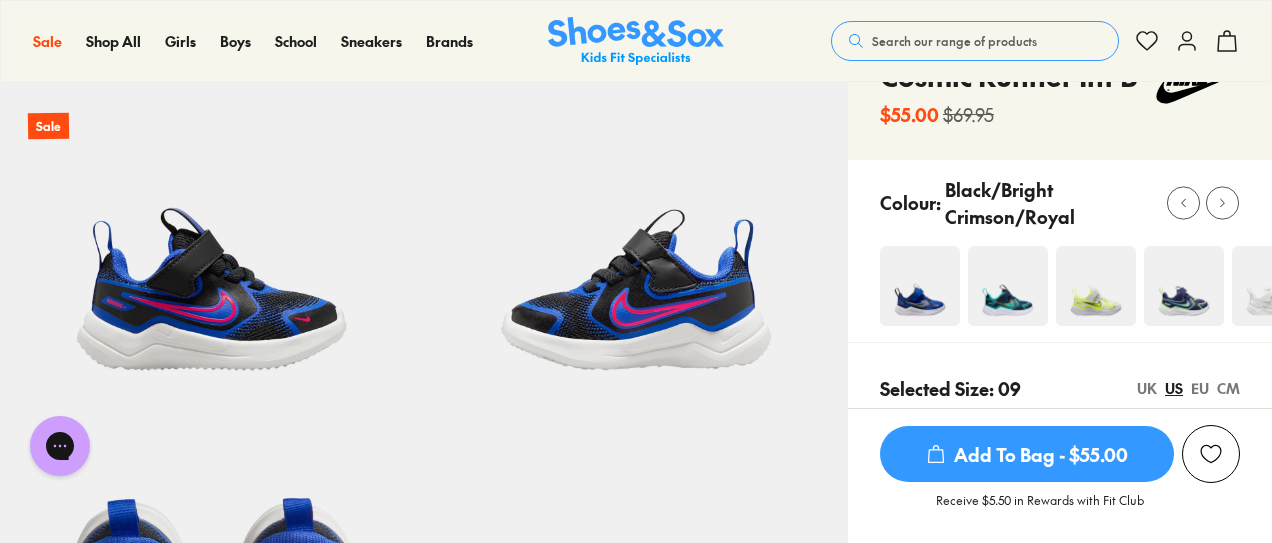 scroll, scrollTop: 100, scrollLeft: 0, axis: vertical 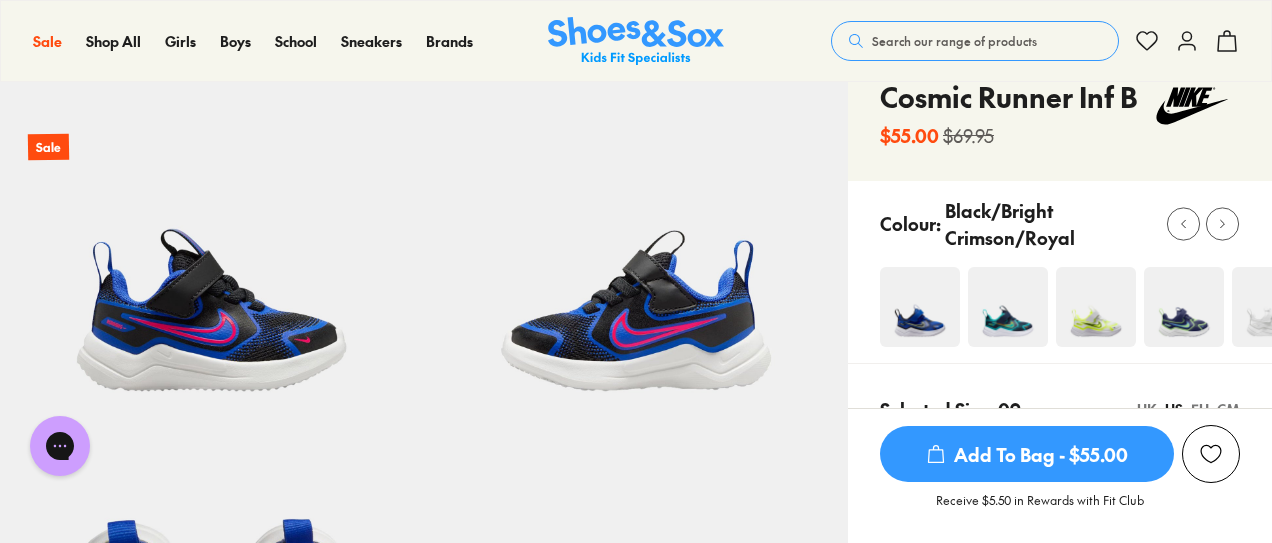 click at bounding box center [1008, 307] 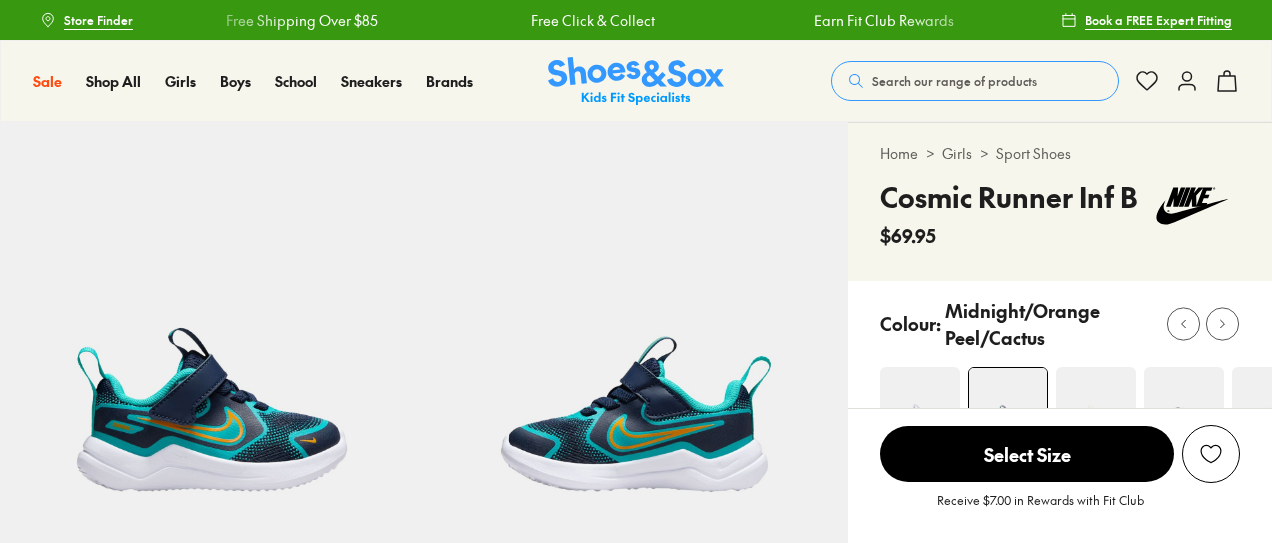 scroll, scrollTop: 100, scrollLeft: 0, axis: vertical 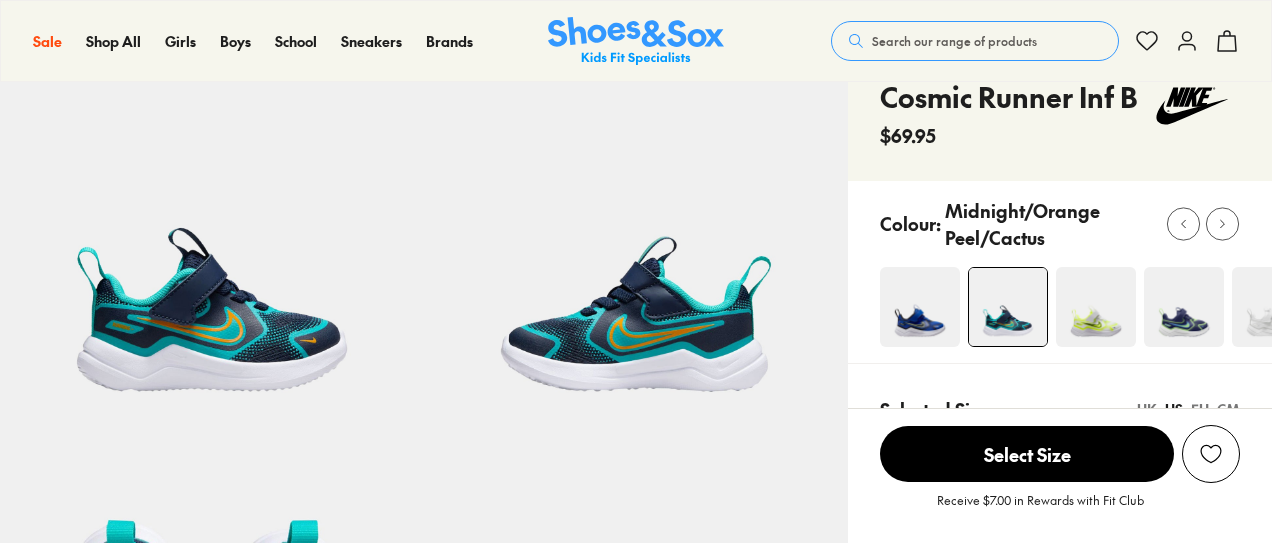 select on "*" 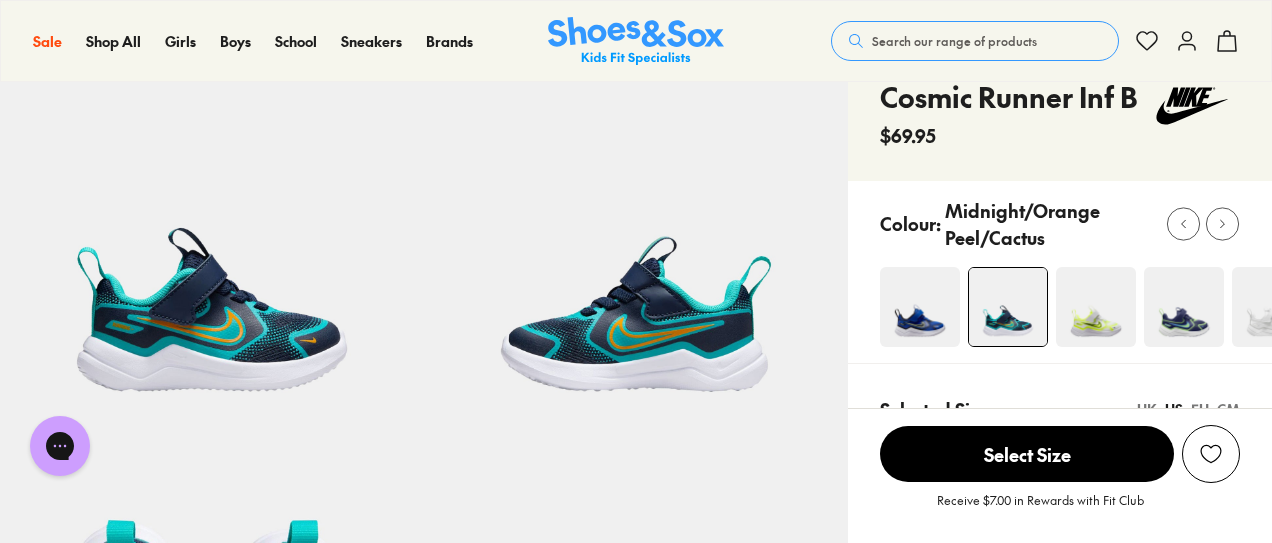 scroll, scrollTop: 0, scrollLeft: 0, axis: both 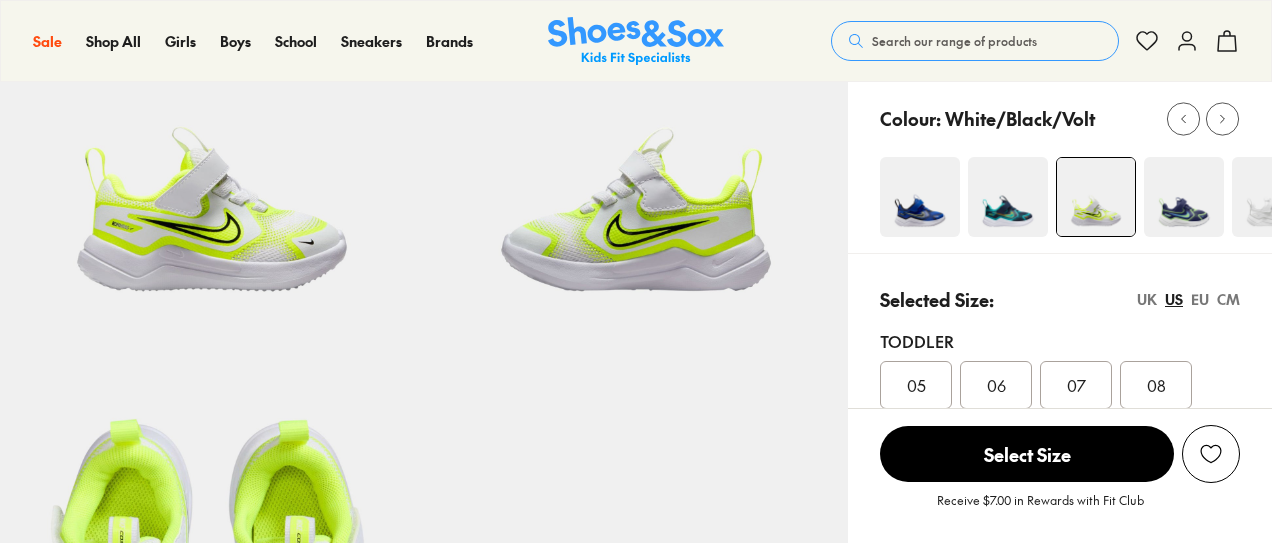select on "*" 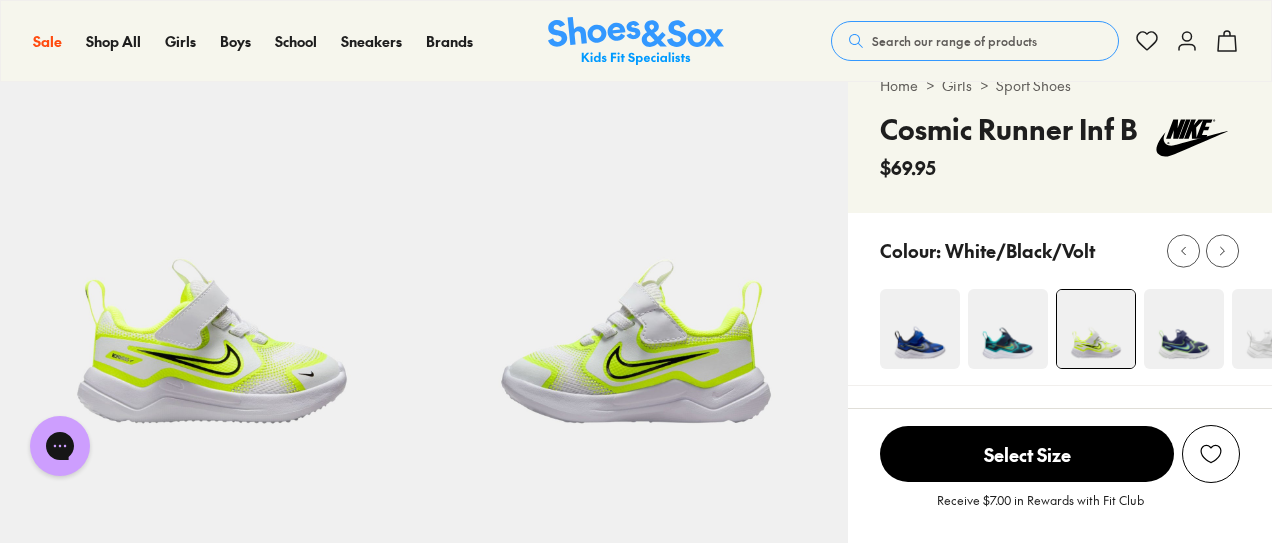 scroll, scrollTop: 100, scrollLeft: 0, axis: vertical 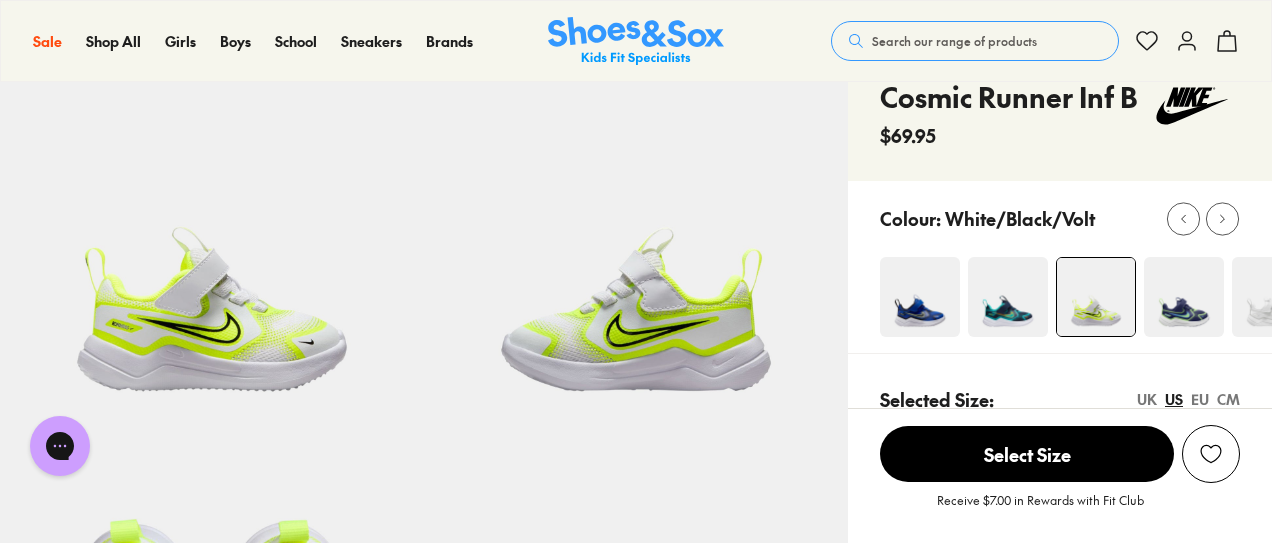 click at bounding box center (1184, 297) 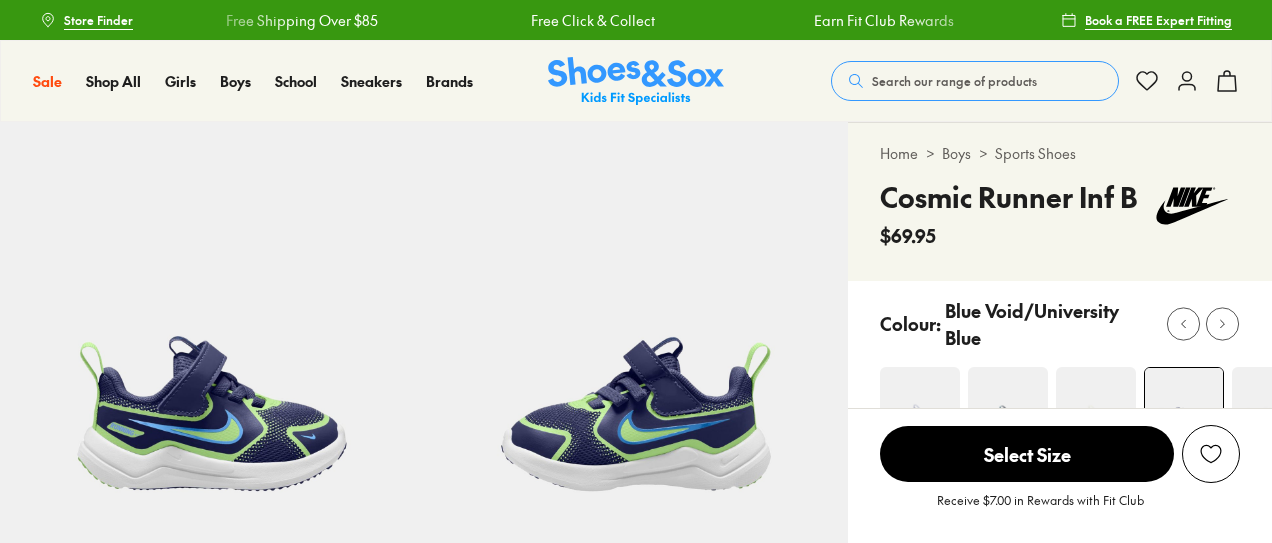 scroll, scrollTop: 0, scrollLeft: 0, axis: both 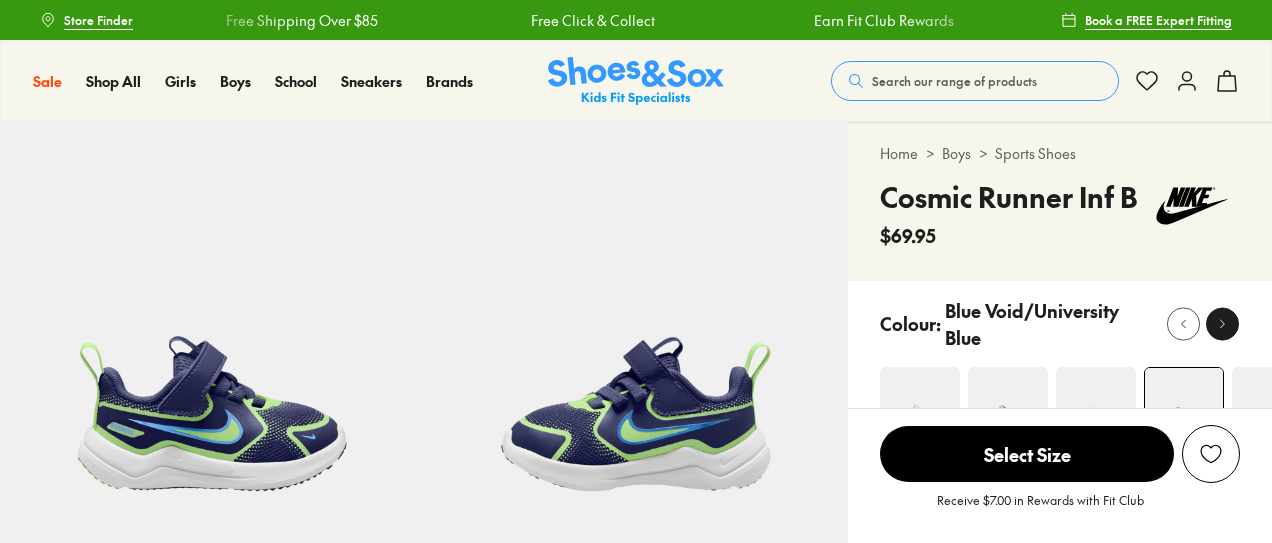 click 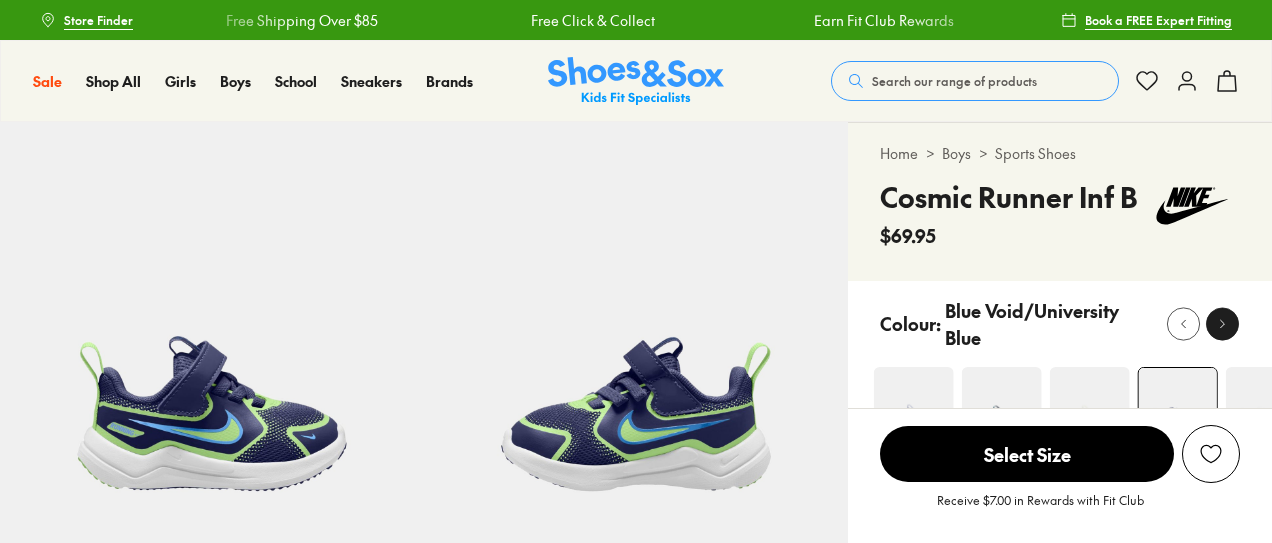 select on "*" 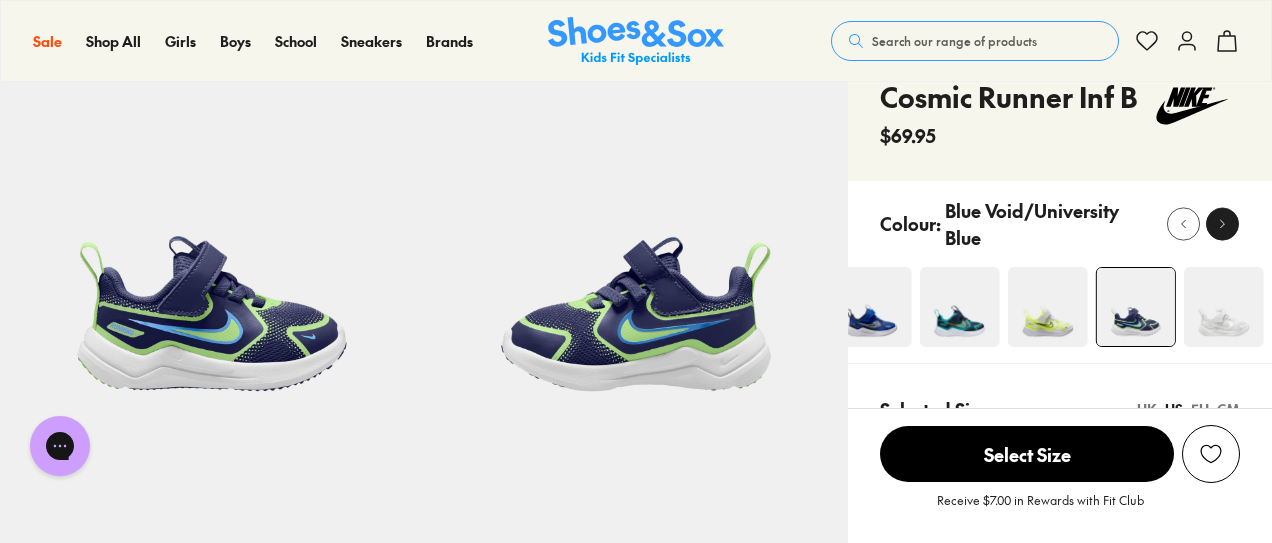 scroll, scrollTop: 0, scrollLeft: 0, axis: both 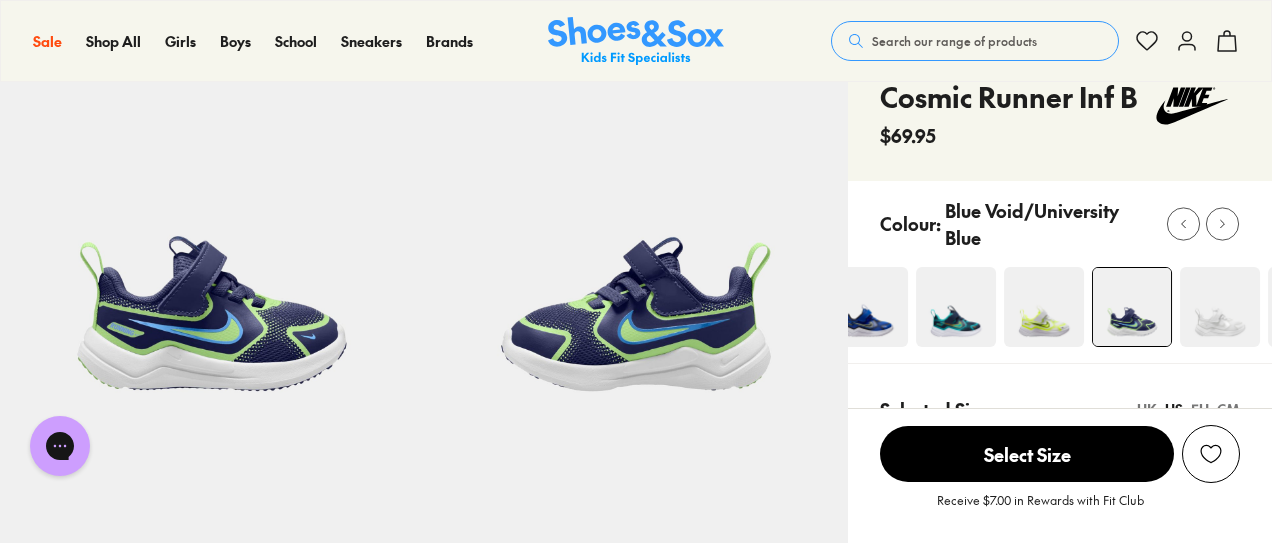 click at bounding box center (1220, 307) 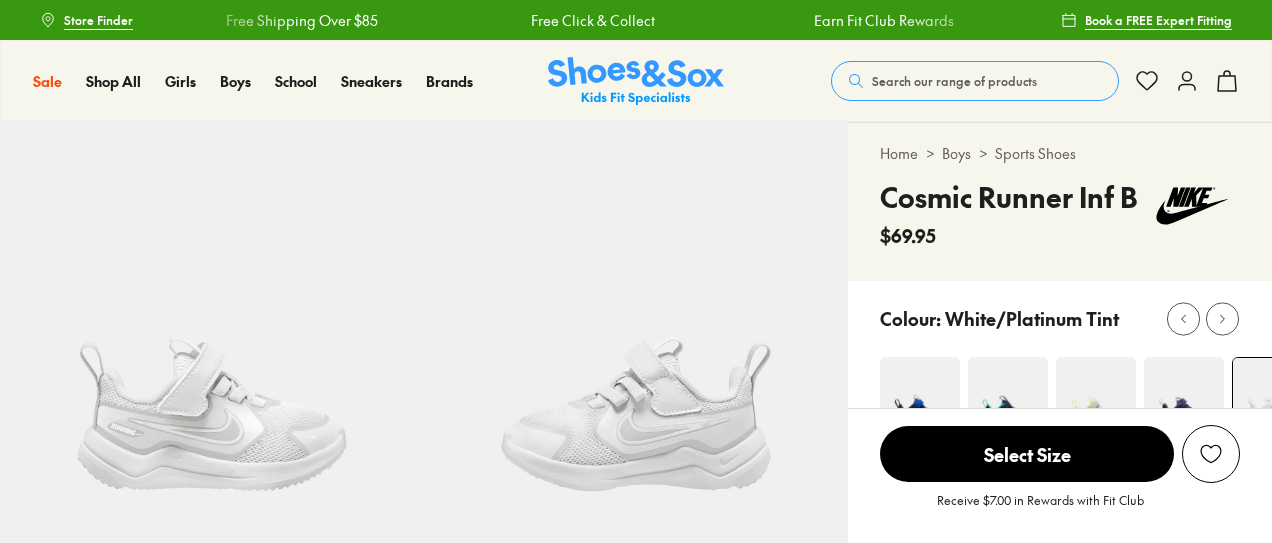 scroll, scrollTop: 0, scrollLeft: 0, axis: both 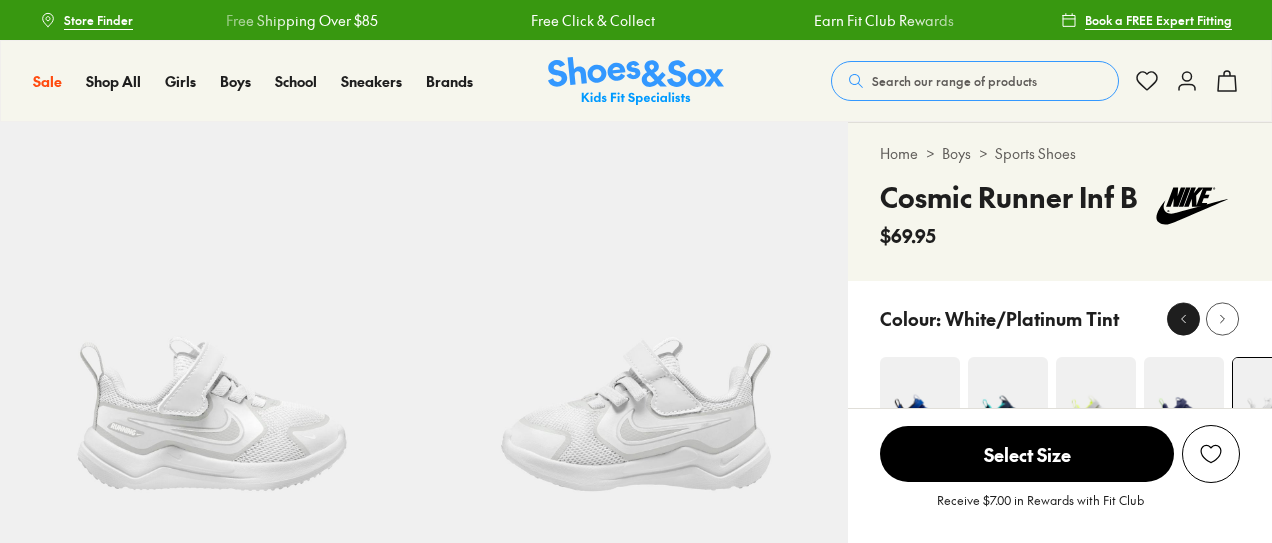 click at bounding box center [1183, 318] 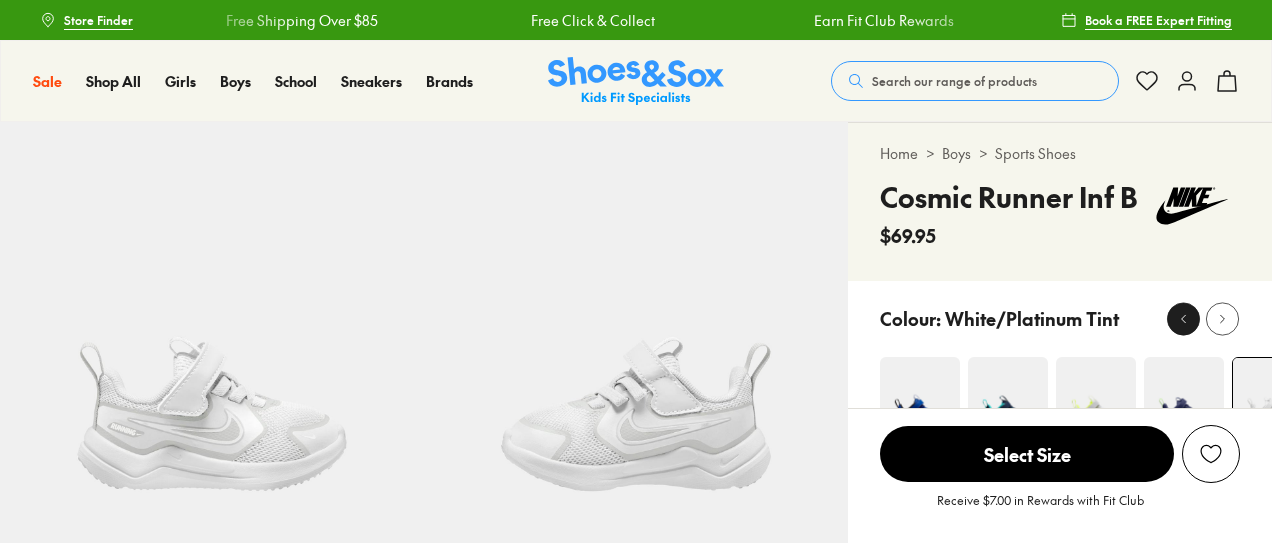 select on "*" 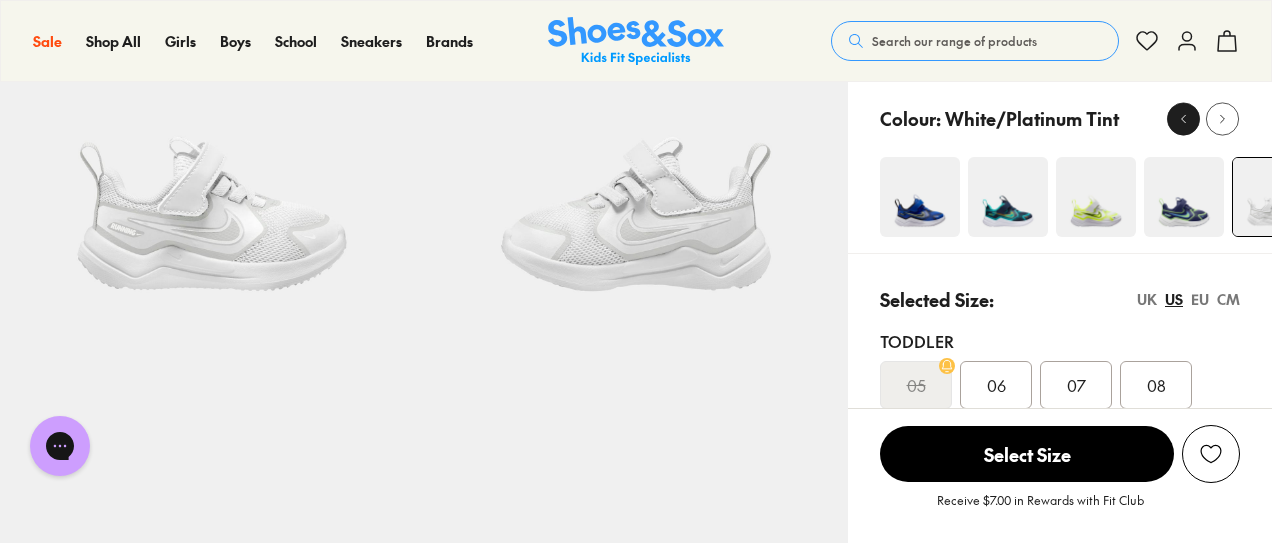 scroll, scrollTop: 0, scrollLeft: 0, axis: both 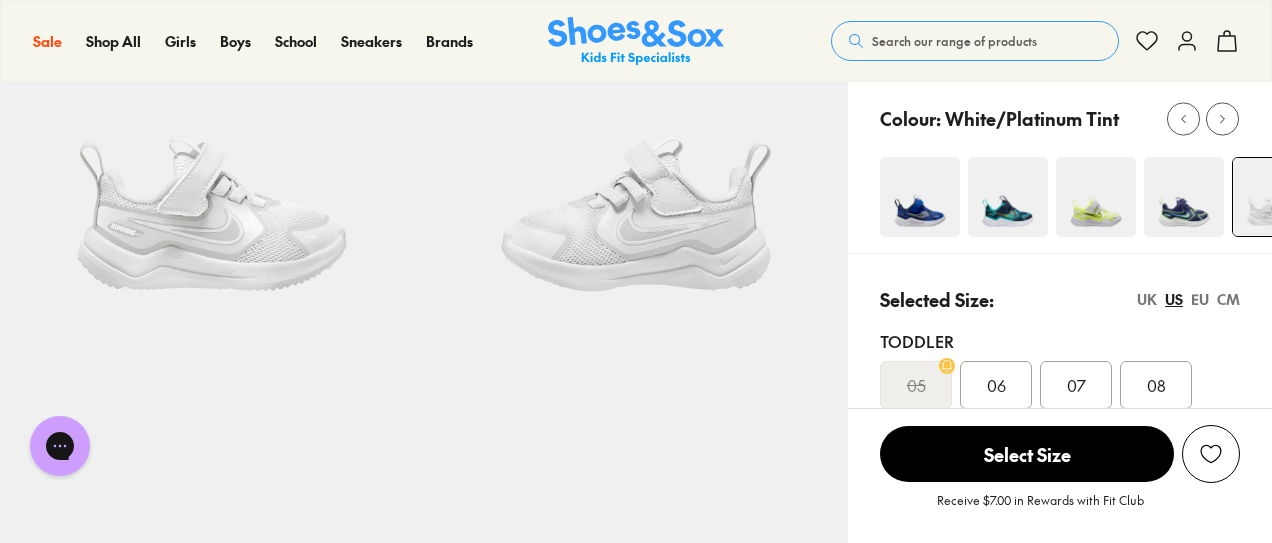 click at bounding box center [920, 197] 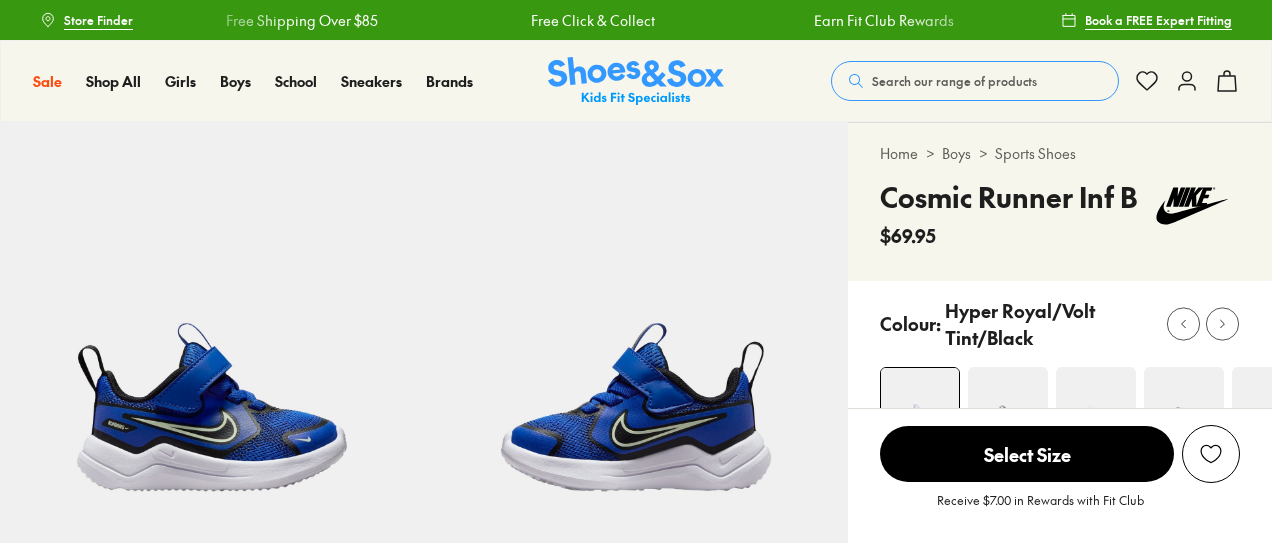 scroll, scrollTop: 0, scrollLeft: 0, axis: both 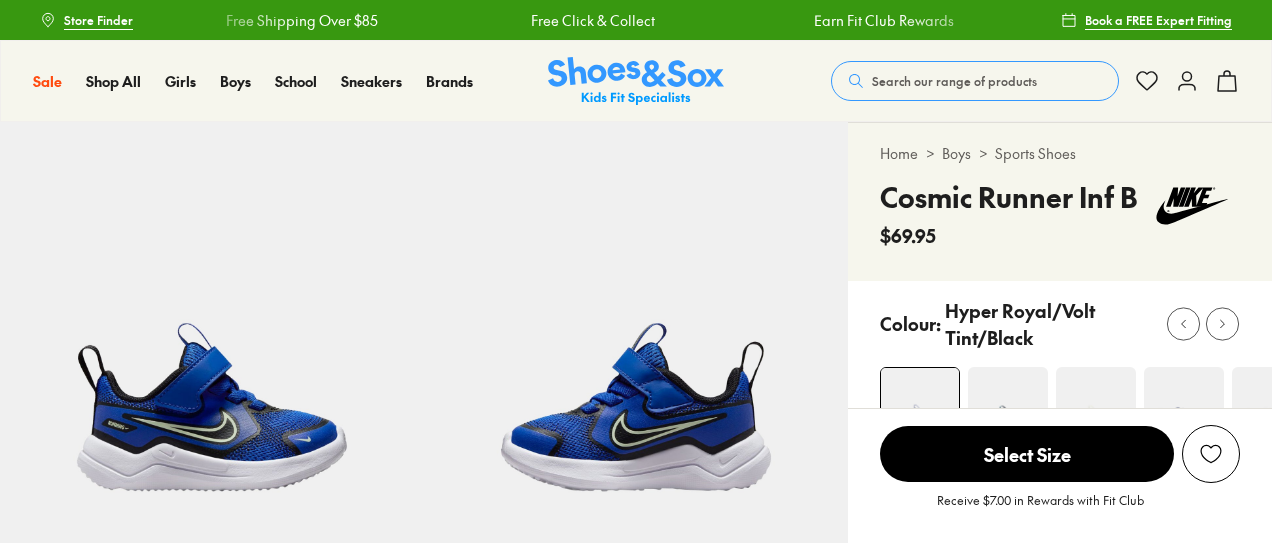 select on "*" 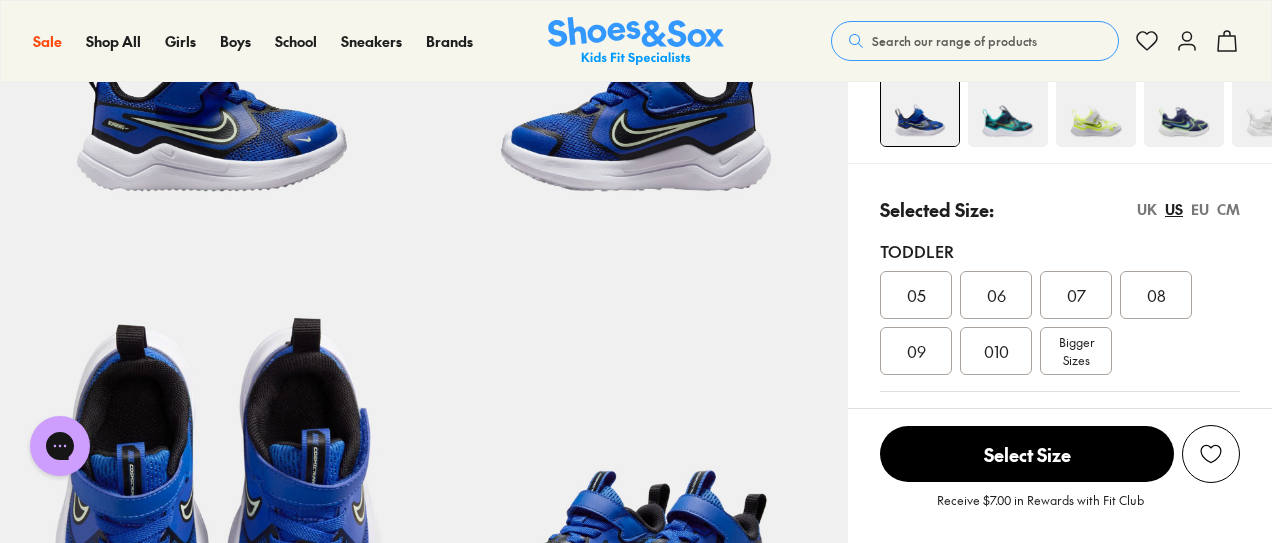 scroll, scrollTop: 200, scrollLeft: 0, axis: vertical 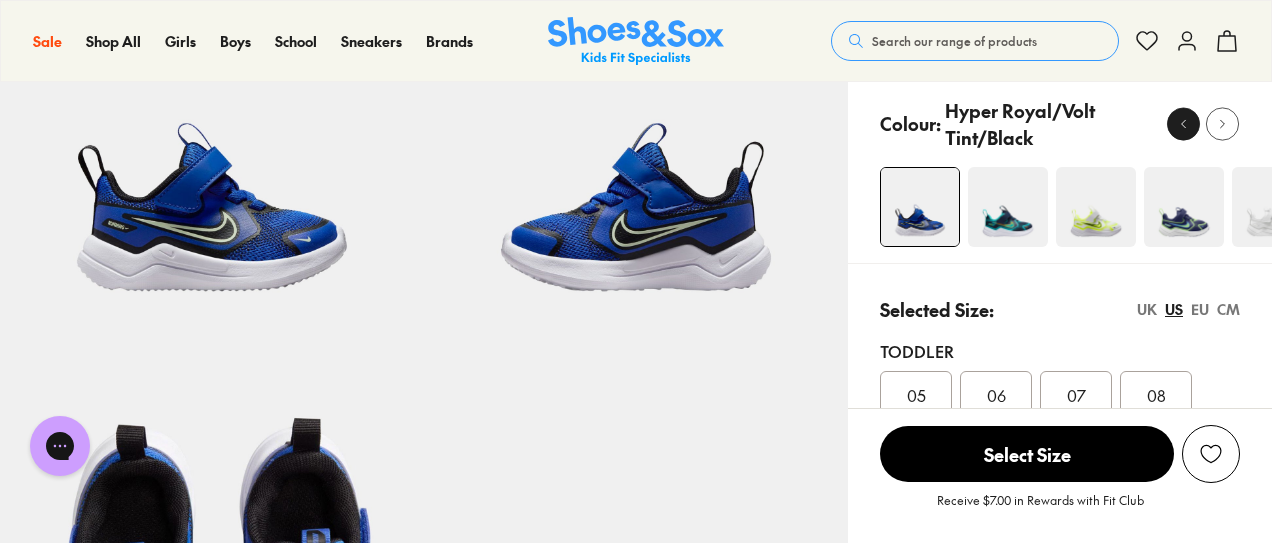 click 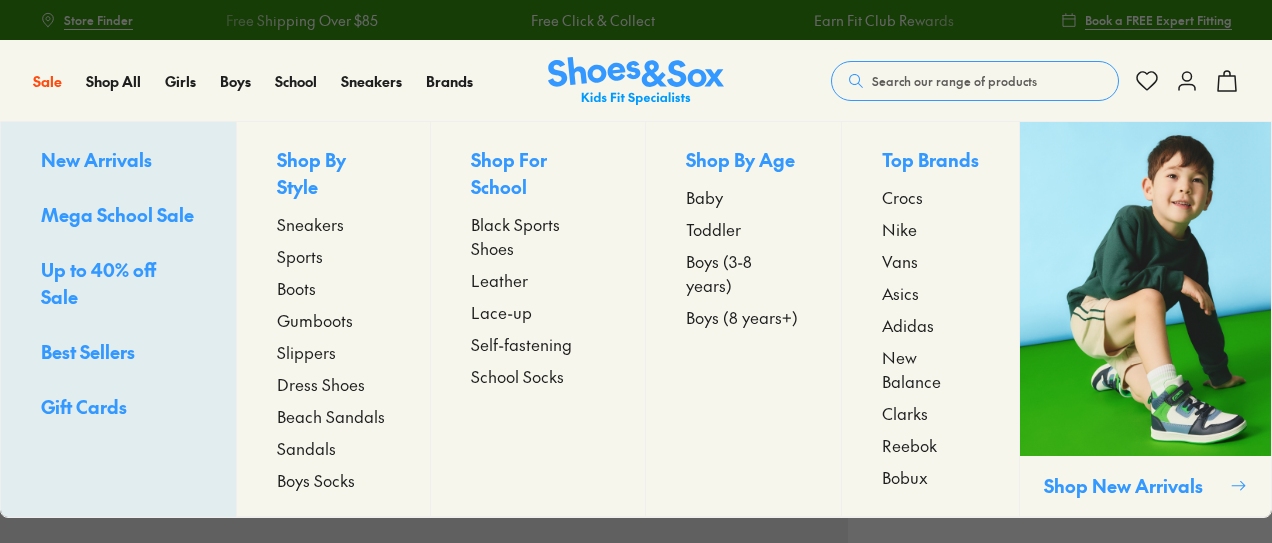 scroll, scrollTop: 200, scrollLeft: 0, axis: vertical 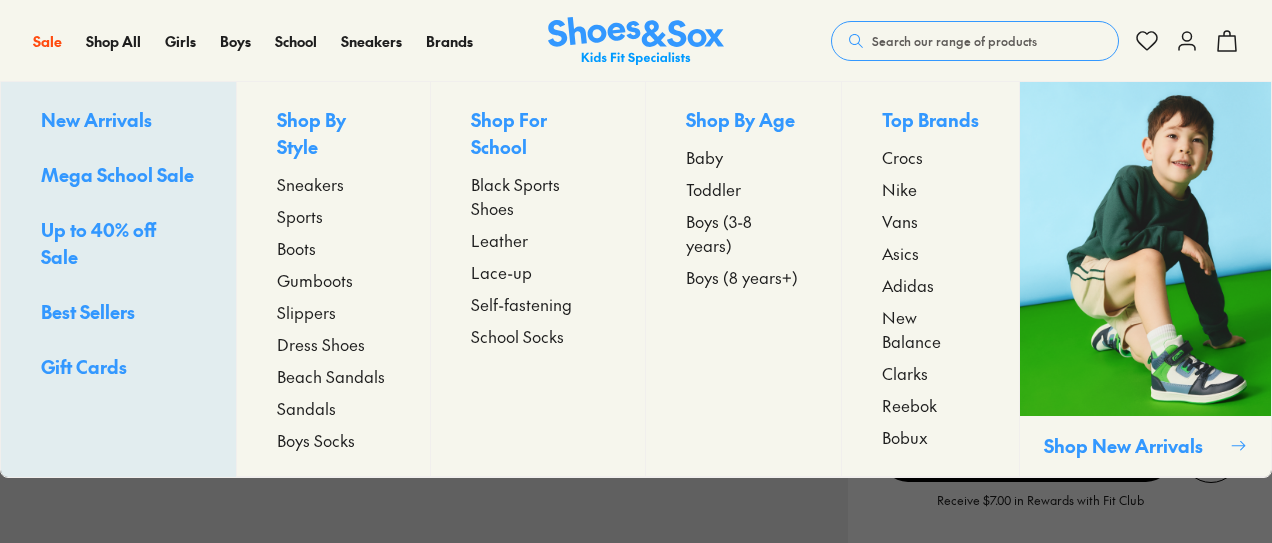 select on "*" 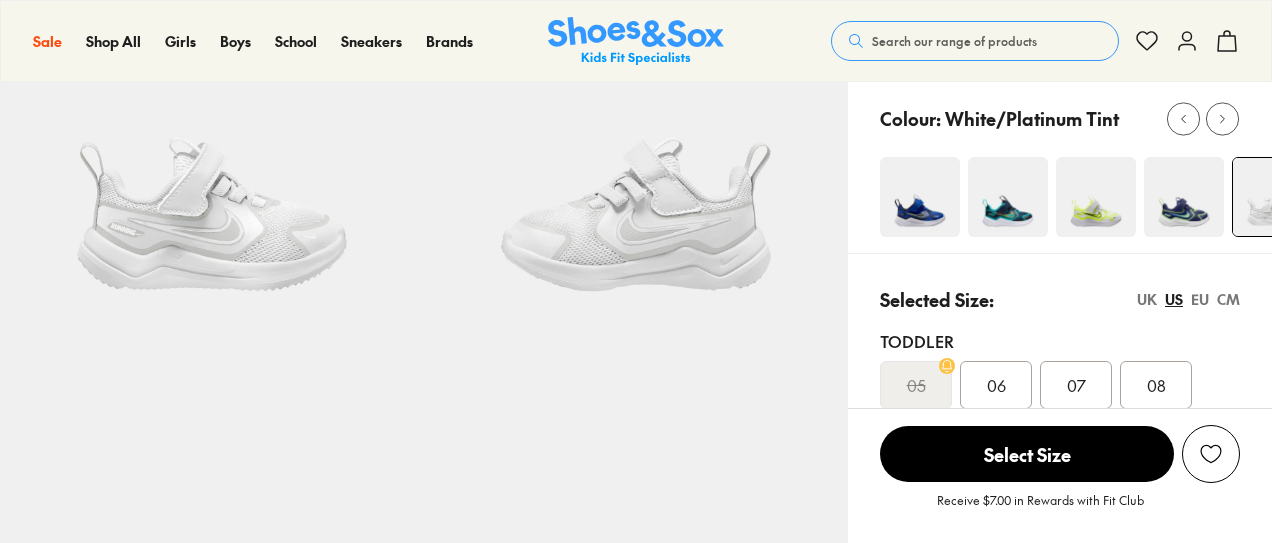 scroll, scrollTop: 0, scrollLeft: 0, axis: both 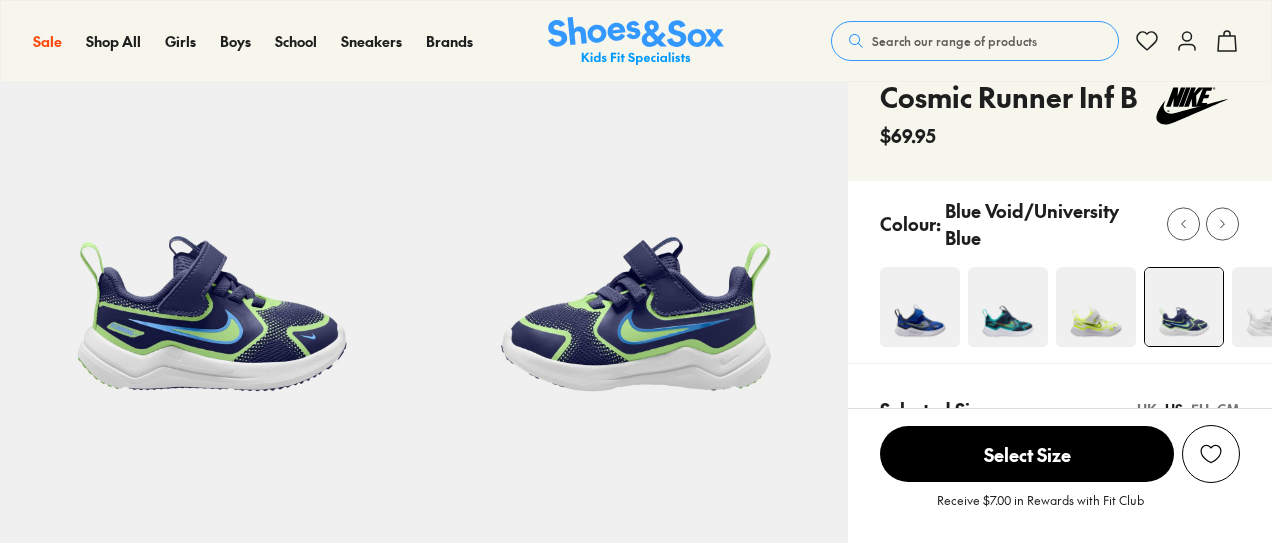 select on "*" 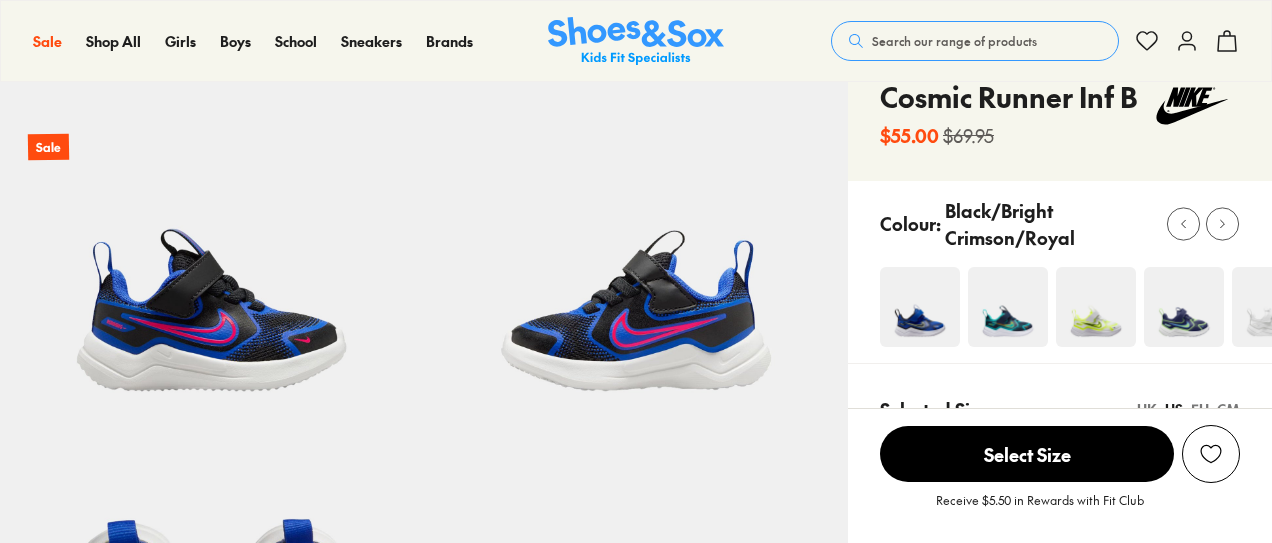 scroll, scrollTop: 100, scrollLeft: 0, axis: vertical 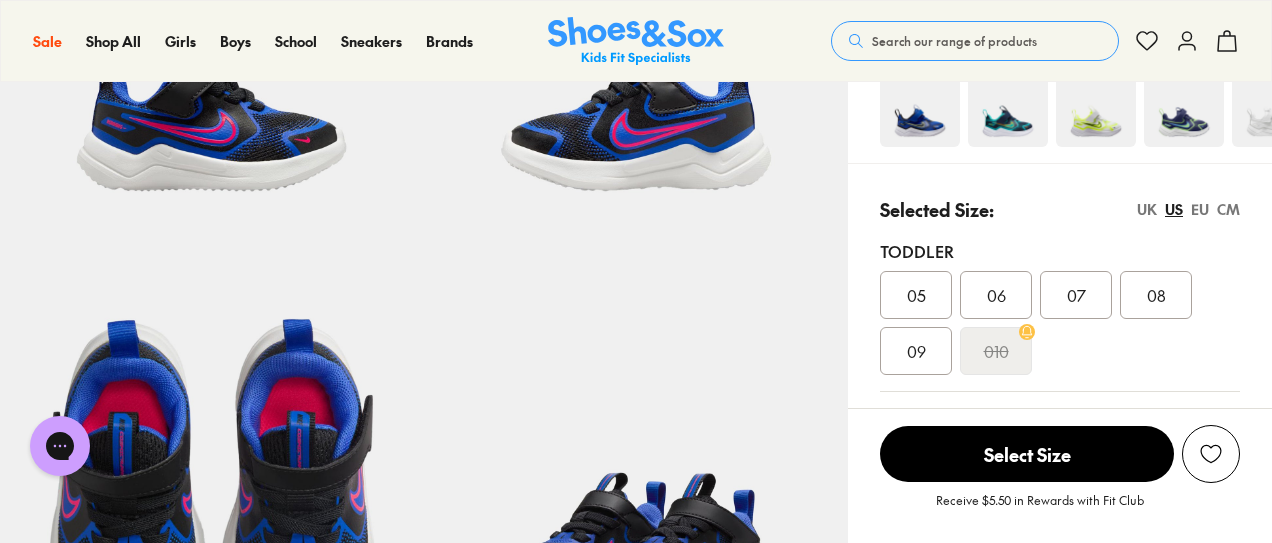 click on "09" at bounding box center (916, 351) 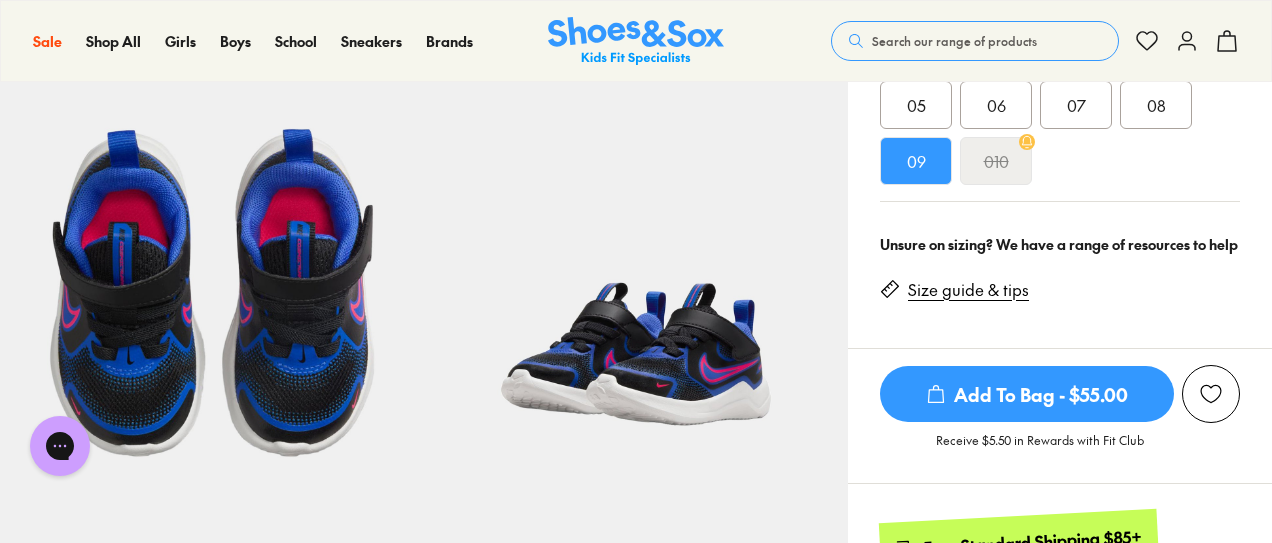scroll, scrollTop: 500, scrollLeft: 0, axis: vertical 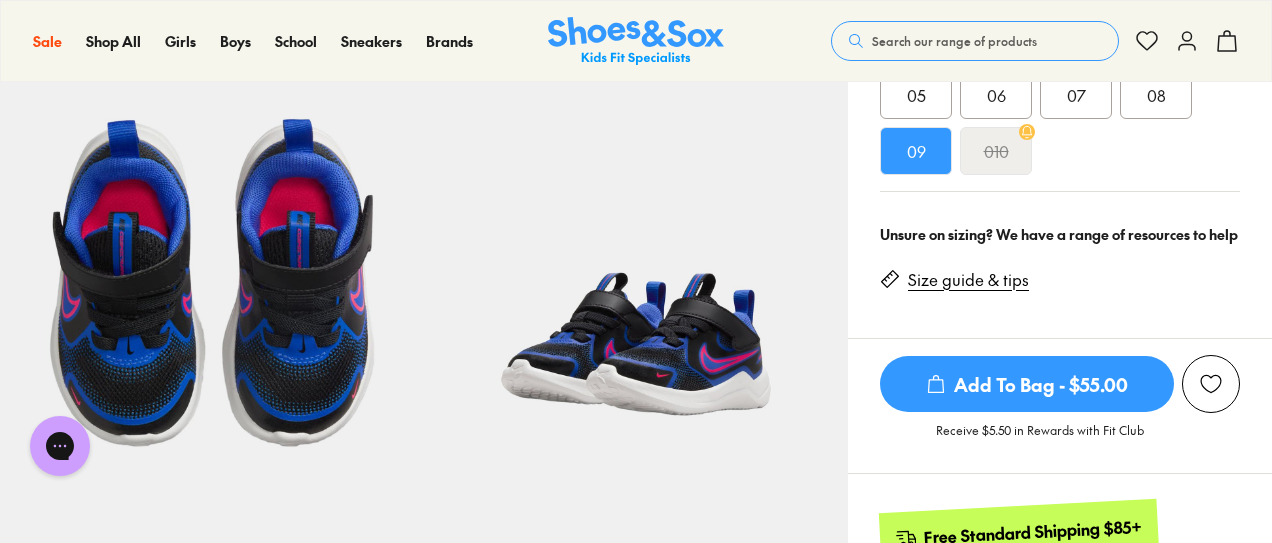 click on "Add To Bag - $55.00" at bounding box center [1027, 384] 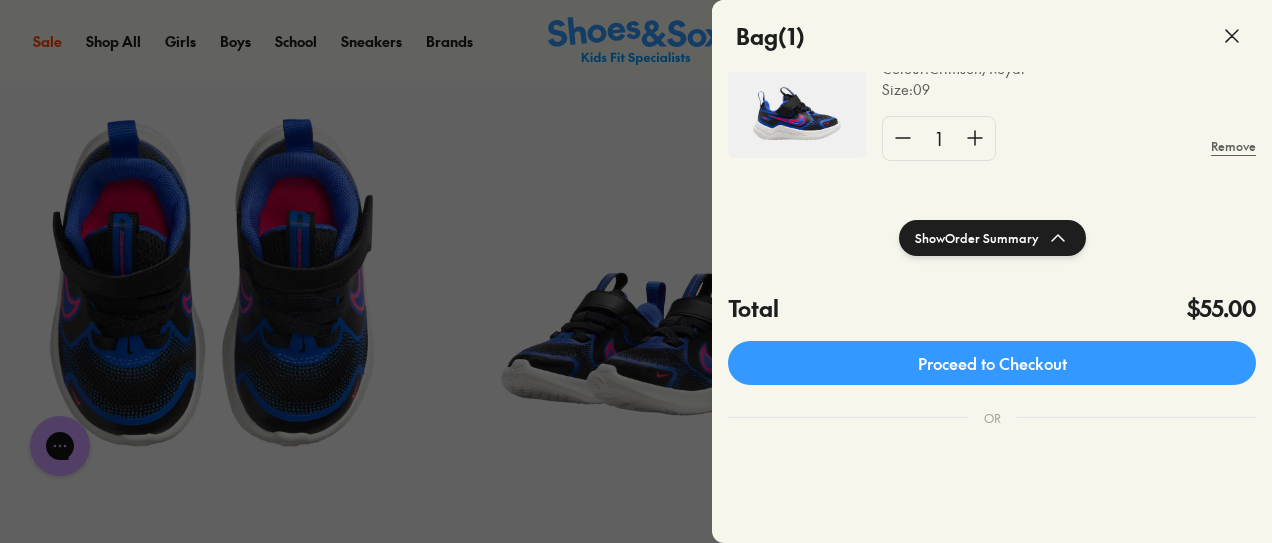 scroll, scrollTop: 200, scrollLeft: 0, axis: vertical 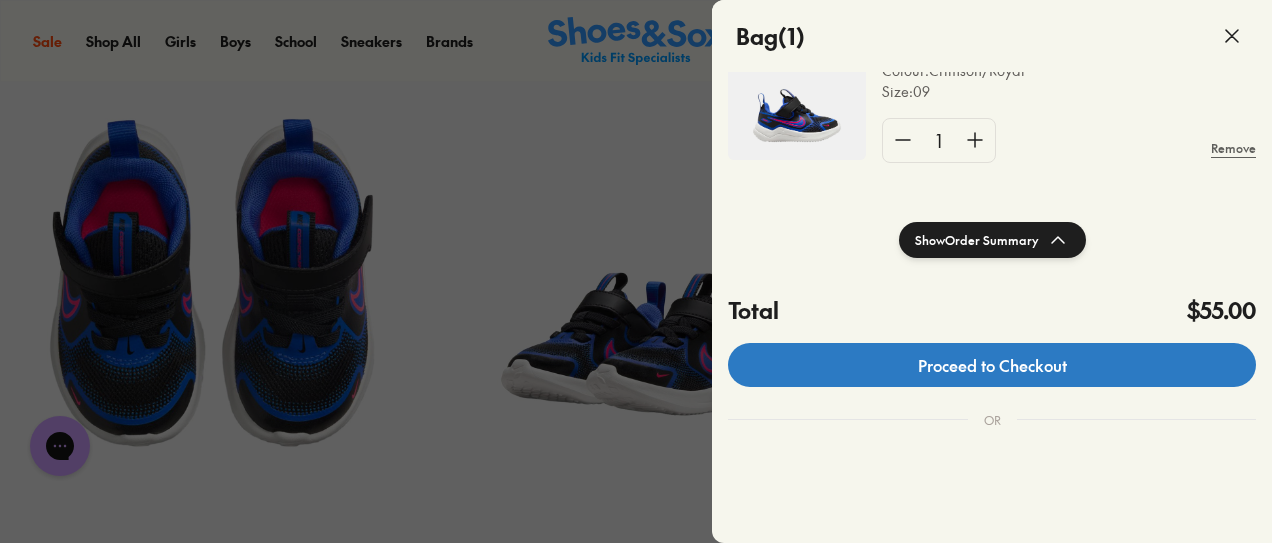 click on "Proceed to Checkout" 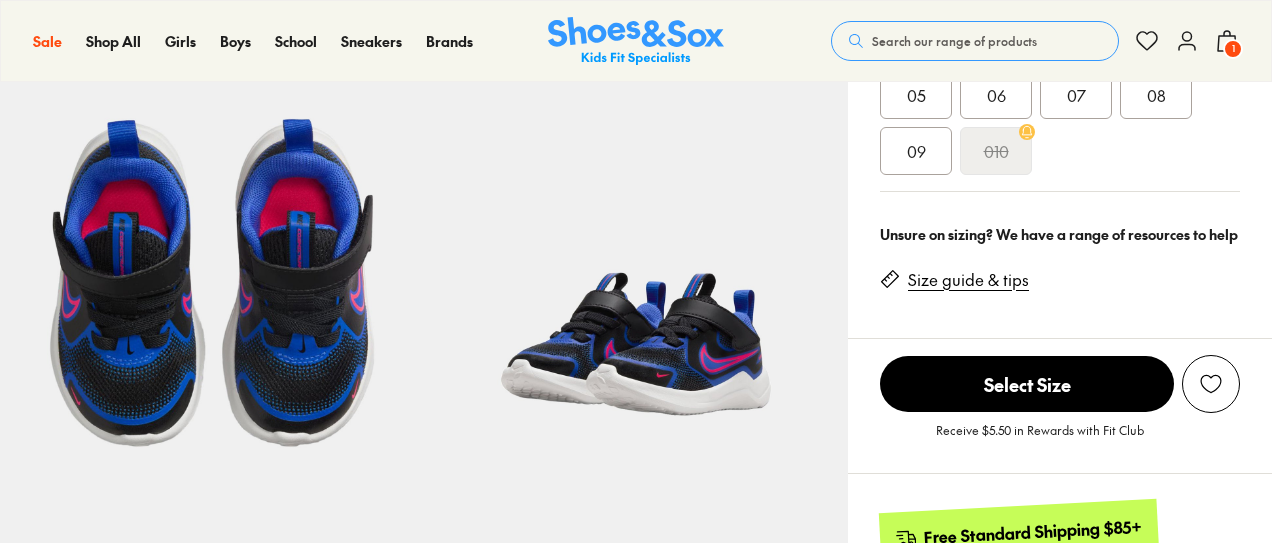 scroll, scrollTop: 500, scrollLeft: 0, axis: vertical 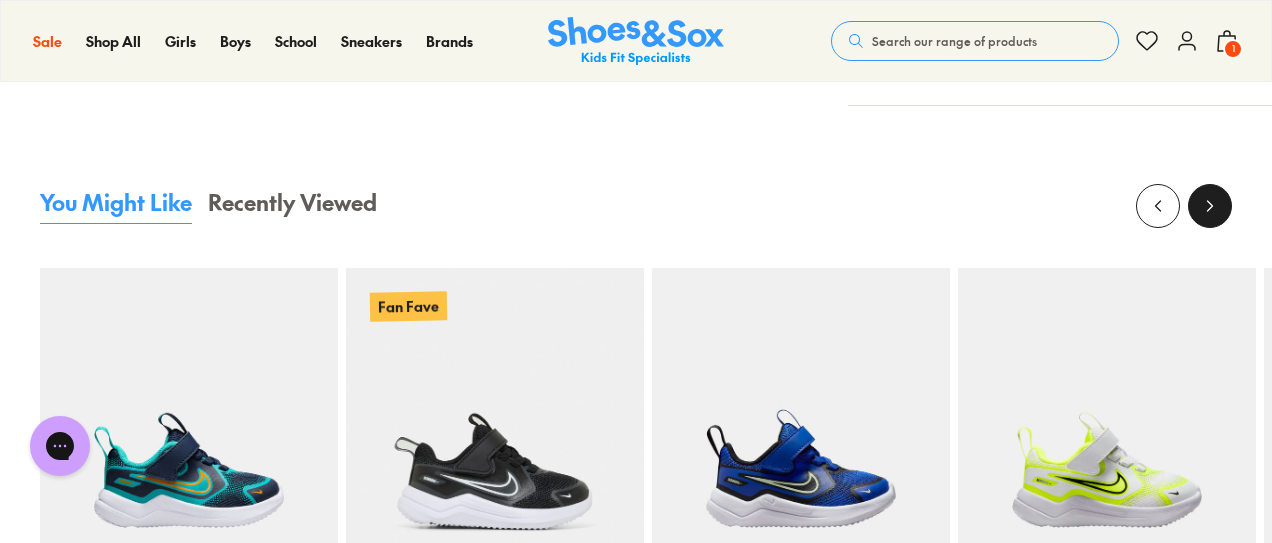 click 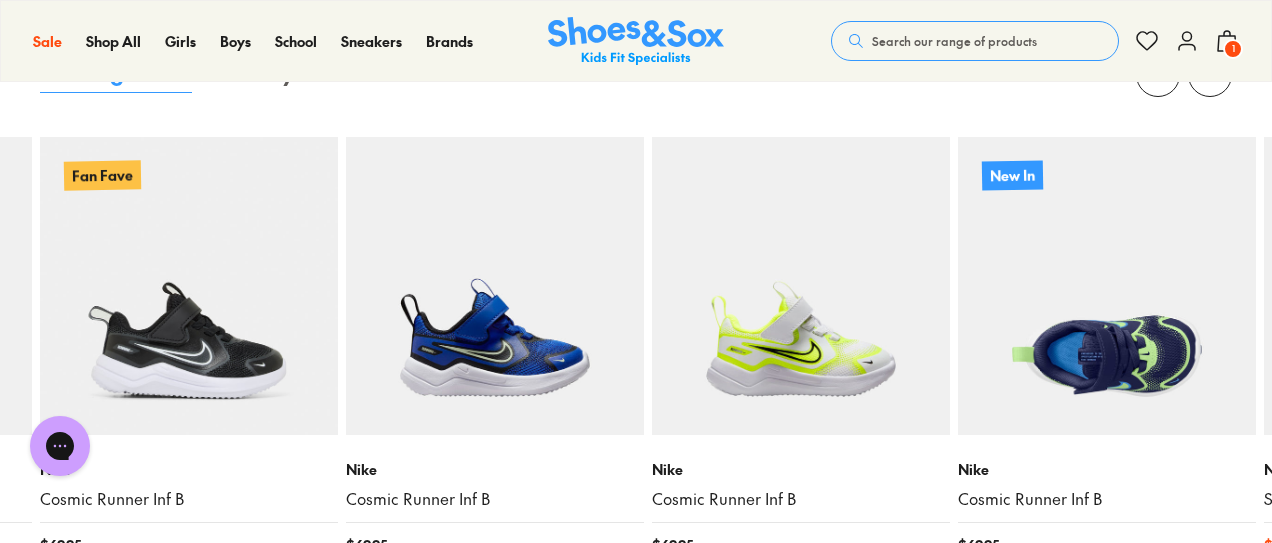 scroll, scrollTop: 1900, scrollLeft: 0, axis: vertical 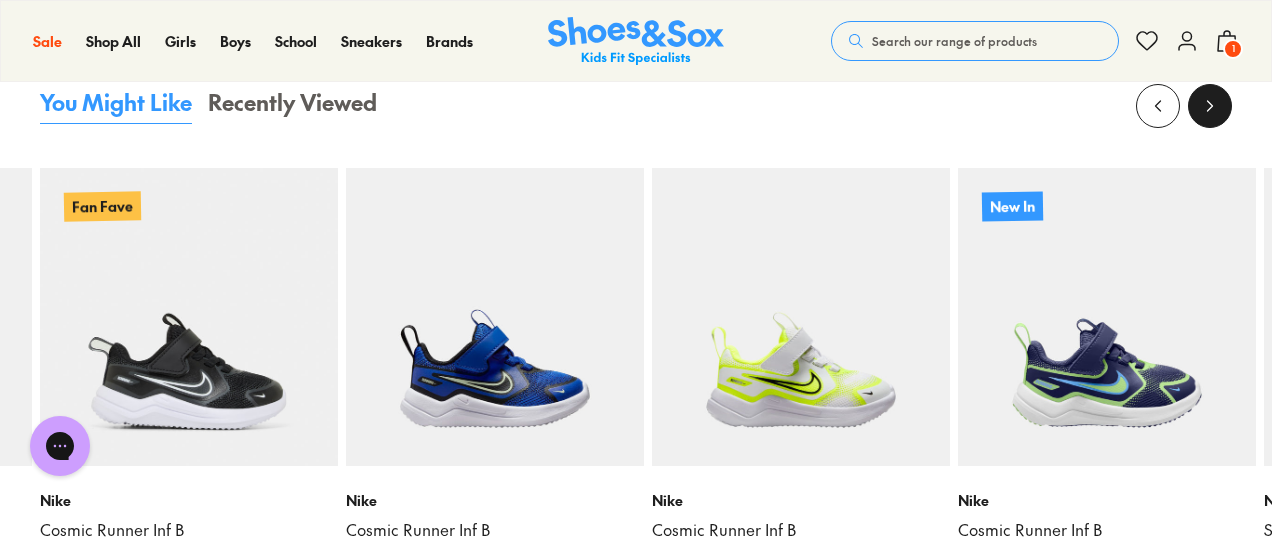 click 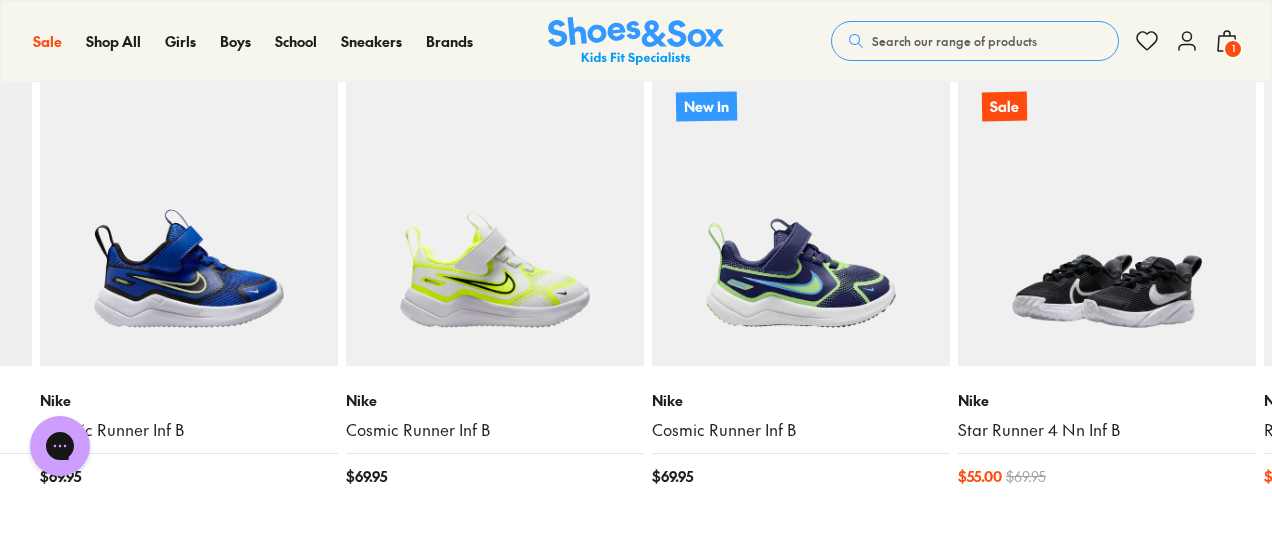 scroll, scrollTop: 1900, scrollLeft: 0, axis: vertical 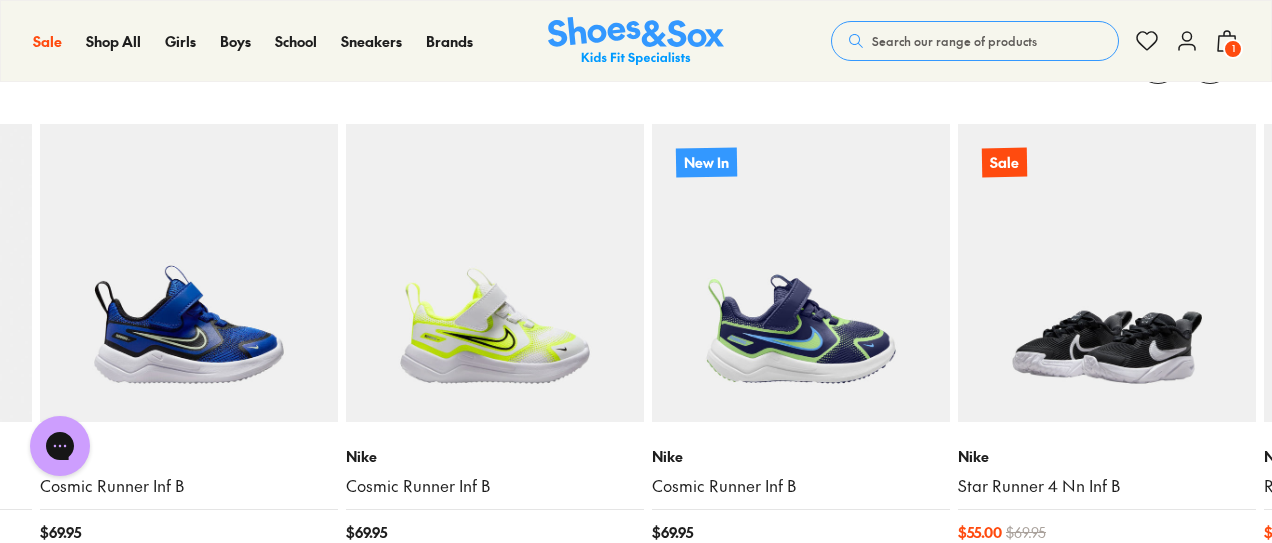 type 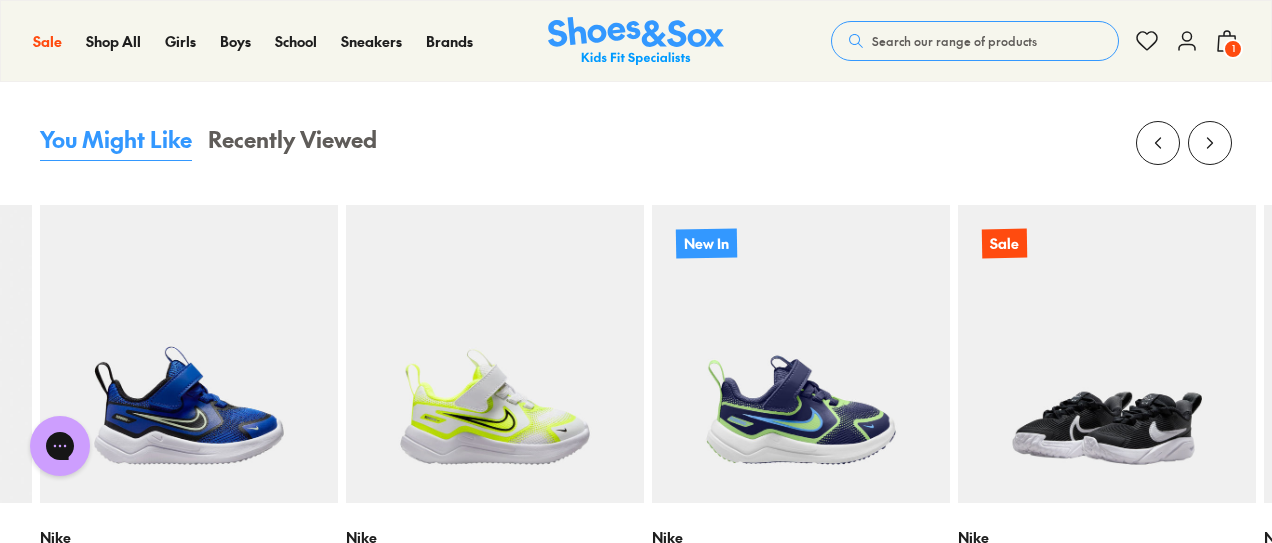 scroll, scrollTop: 1844, scrollLeft: 0, axis: vertical 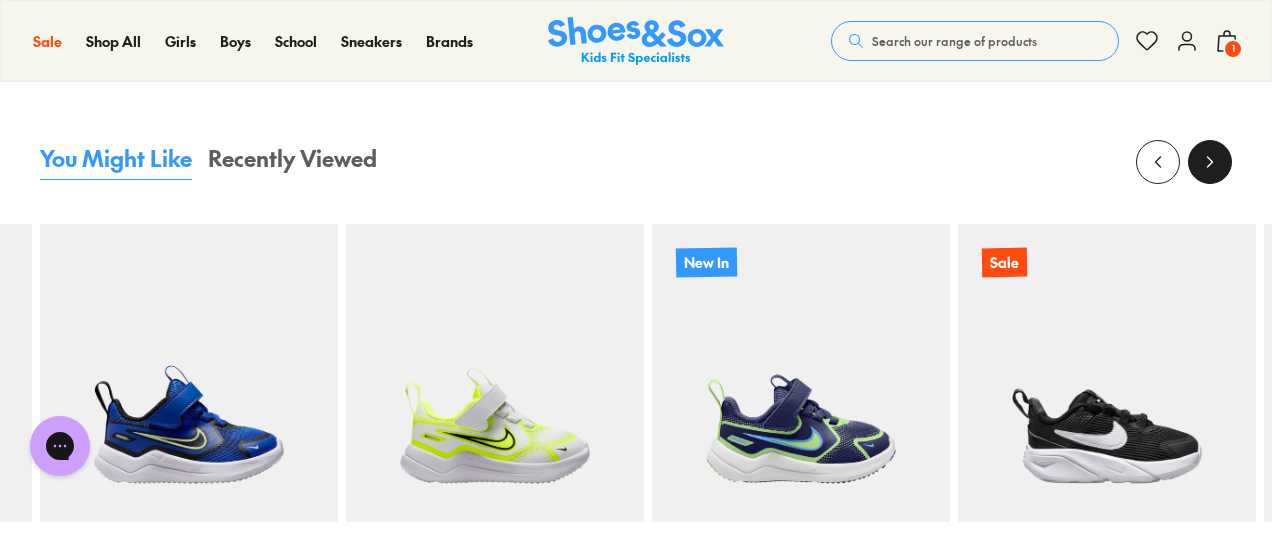click 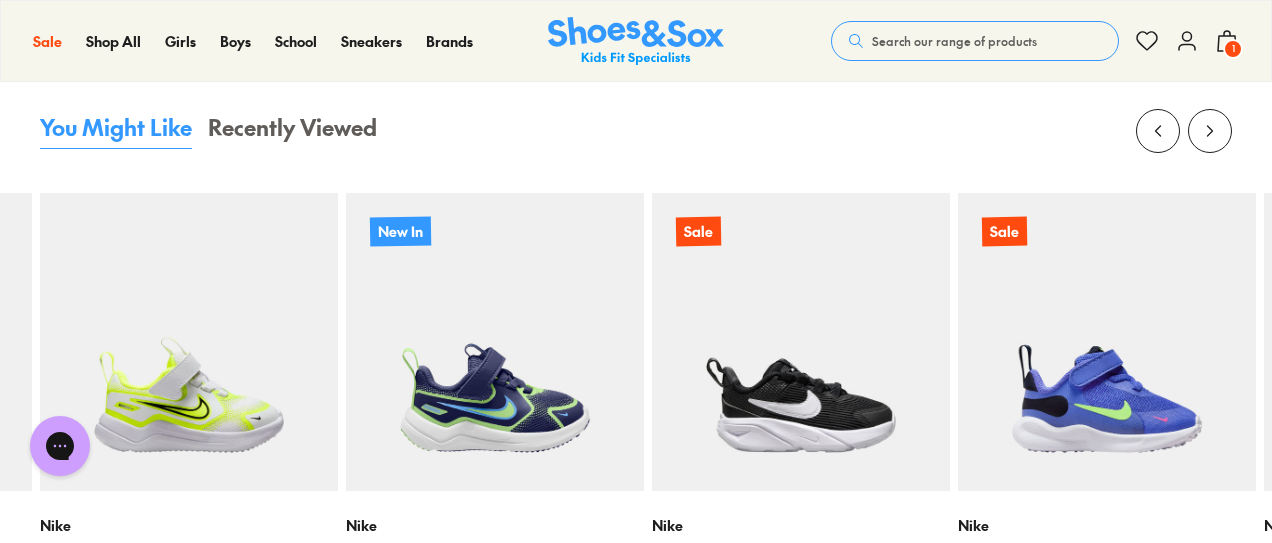 scroll, scrollTop: 1844, scrollLeft: 0, axis: vertical 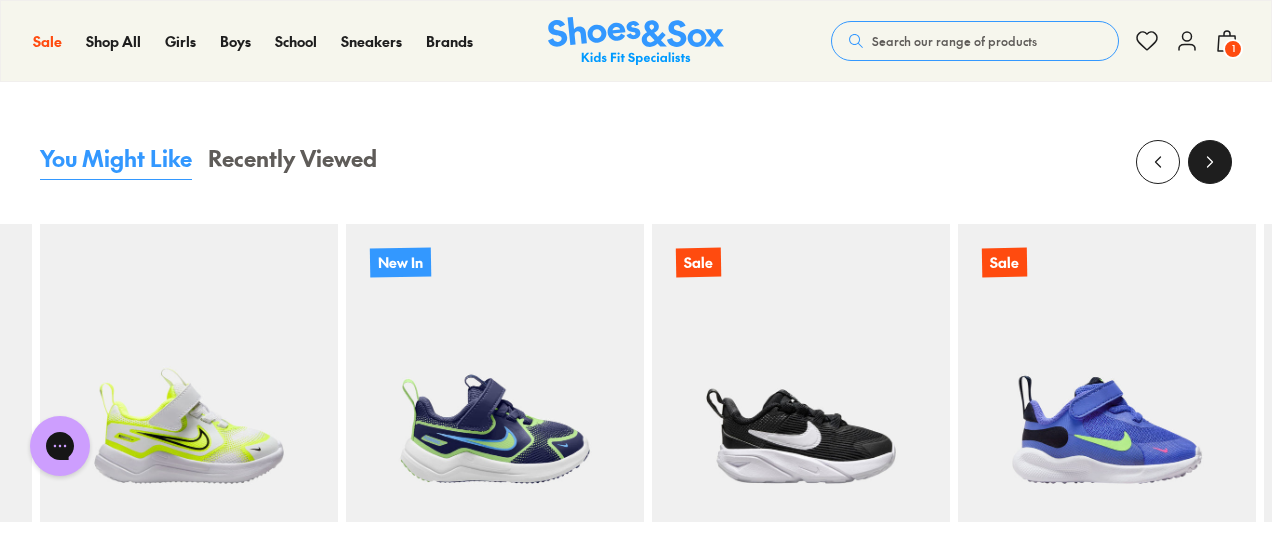 click 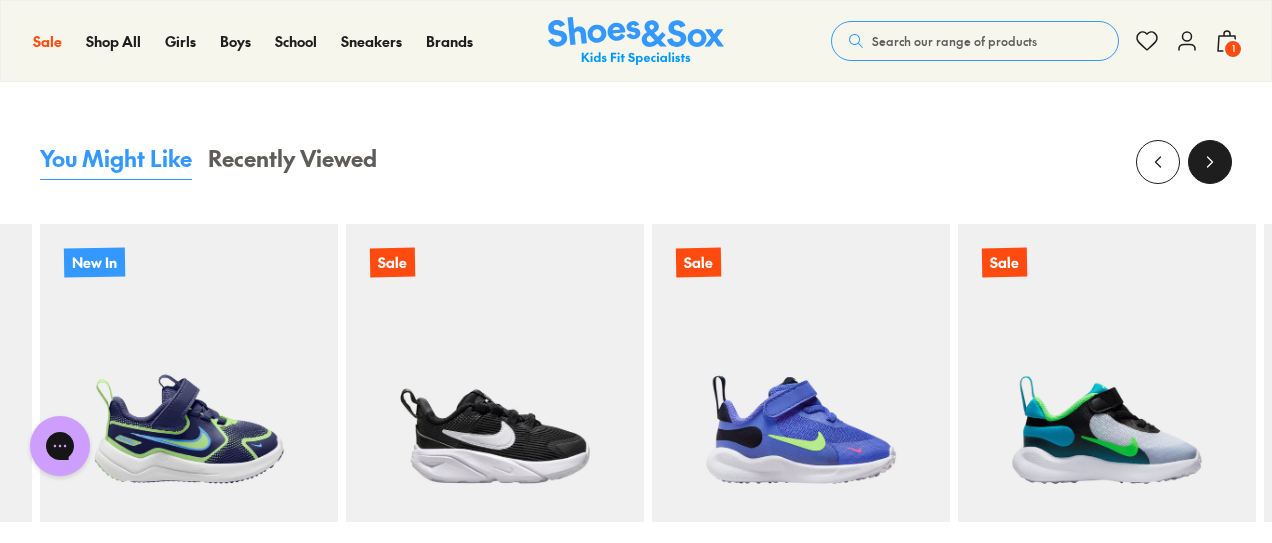 click 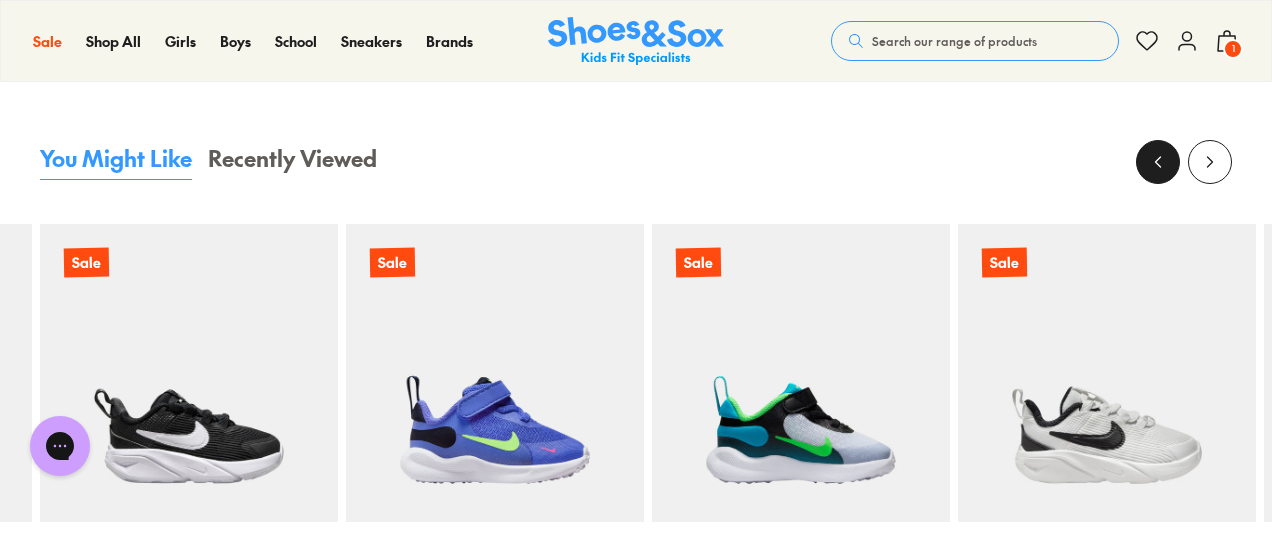 scroll, scrollTop: 1944, scrollLeft: 0, axis: vertical 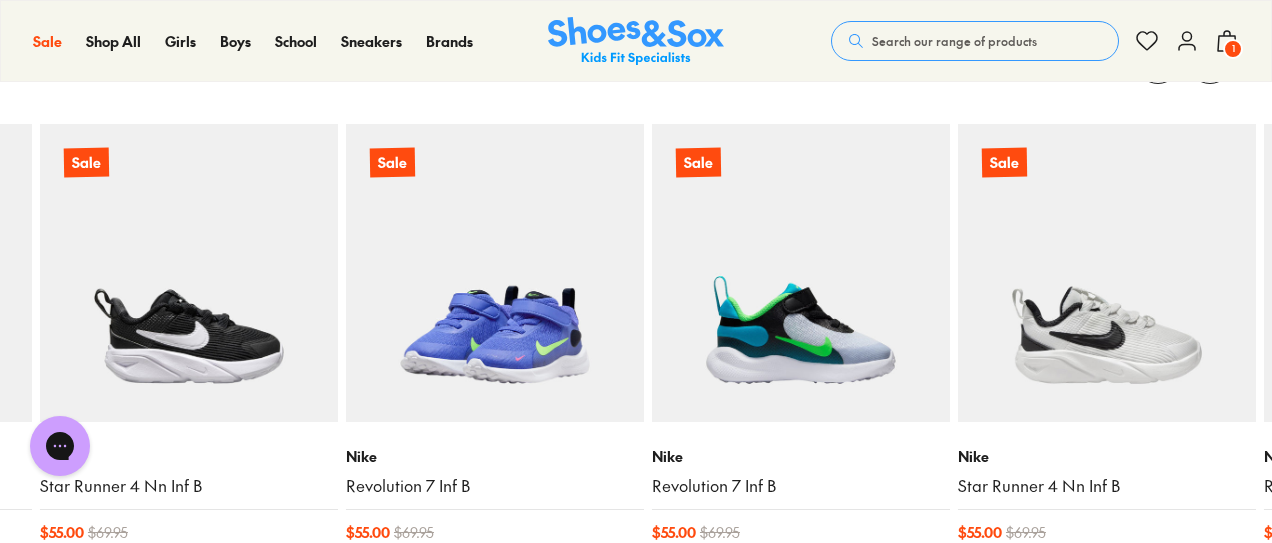 click at bounding box center (495, 273) 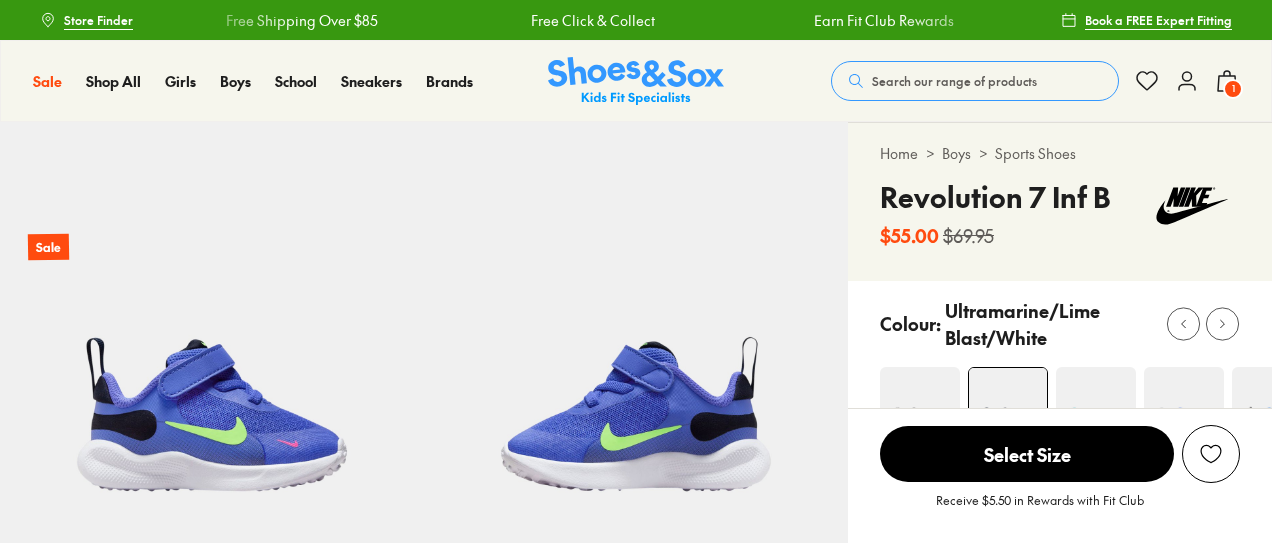 scroll, scrollTop: 0, scrollLeft: 0, axis: both 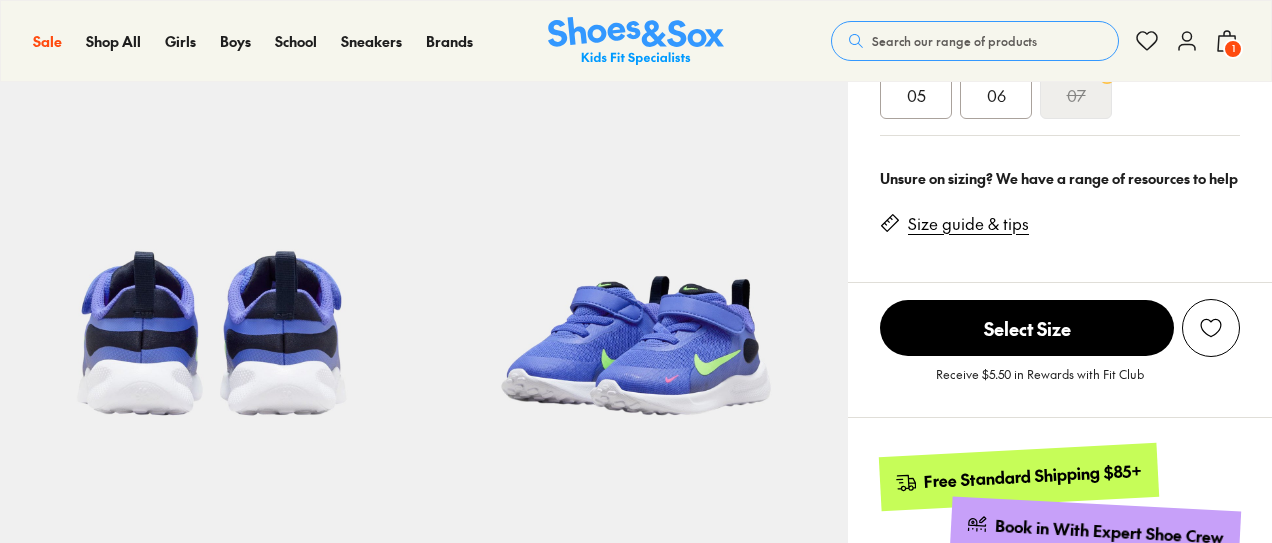 select on "*" 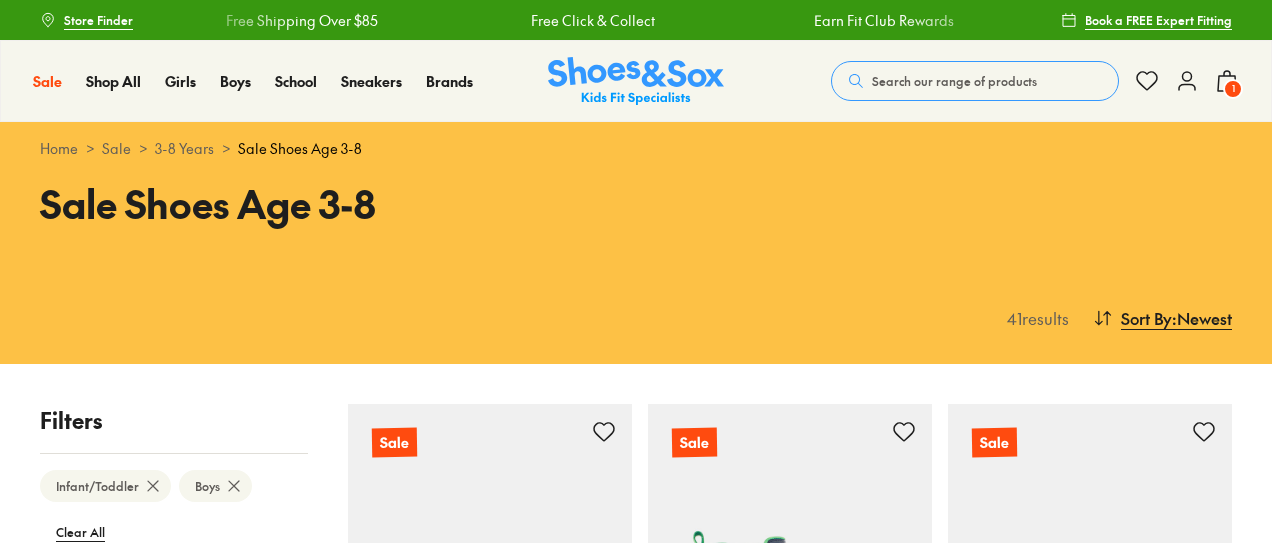 scroll, scrollTop: 0, scrollLeft: 0, axis: both 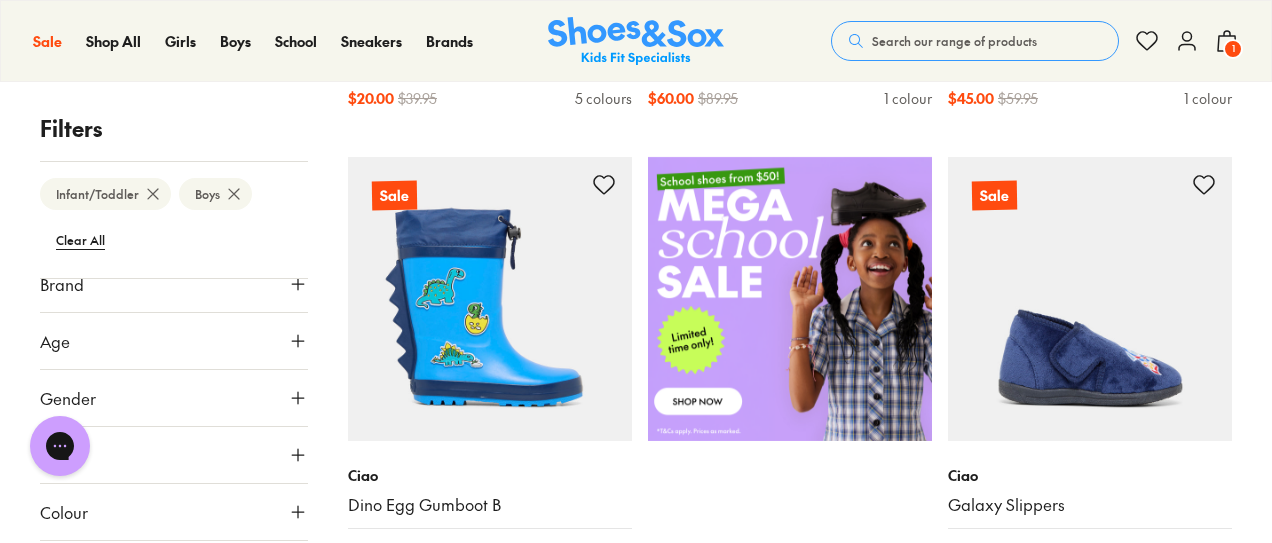 click on "Brand" at bounding box center (174, 284) 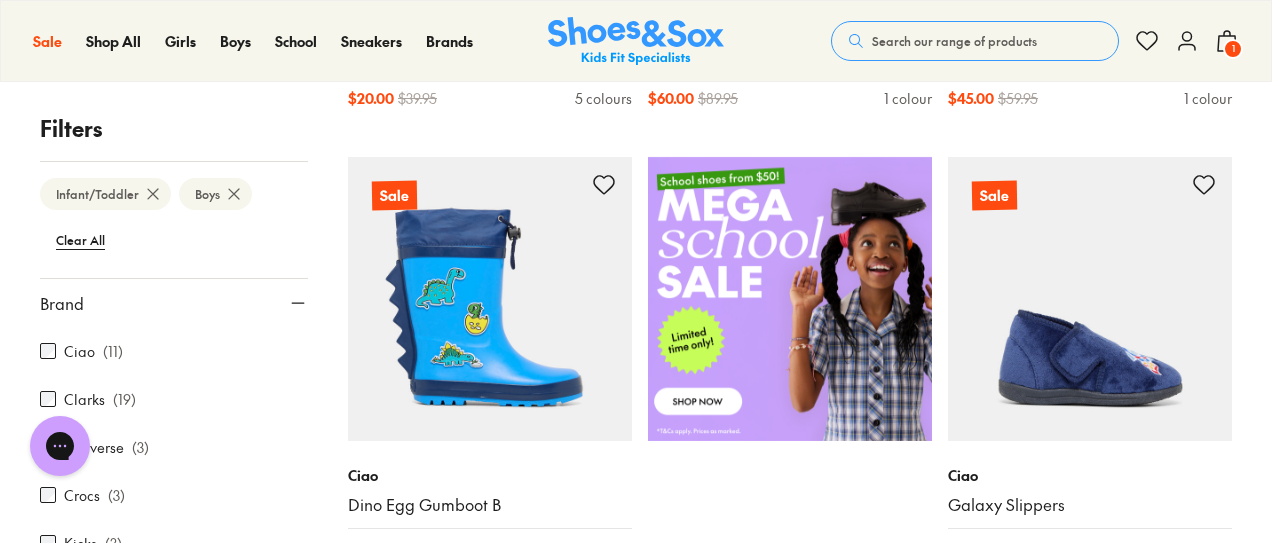 scroll, scrollTop: 0, scrollLeft: 0, axis: both 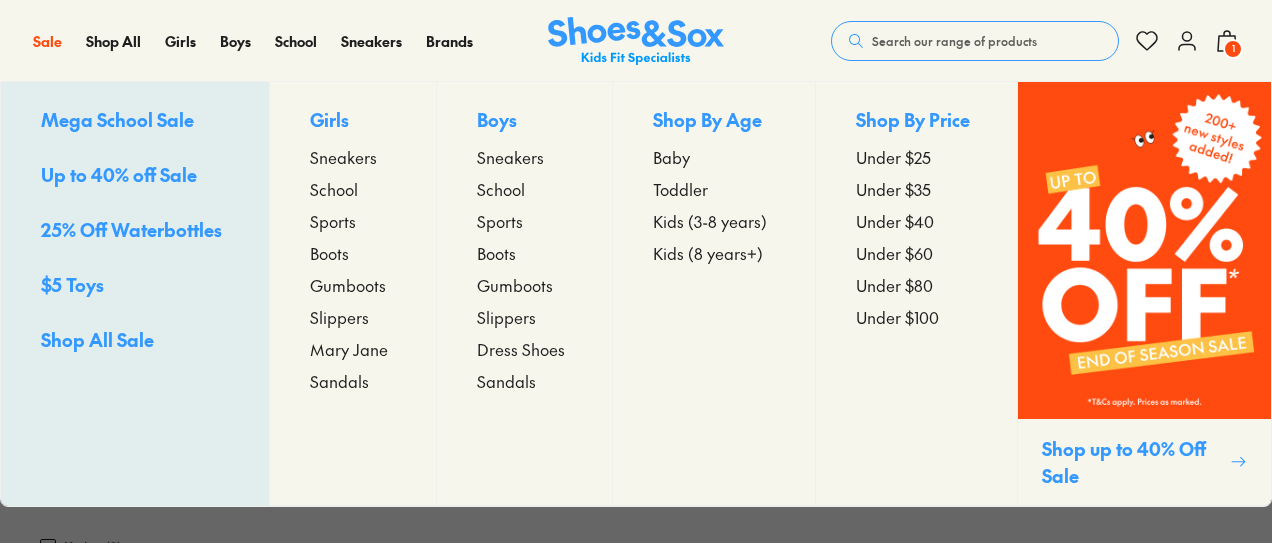 click on "Kids (3-8 years)" at bounding box center (710, 221) 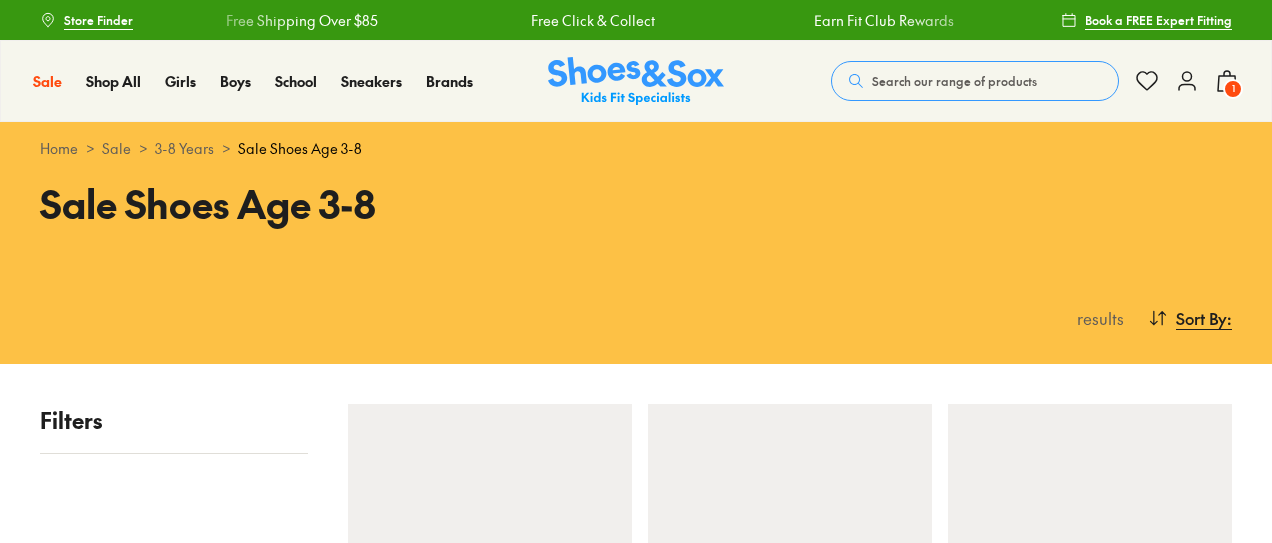 scroll, scrollTop: 0, scrollLeft: 0, axis: both 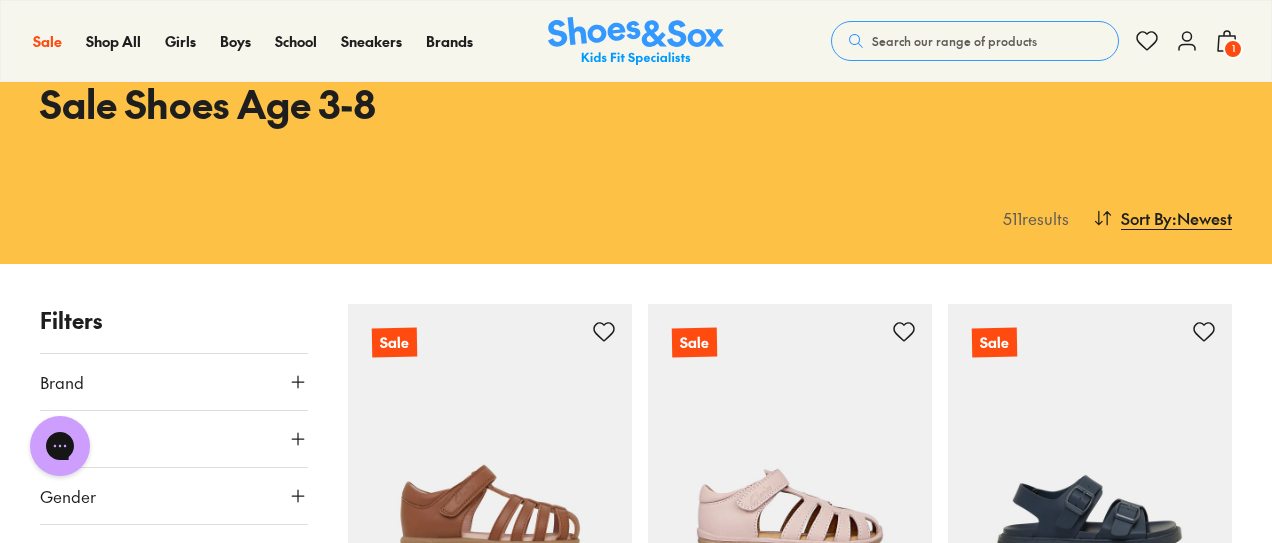 click on "Brand" at bounding box center [174, 382] 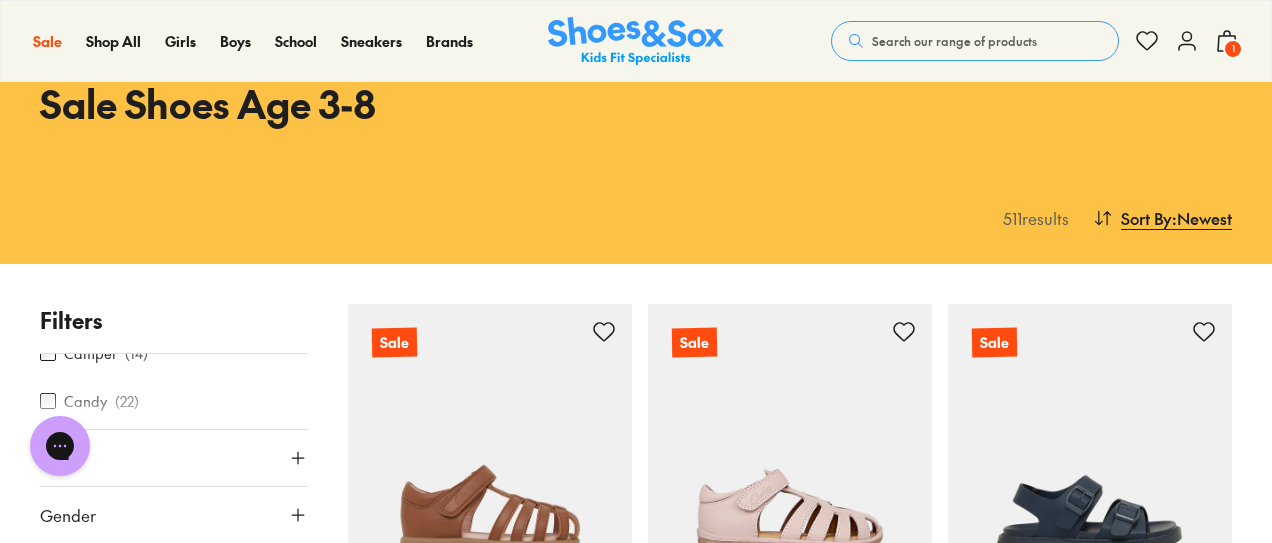 scroll, scrollTop: 390, scrollLeft: 0, axis: vertical 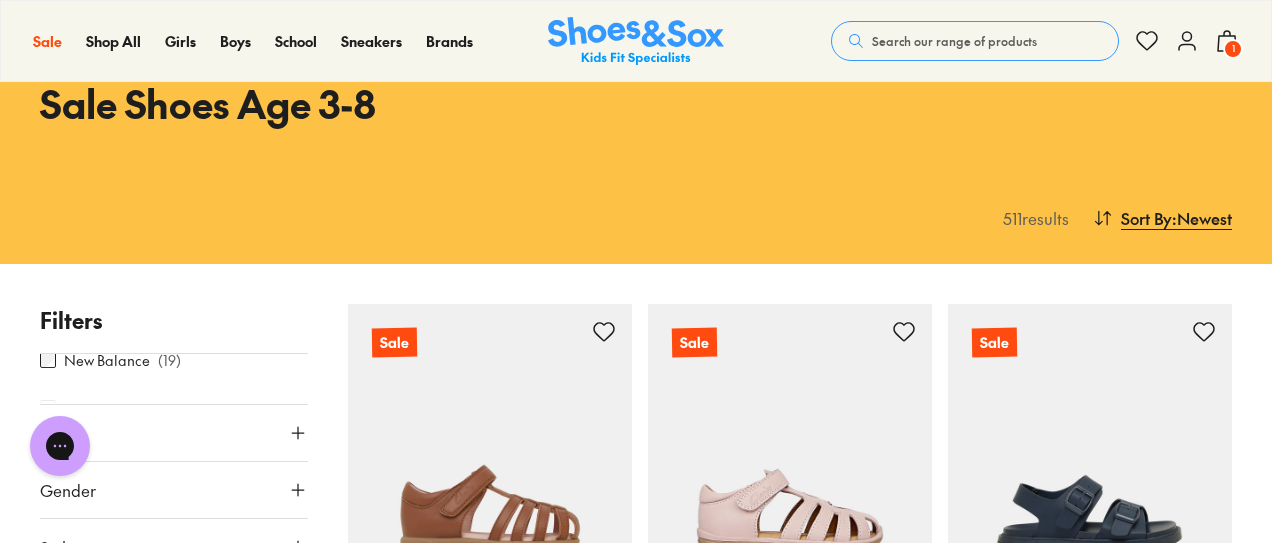 drag, startPoint x: 231, startPoint y: 385, endPoint x: 232, endPoint y: 371, distance: 14.035668 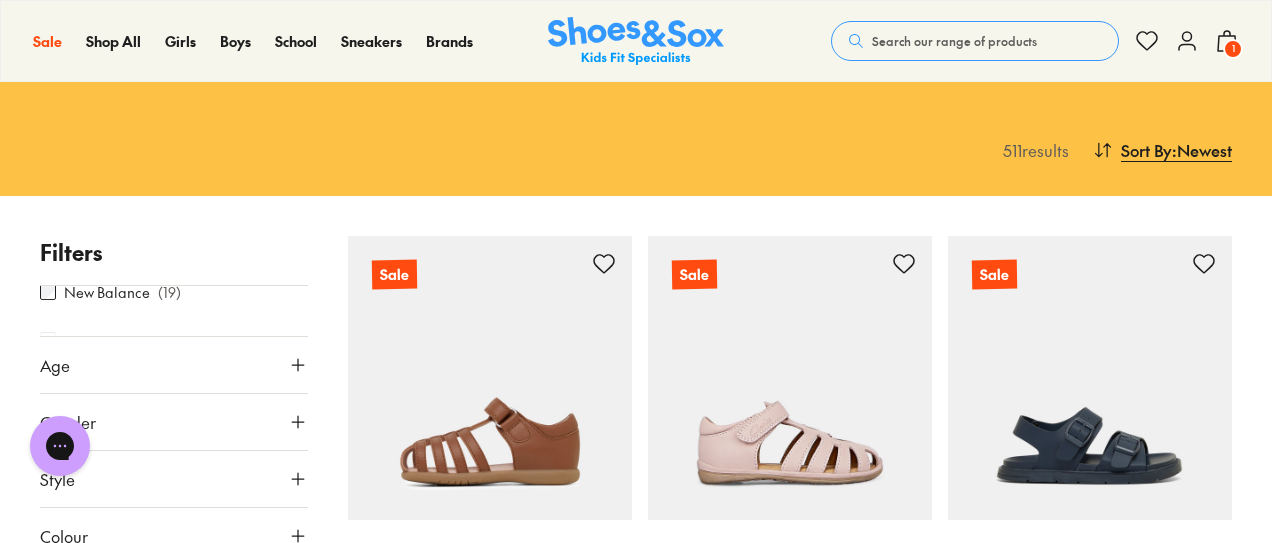 scroll, scrollTop: 200, scrollLeft: 0, axis: vertical 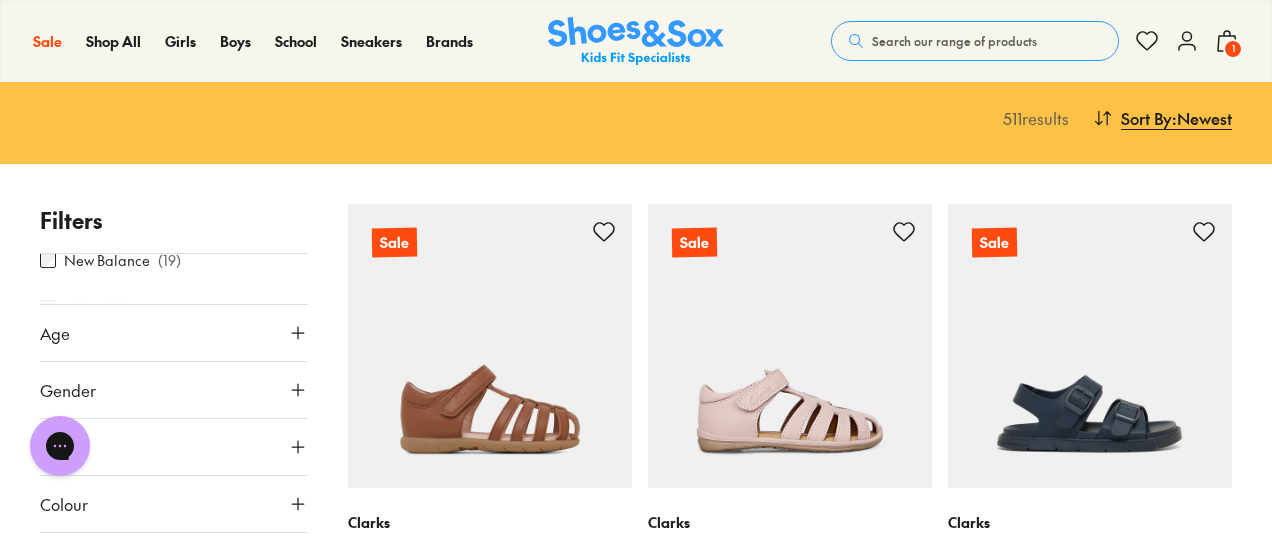 click on "Age Youth ( 206 ) Infant/Toddler ( 139 ) Junior ( 135 ) Senior ( 29 )" at bounding box center (174, 332) 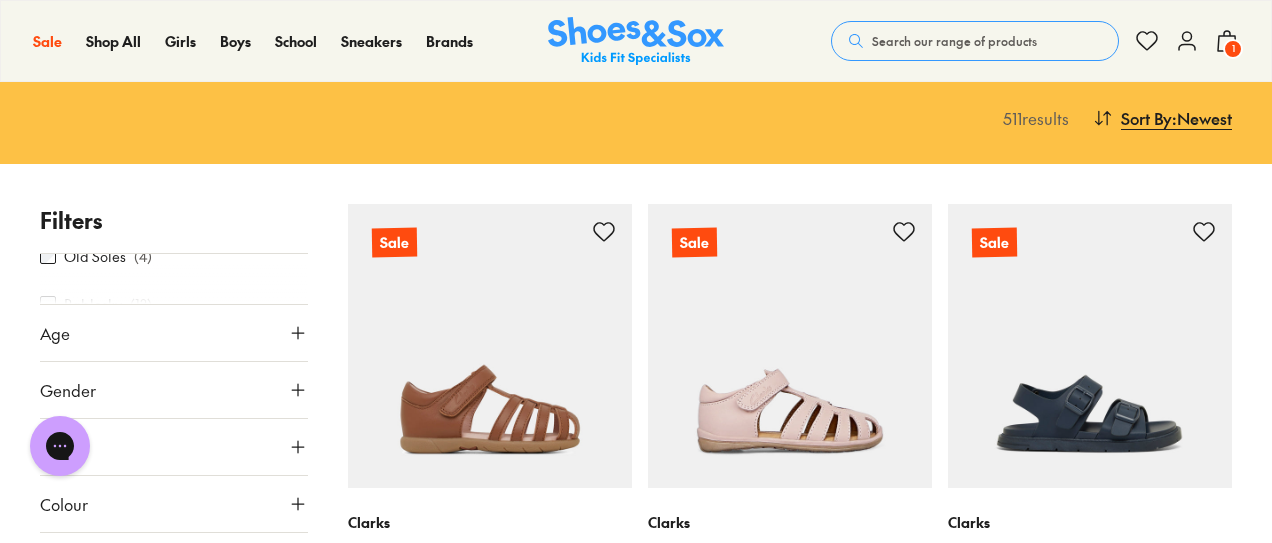 scroll, scrollTop: 400, scrollLeft: 0, axis: vertical 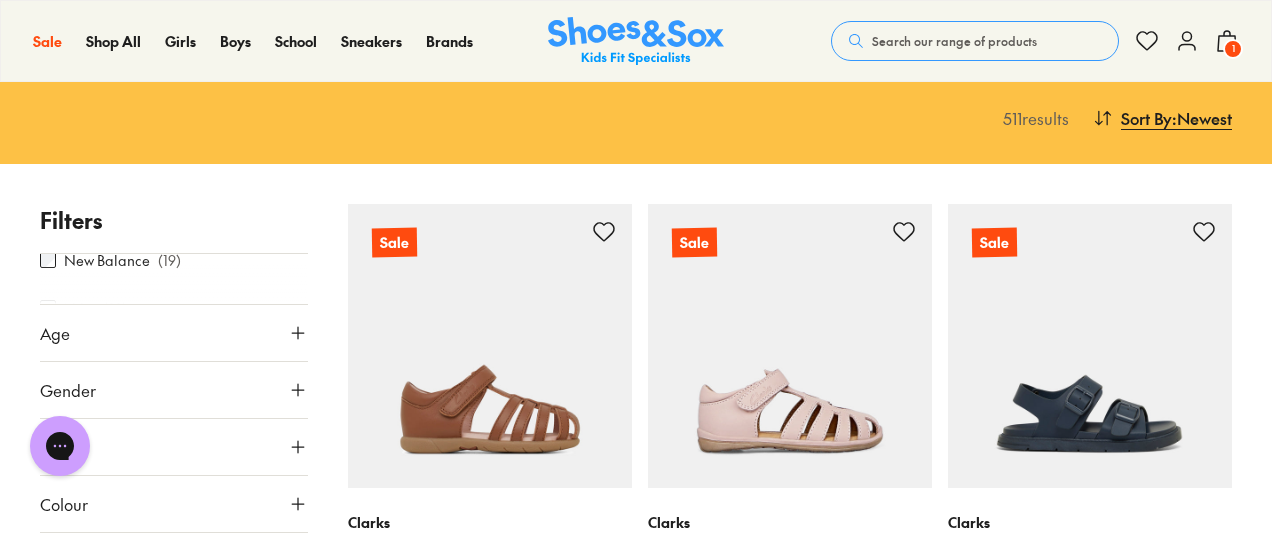 click at bounding box center (174, 284) 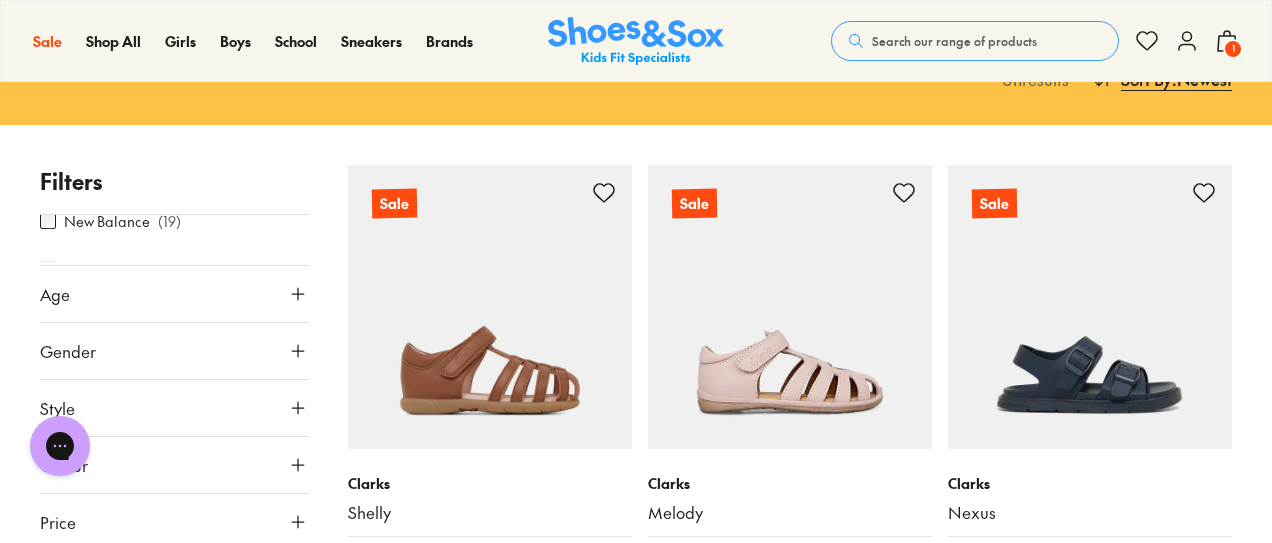 scroll, scrollTop: 240, scrollLeft: 0, axis: vertical 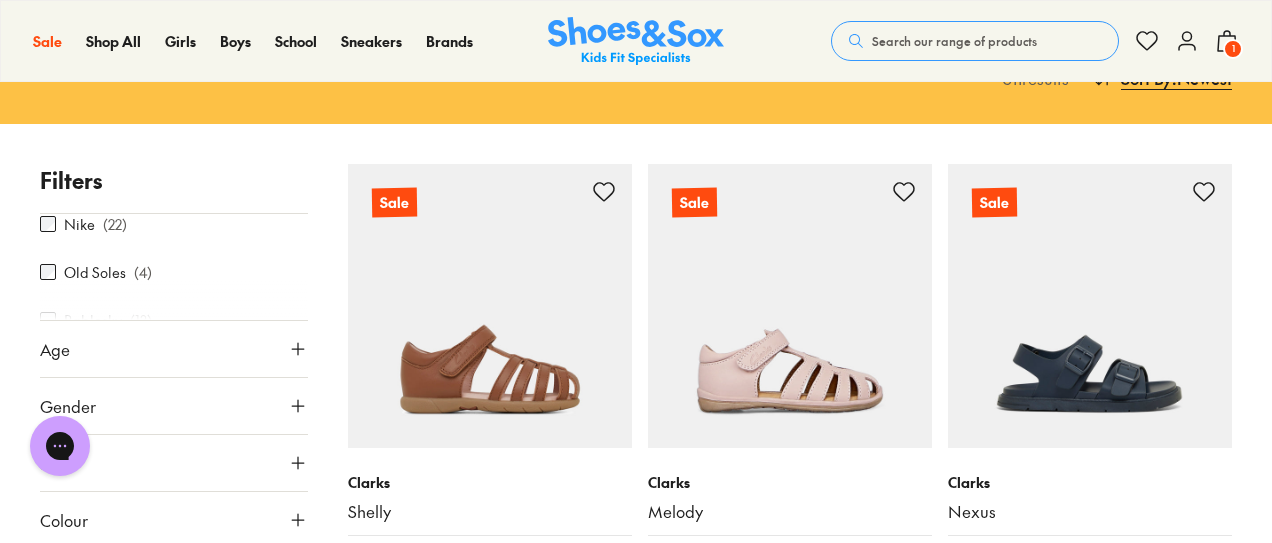 click on "Nike ( 22 )" at bounding box center (174, 224) 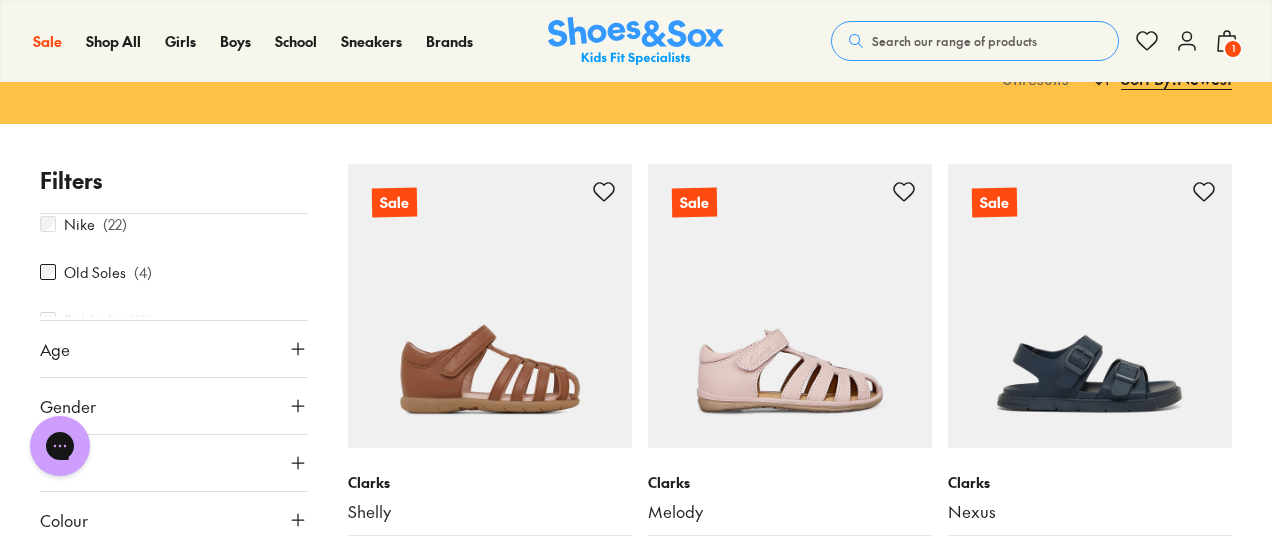 scroll, scrollTop: 264, scrollLeft: 0, axis: vertical 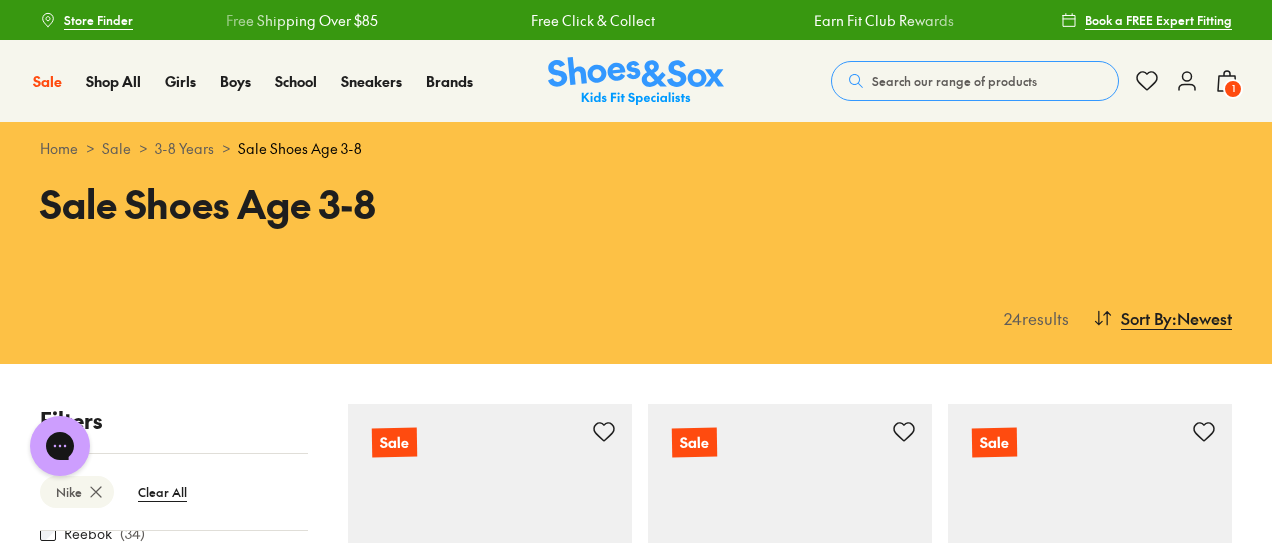 click on "Search our range of products" at bounding box center [954, 81] 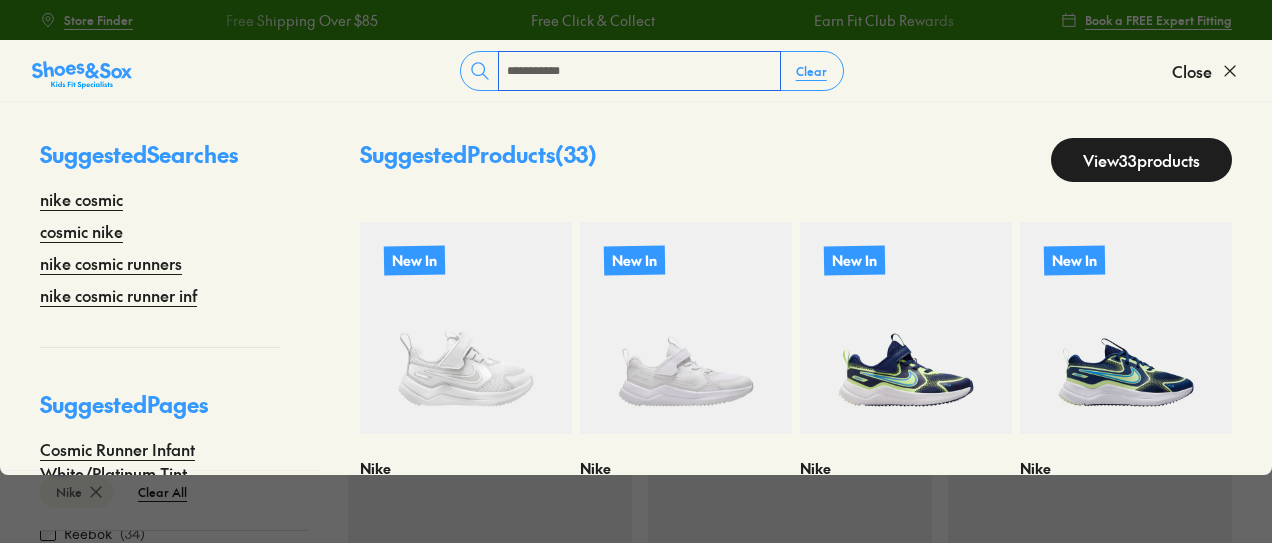 scroll, scrollTop: 0, scrollLeft: 0, axis: both 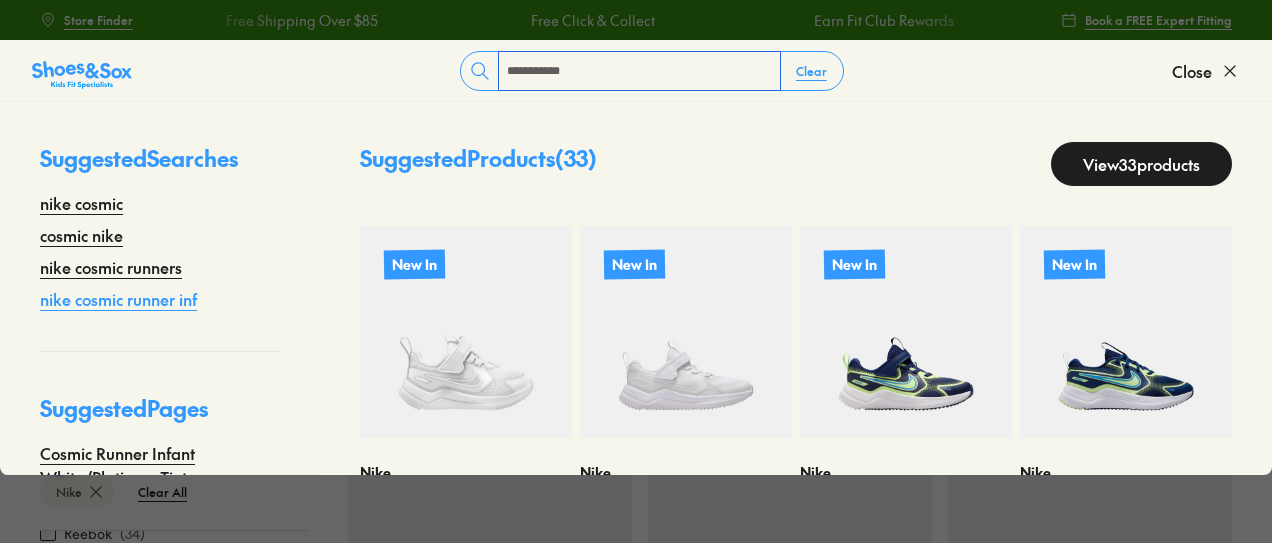 type on "**********" 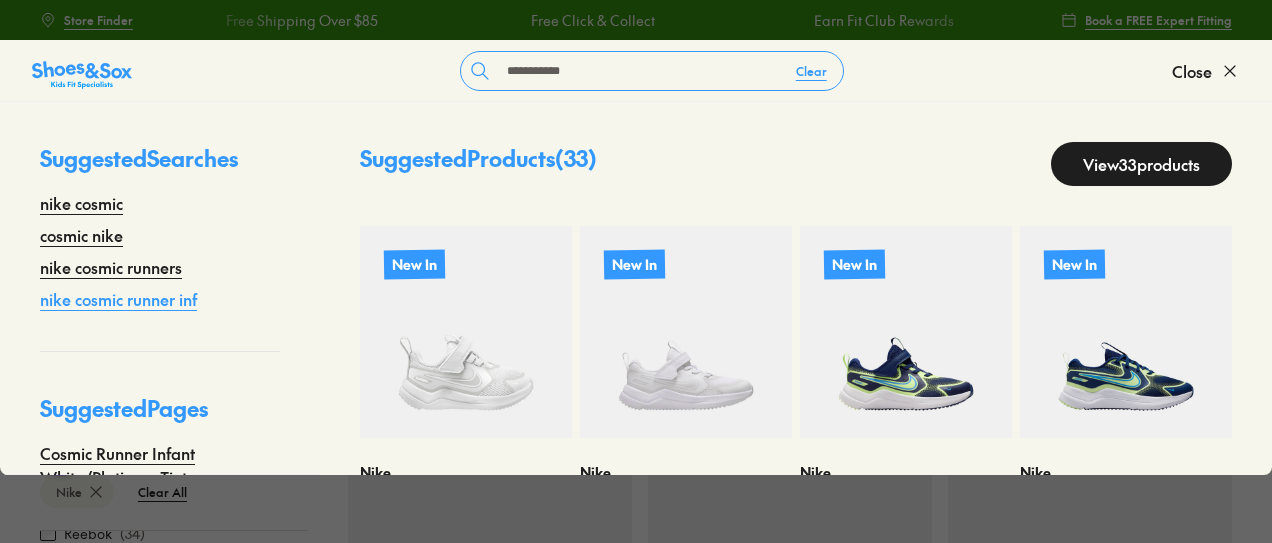 click on "nike cosmic runner inf" at bounding box center [118, 299] 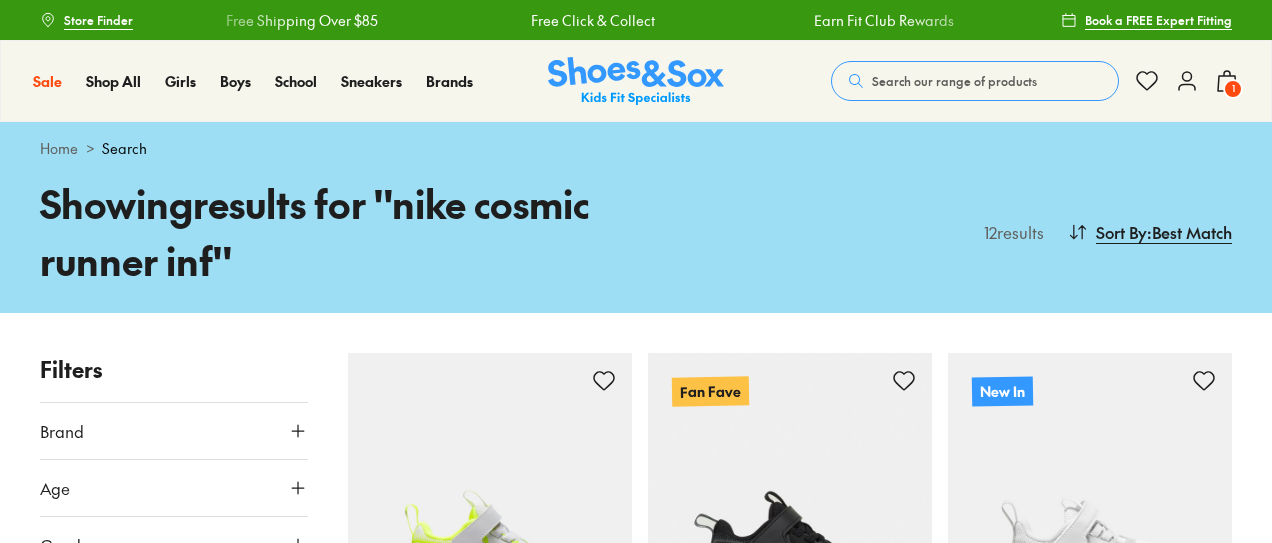 scroll, scrollTop: 0, scrollLeft: 0, axis: both 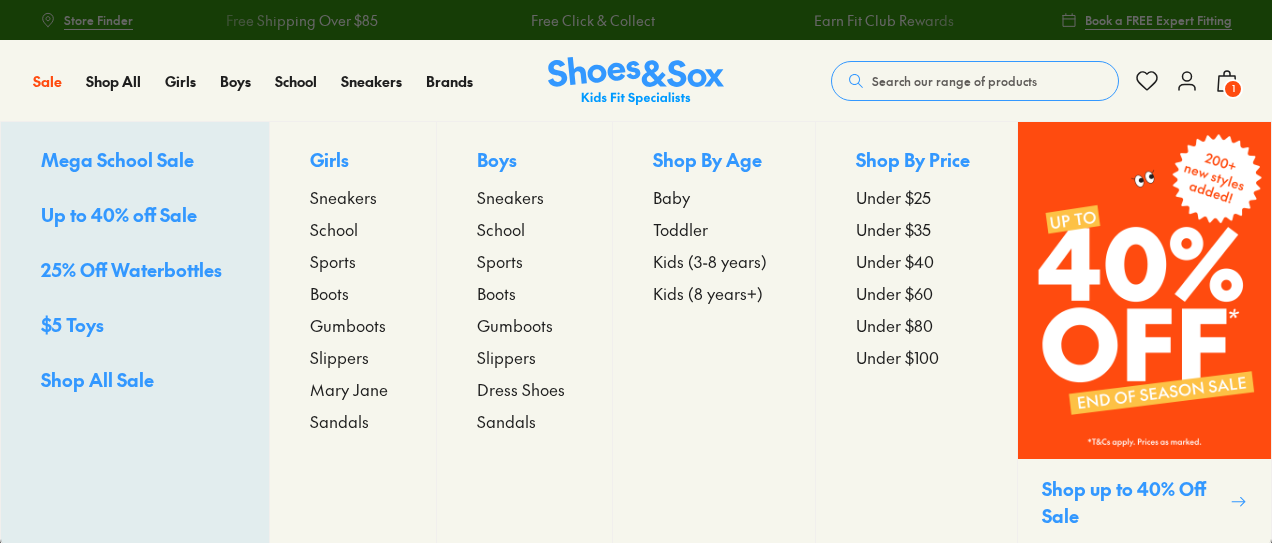 click on "Kids (3-8 years)" at bounding box center (710, 261) 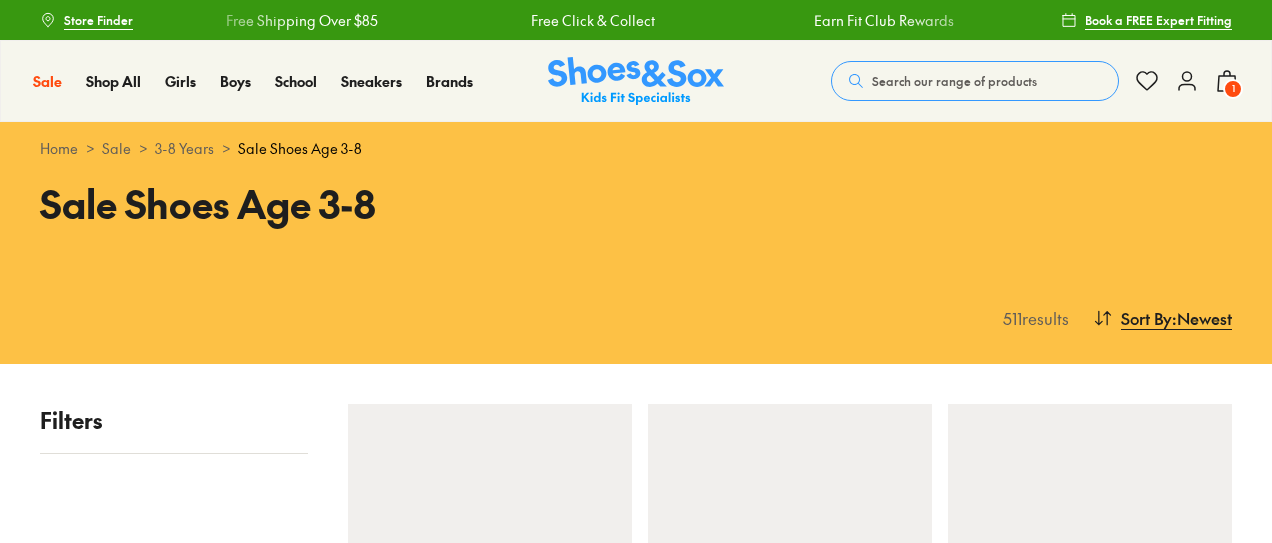 scroll, scrollTop: 0, scrollLeft: 0, axis: both 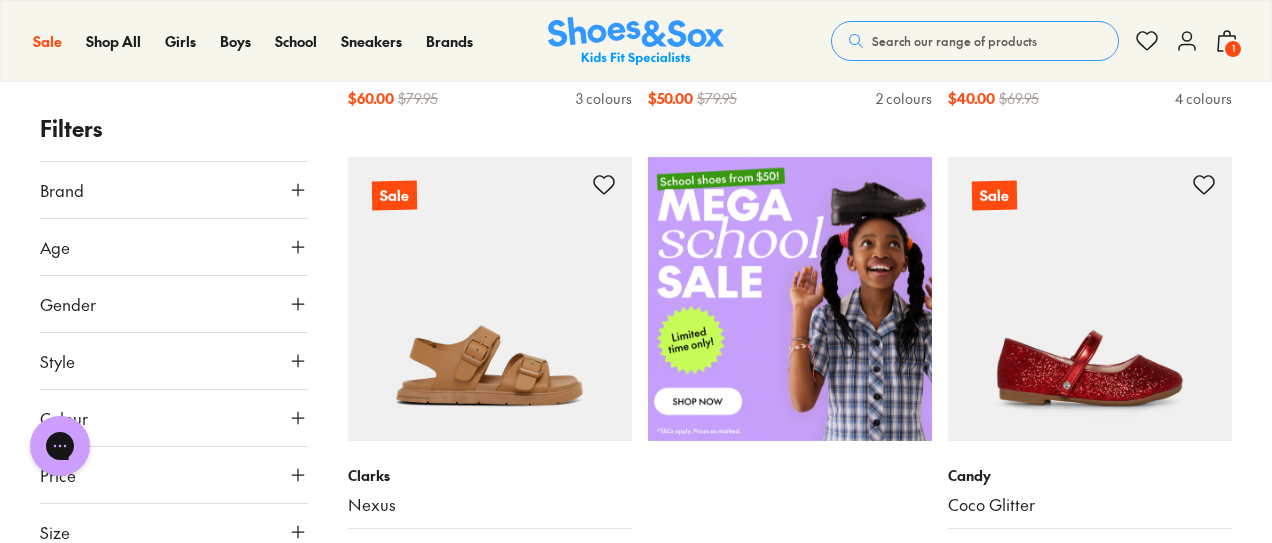 click on "Brand" at bounding box center (174, 190) 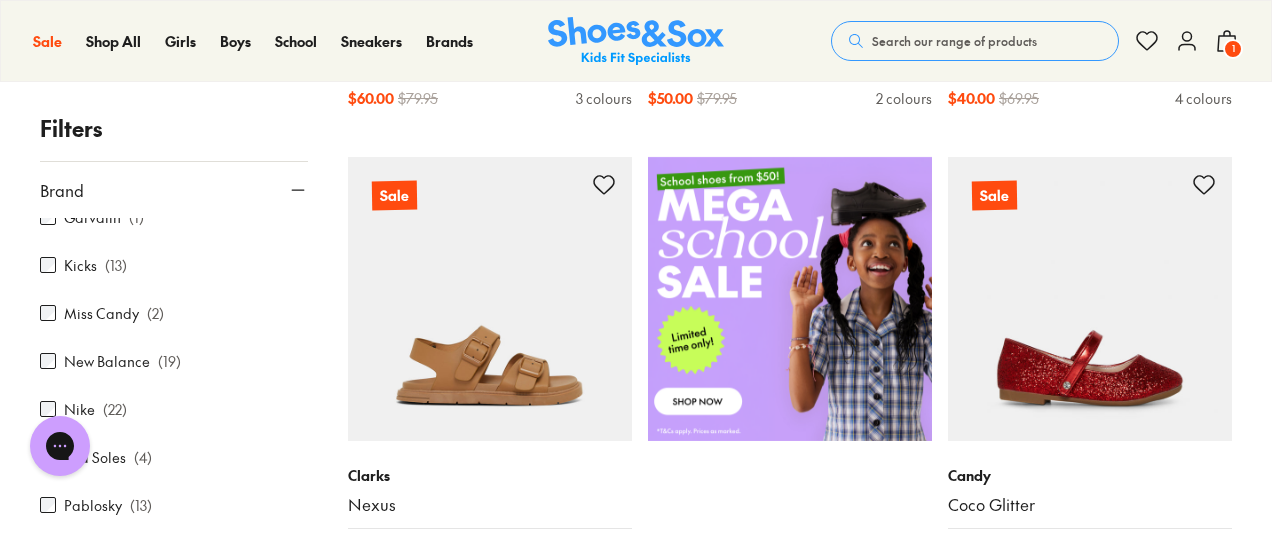 scroll, scrollTop: 600, scrollLeft: 0, axis: vertical 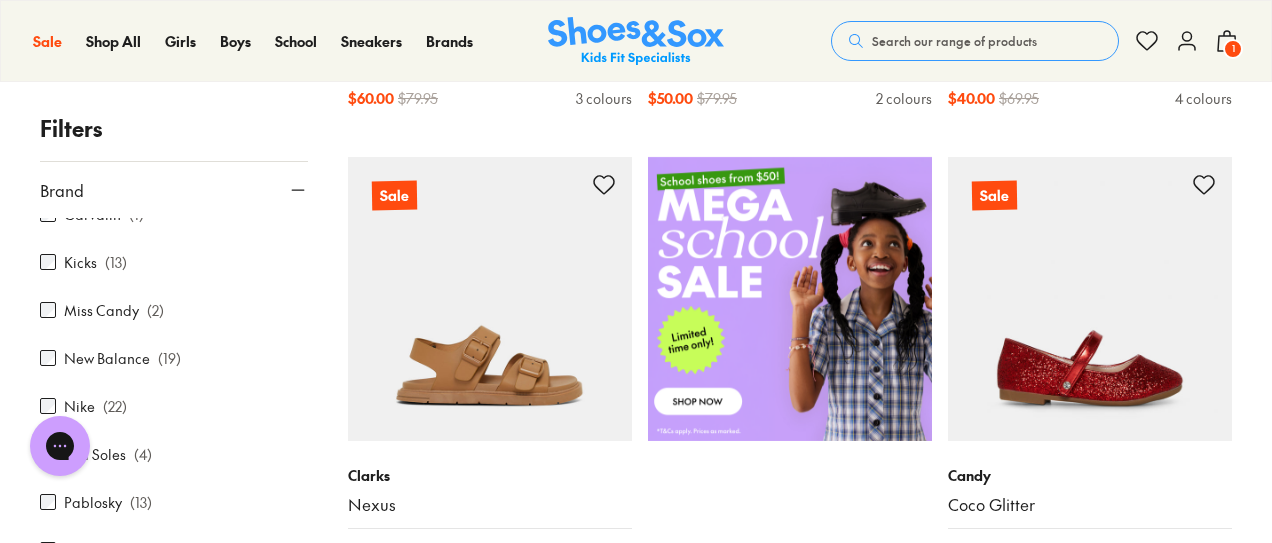 click on "Nike ( 22 )" at bounding box center (174, 406) 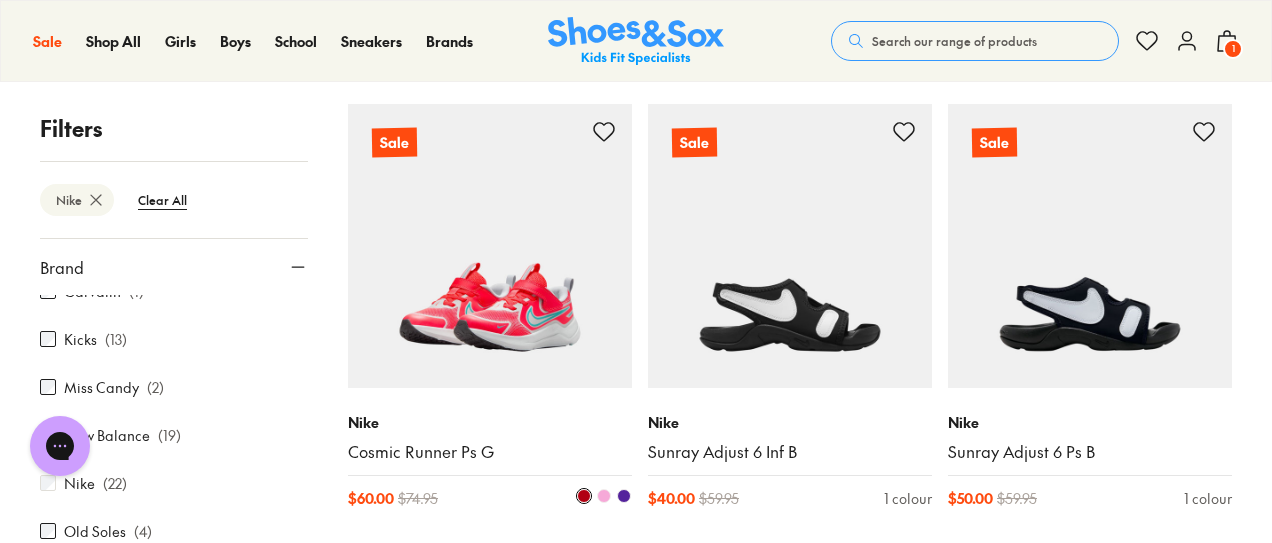 scroll, scrollTop: 300, scrollLeft: 0, axis: vertical 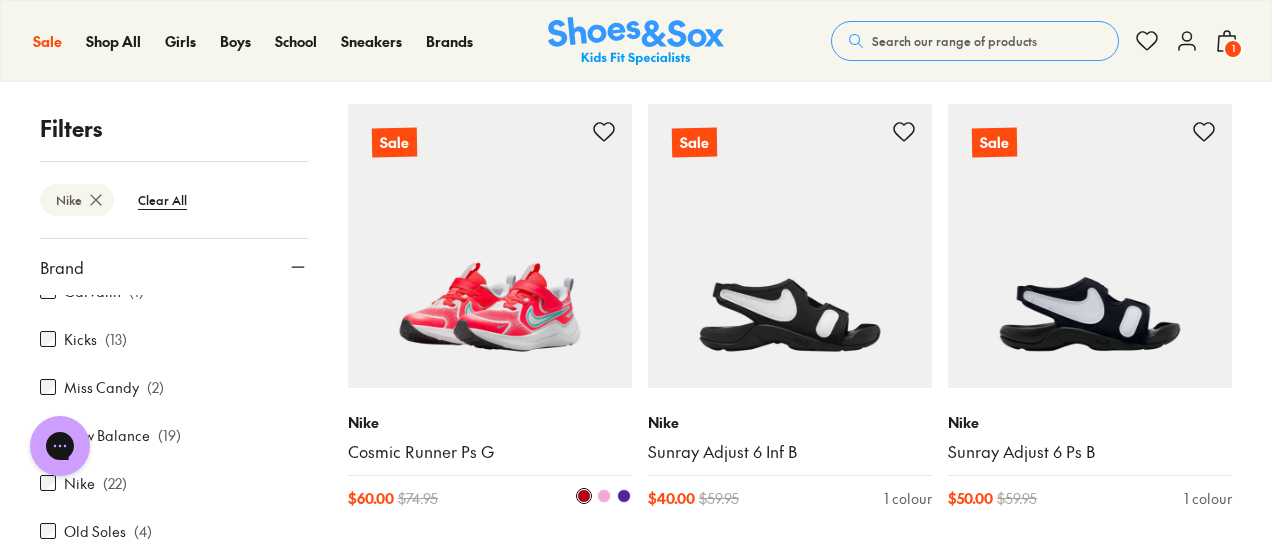 click at bounding box center [490, 246] 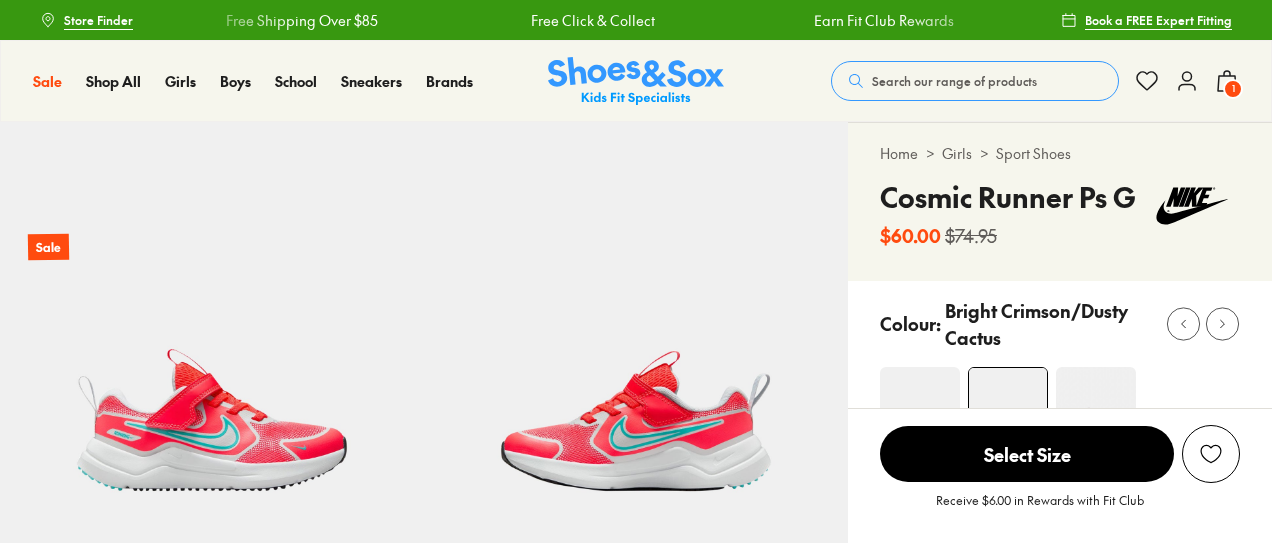 scroll, scrollTop: 0, scrollLeft: 0, axis: both 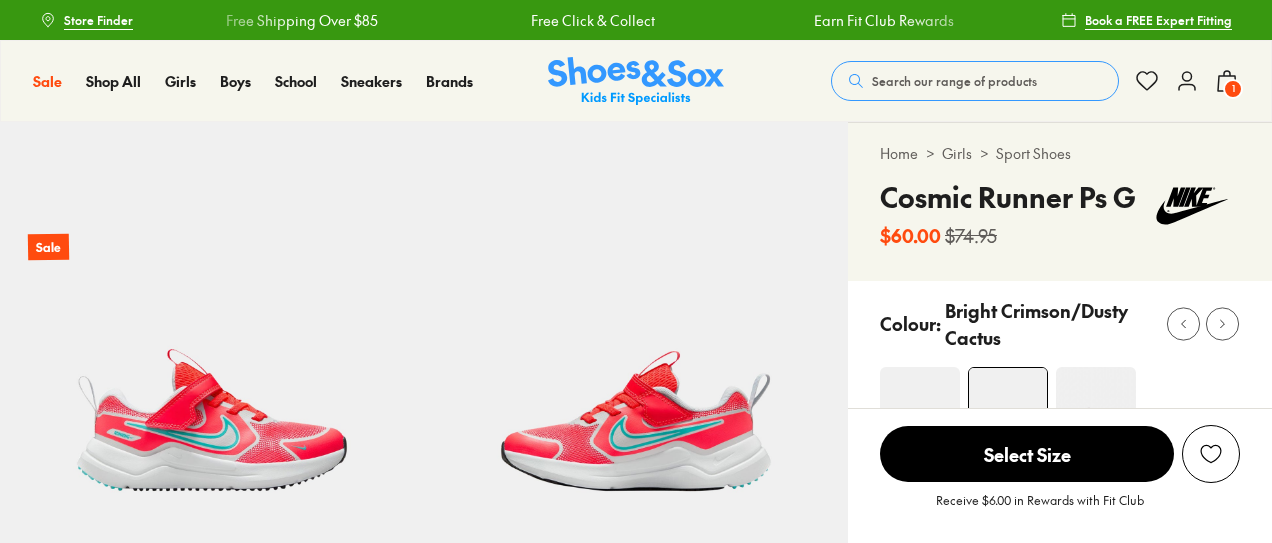 select on "*" 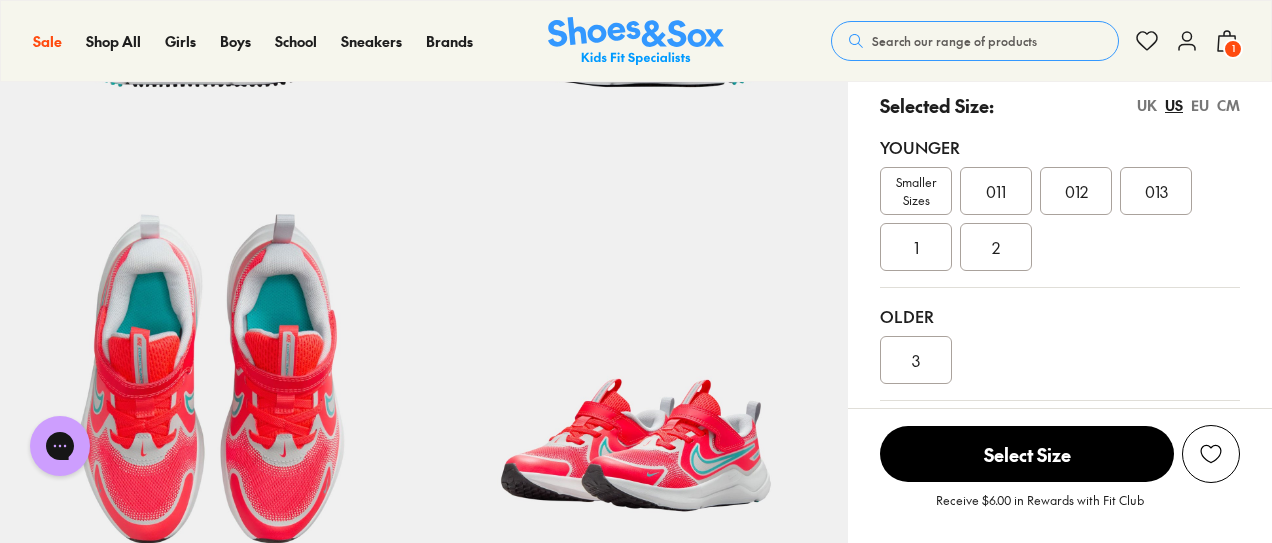 scroll, scrollTop: 400, scrollLeft: 0, axis: vertical 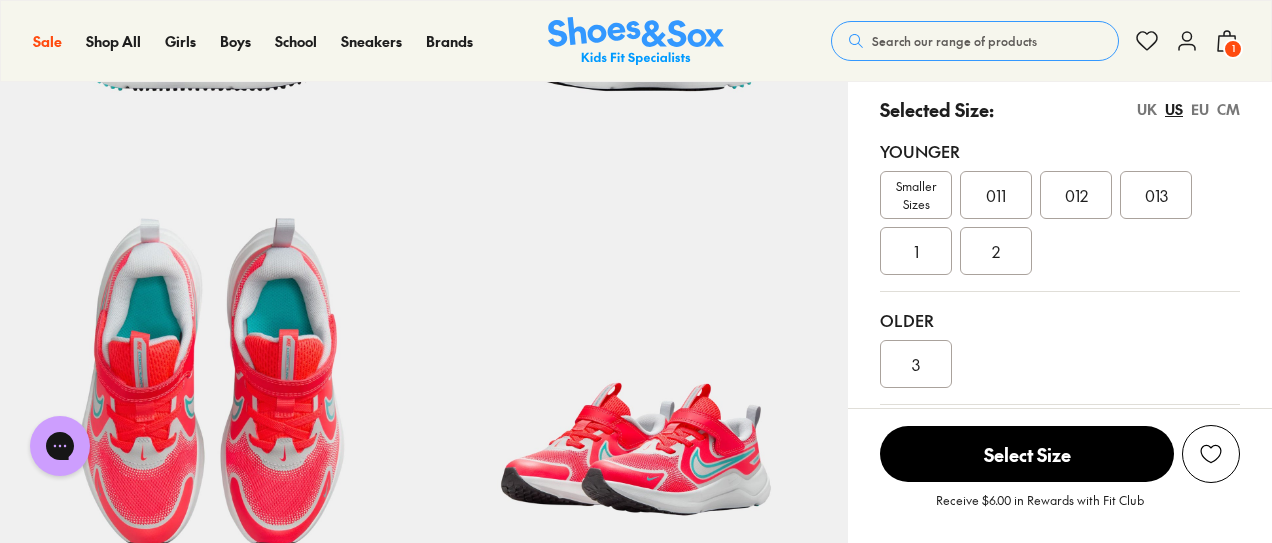 click on "US" at bounding box center [1174, 109] 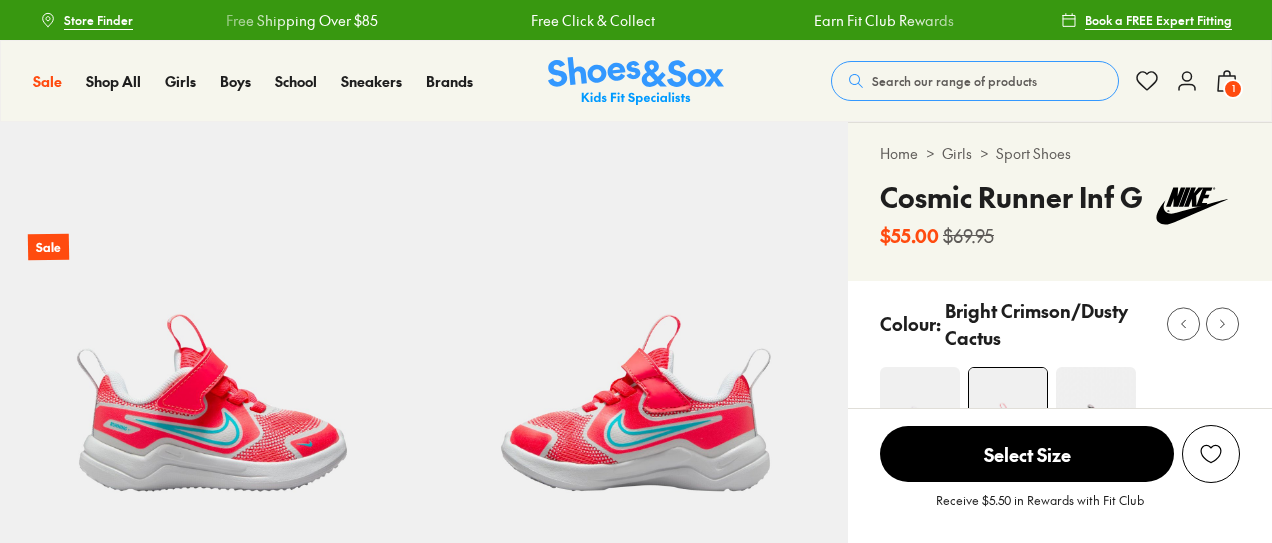 scroll, scrollTop: 0, scrollLeft: 0, axis: both 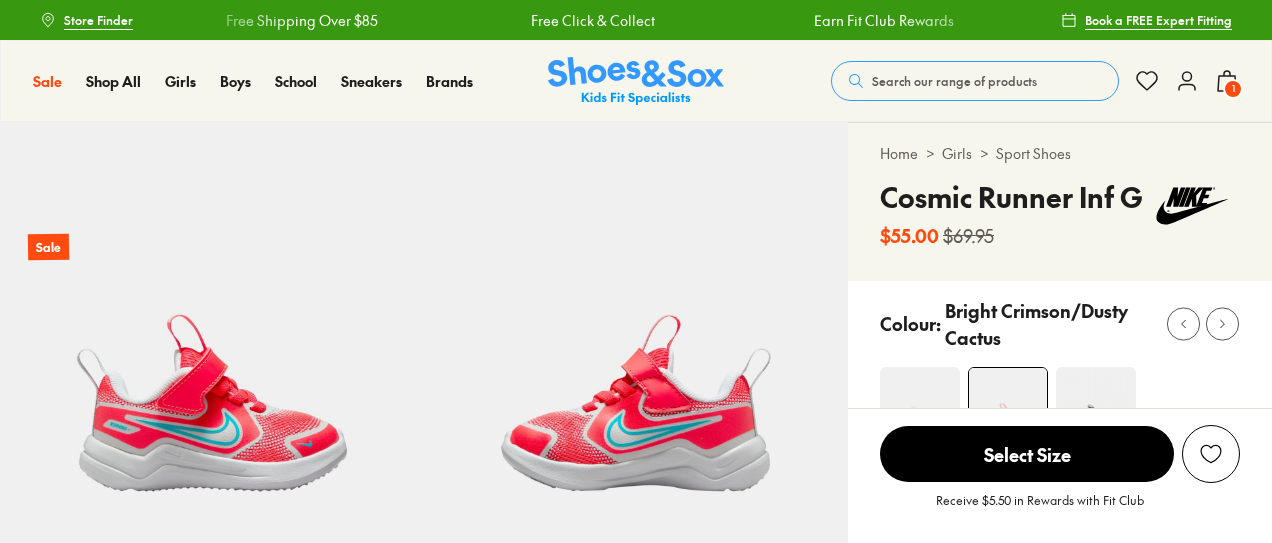 select on "*" 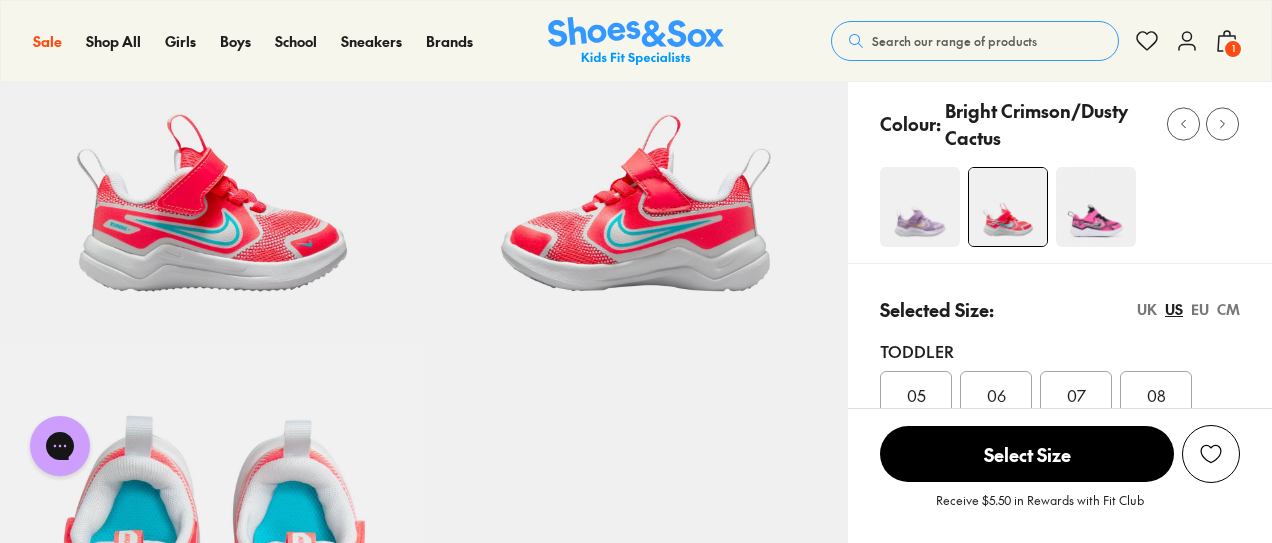 scroll, scrollTop: 0, scrollLeft: 0, axis: both 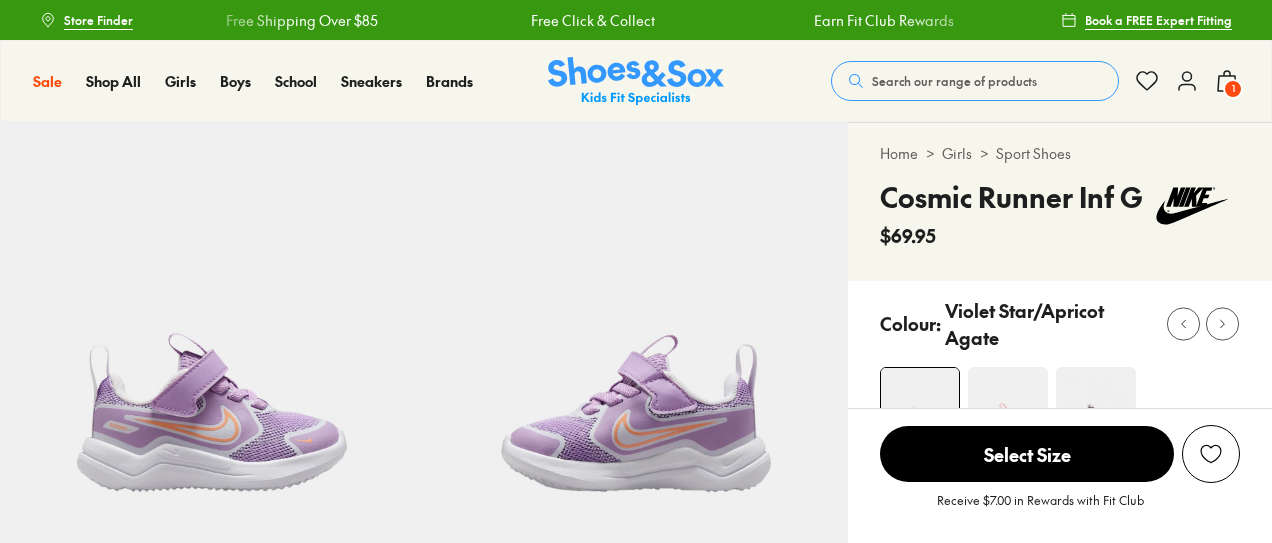 select on "*" 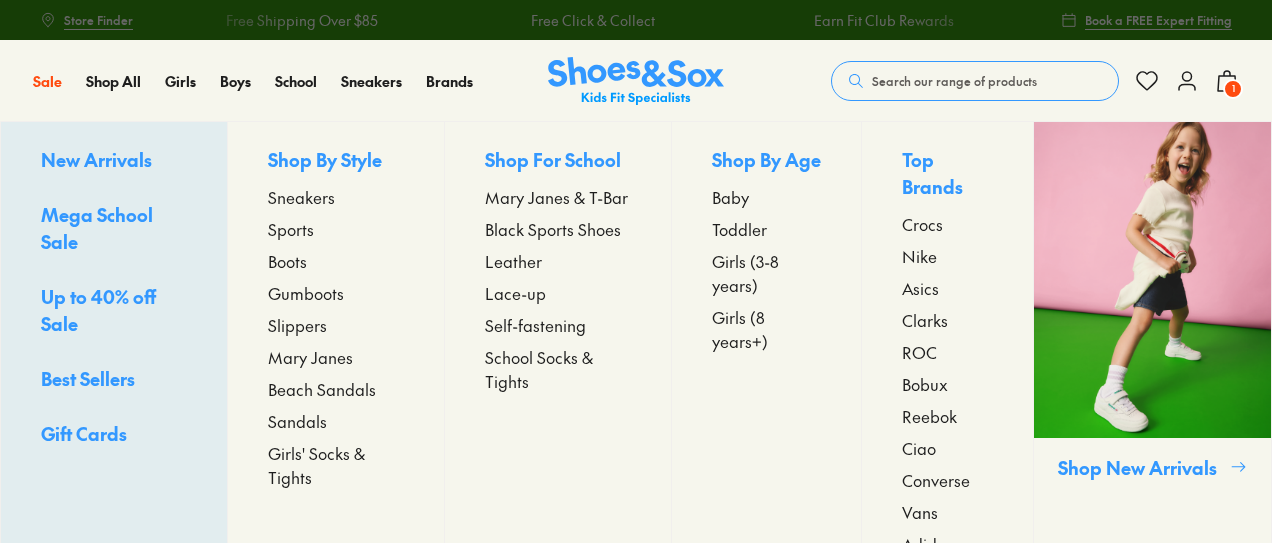 scroll, scrollTop: 0, scrollLeft: 0, axis: both 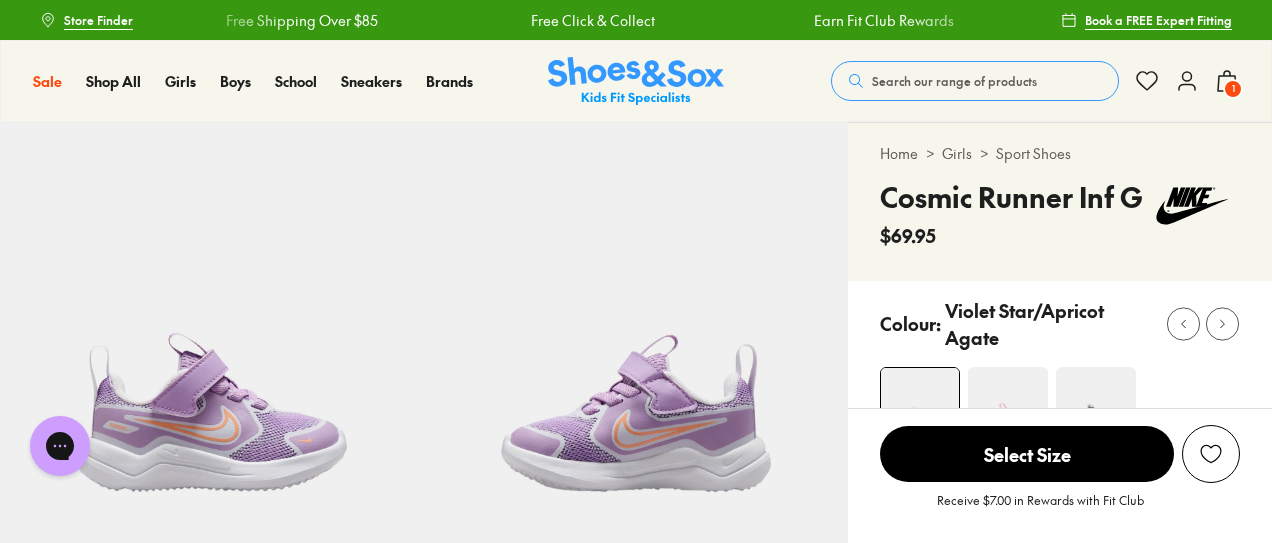 click 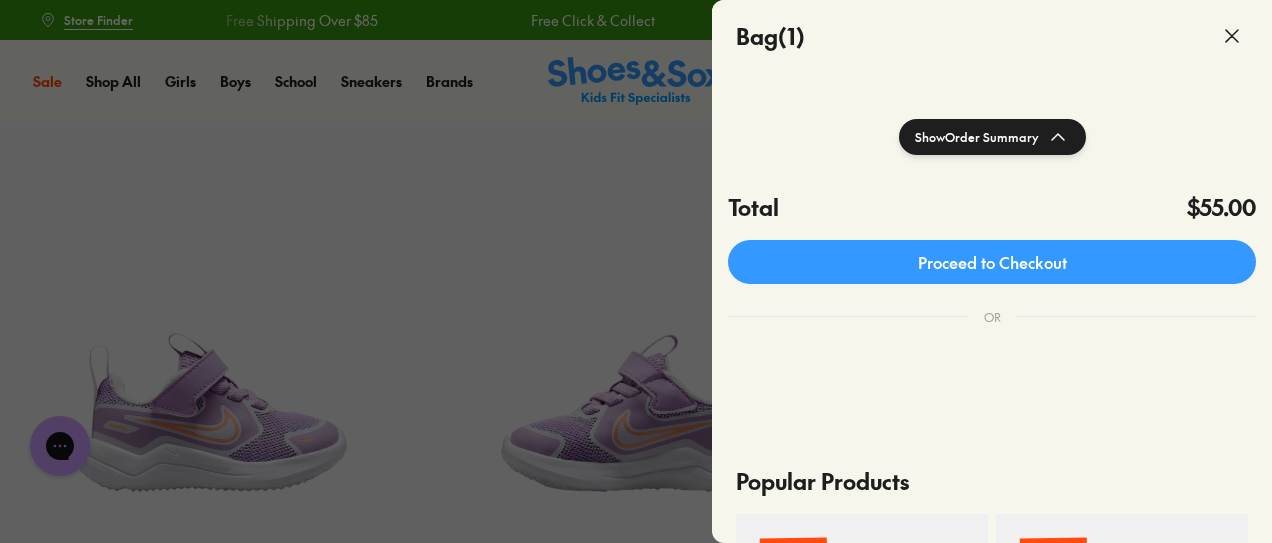 scroll, scrollTop: 300, scrollLeft: 0, axis: vertical 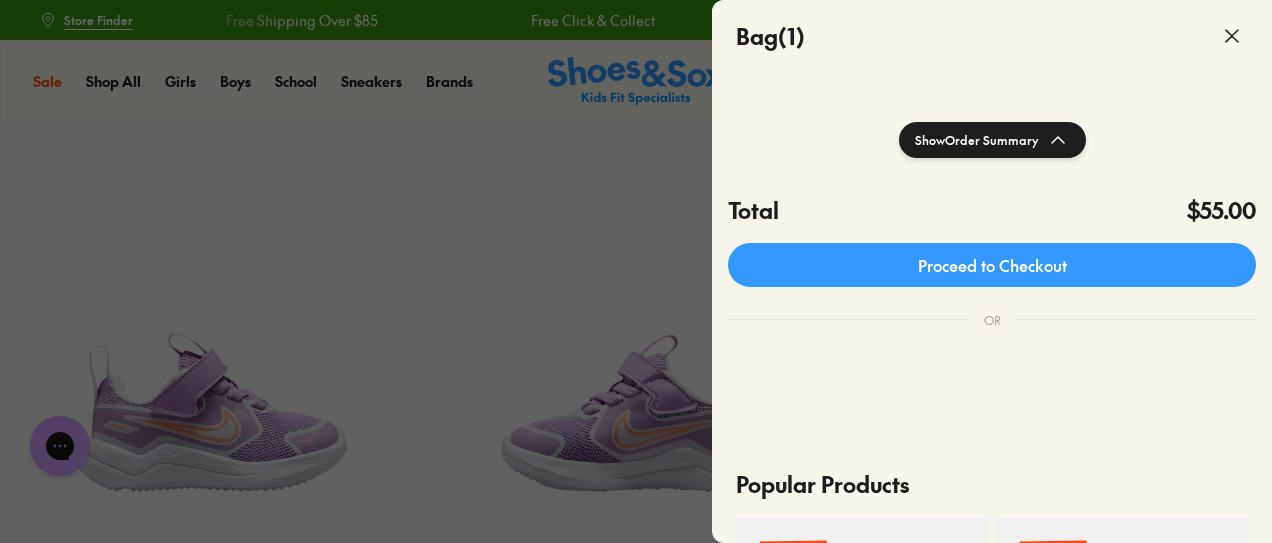 click 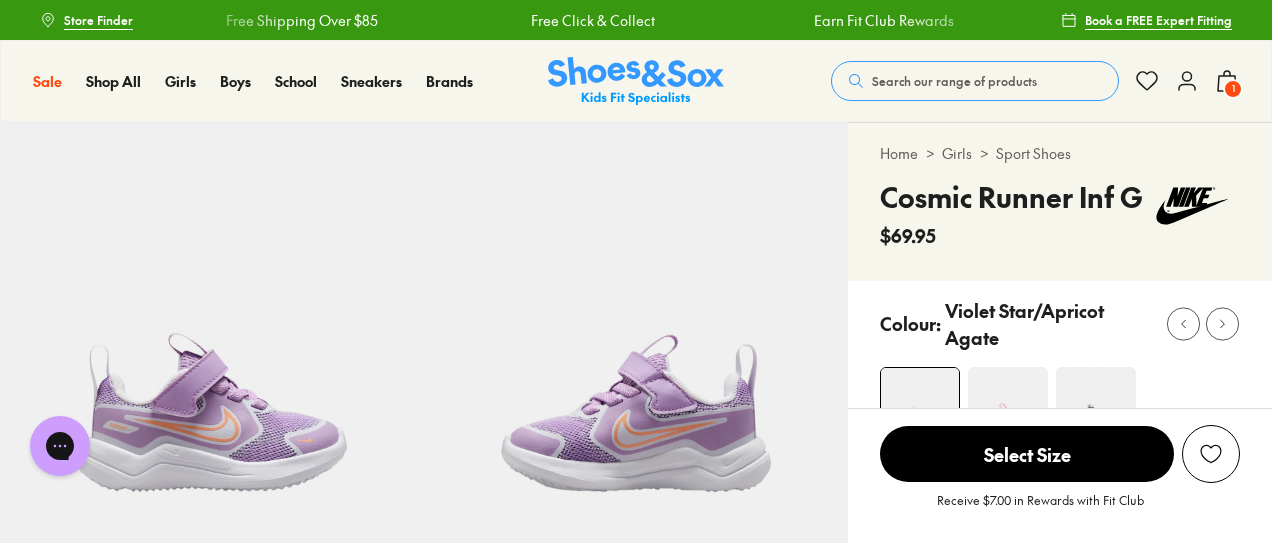click 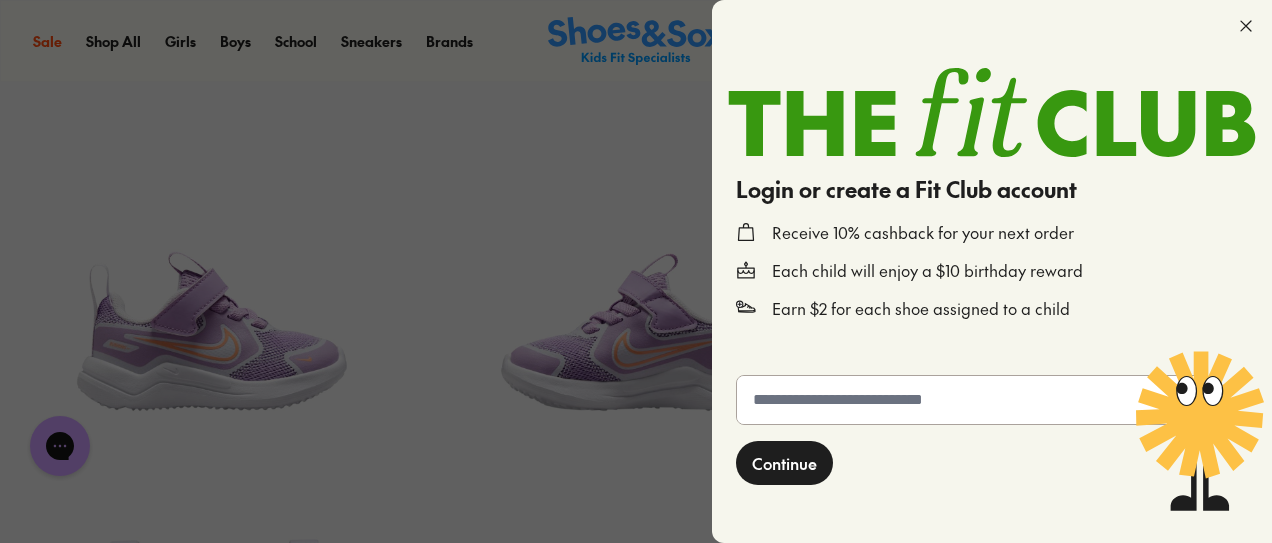 scroll, scrollTop: 100, scrollLeft: 0, axis: vertical 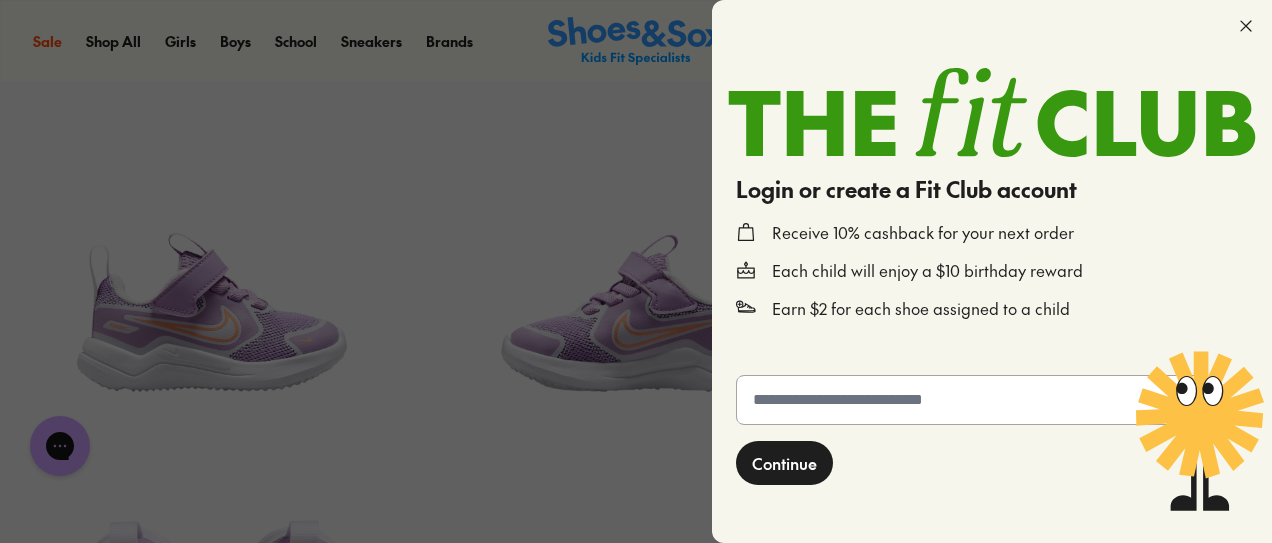 click 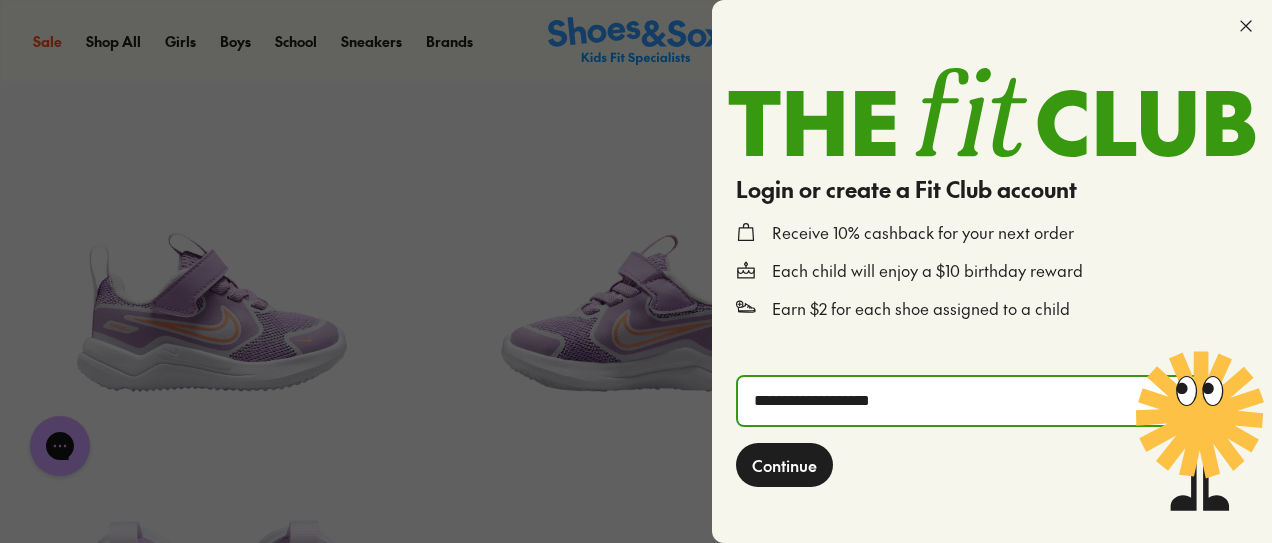 type on "**********" 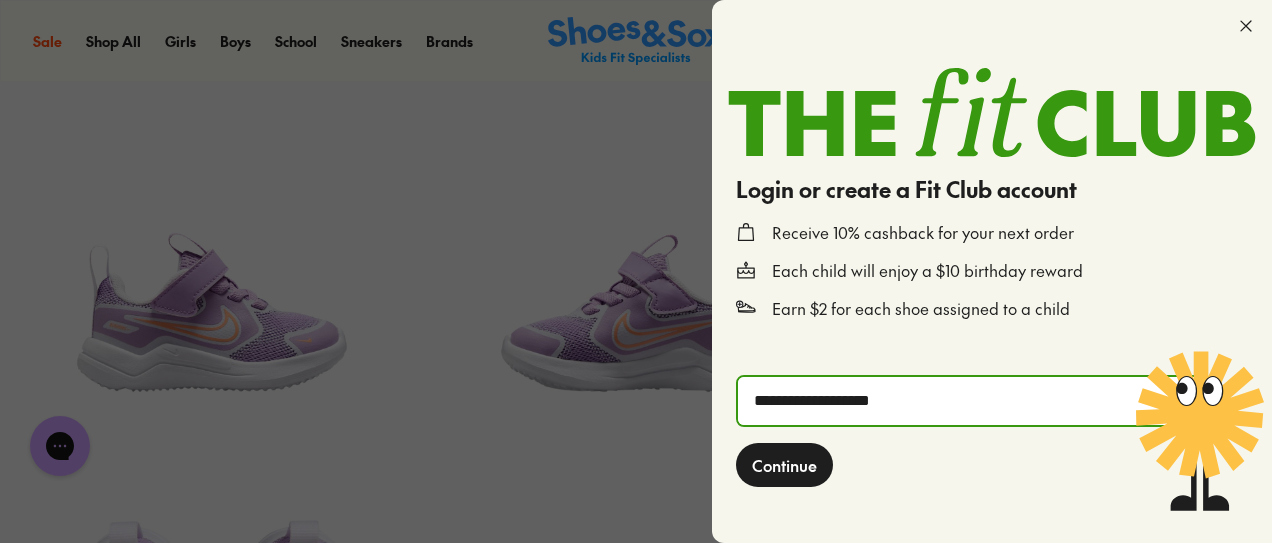 click on "**********" 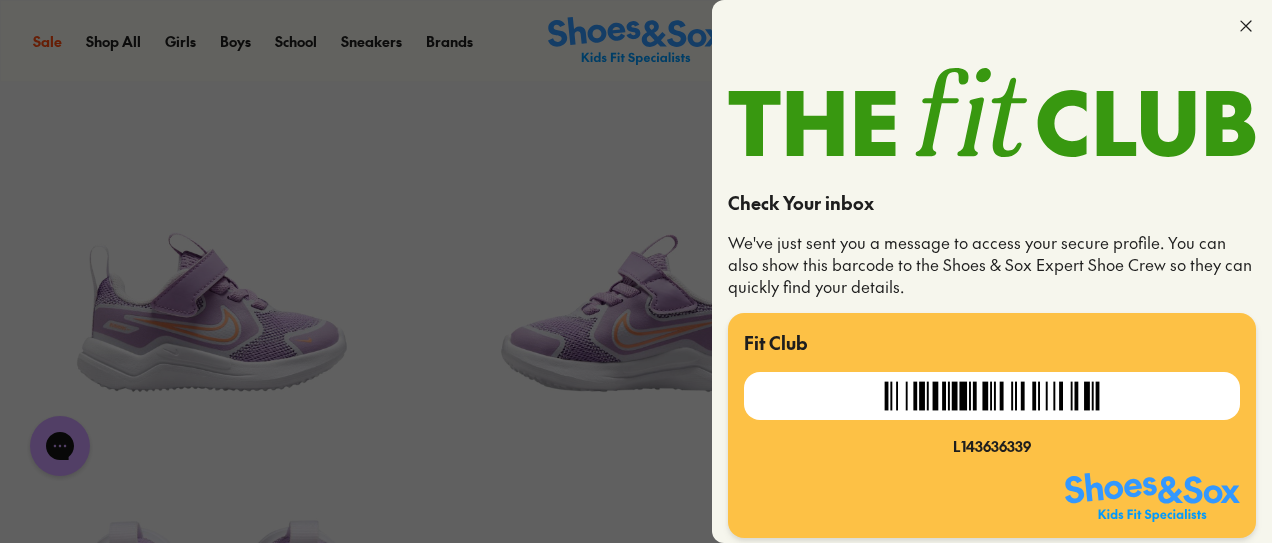 scroll, scrollTop: 8, scrollLeft: 0, axis: vertical 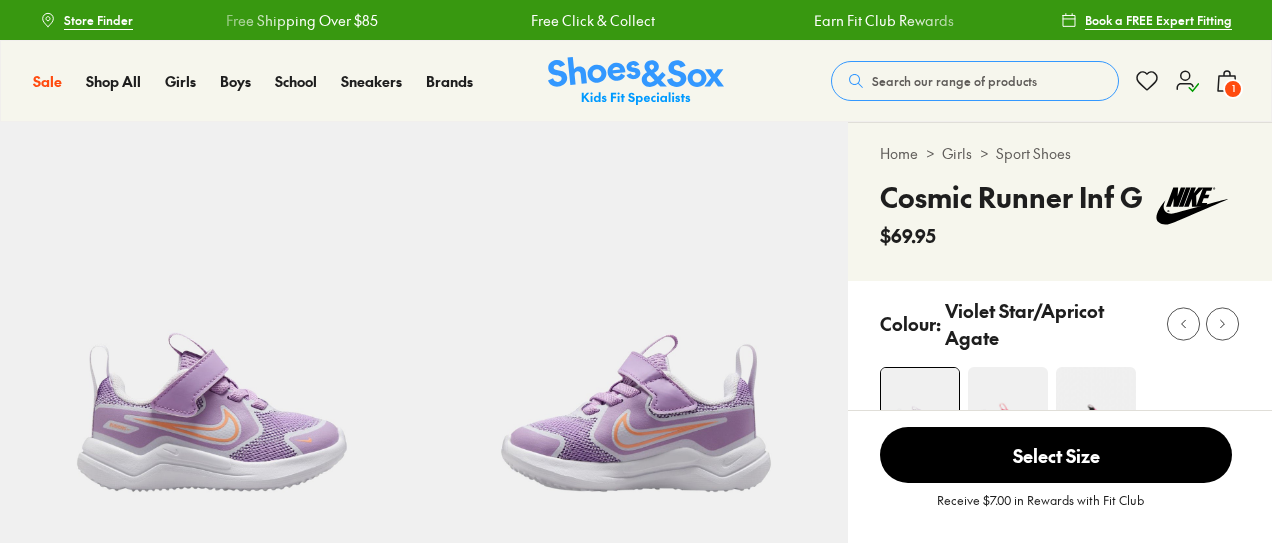 select on "*" 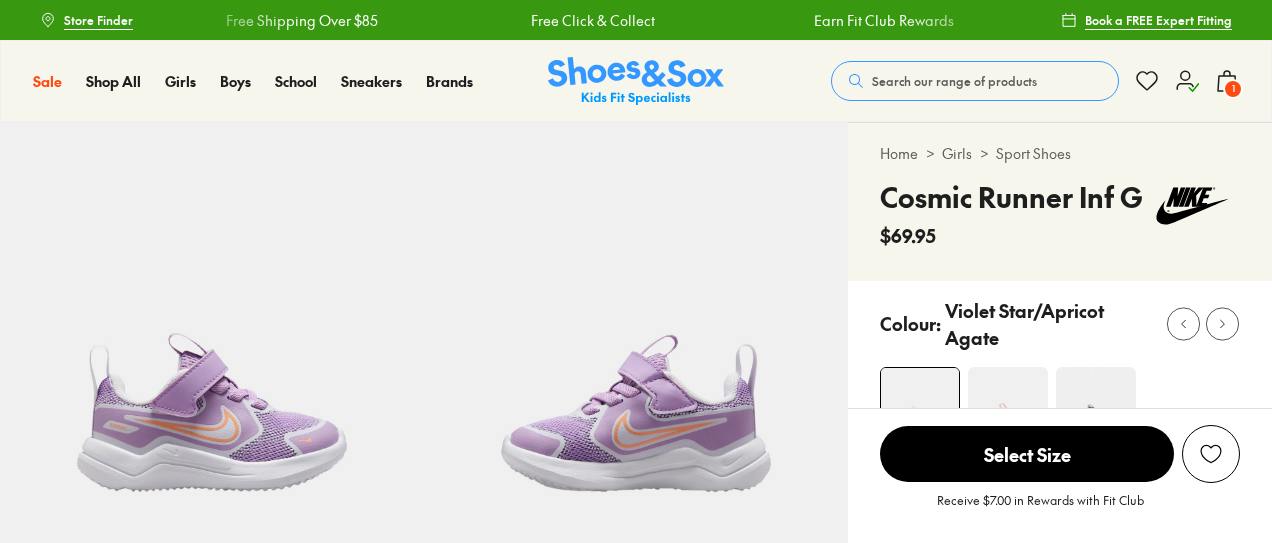click 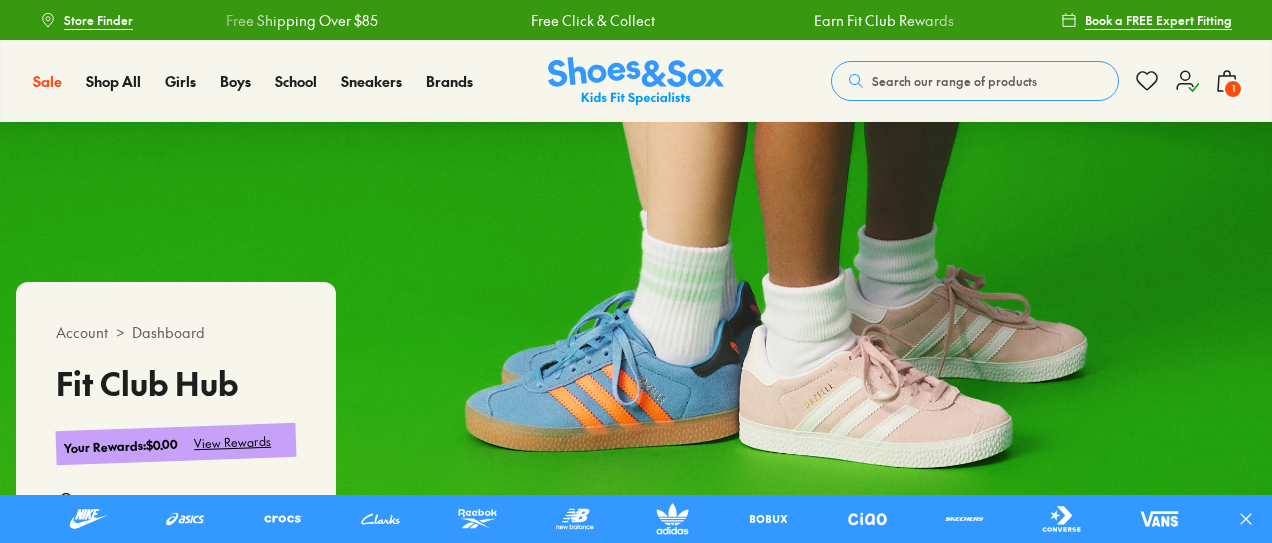 scroll, scrollTop: 0, scrollLeft: 0, axis: both 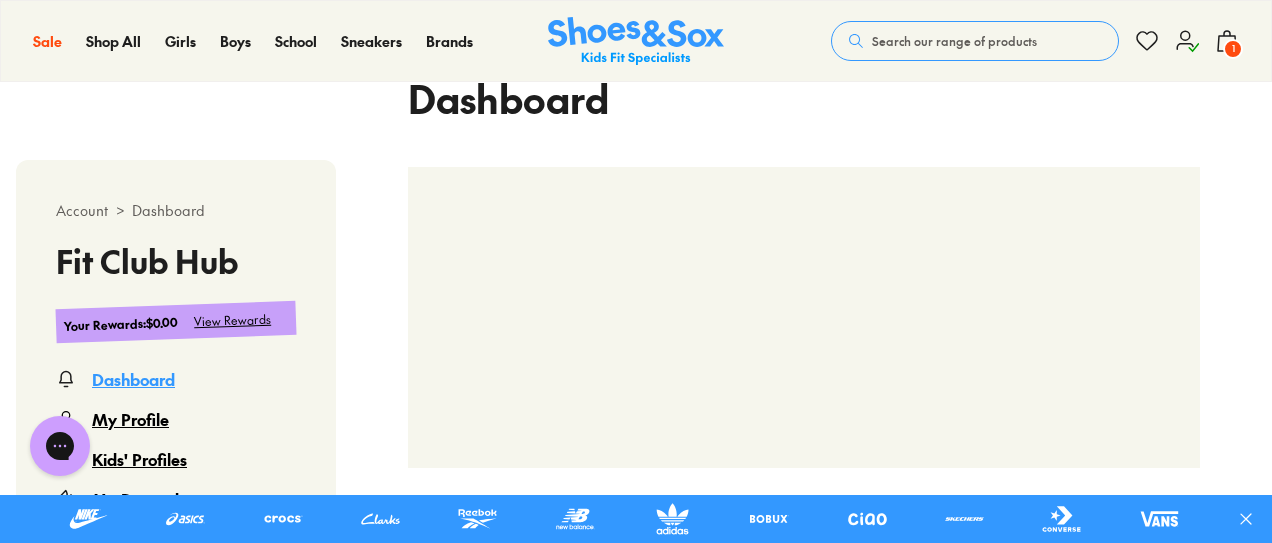 click on "My Profile" at bounding box center (130, 419) 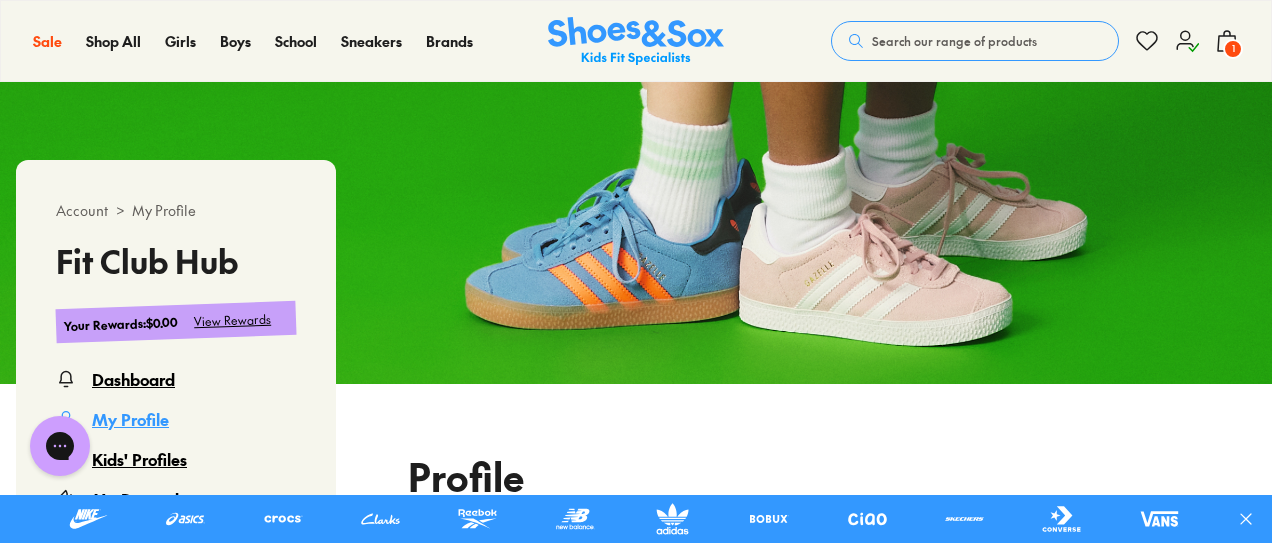 select 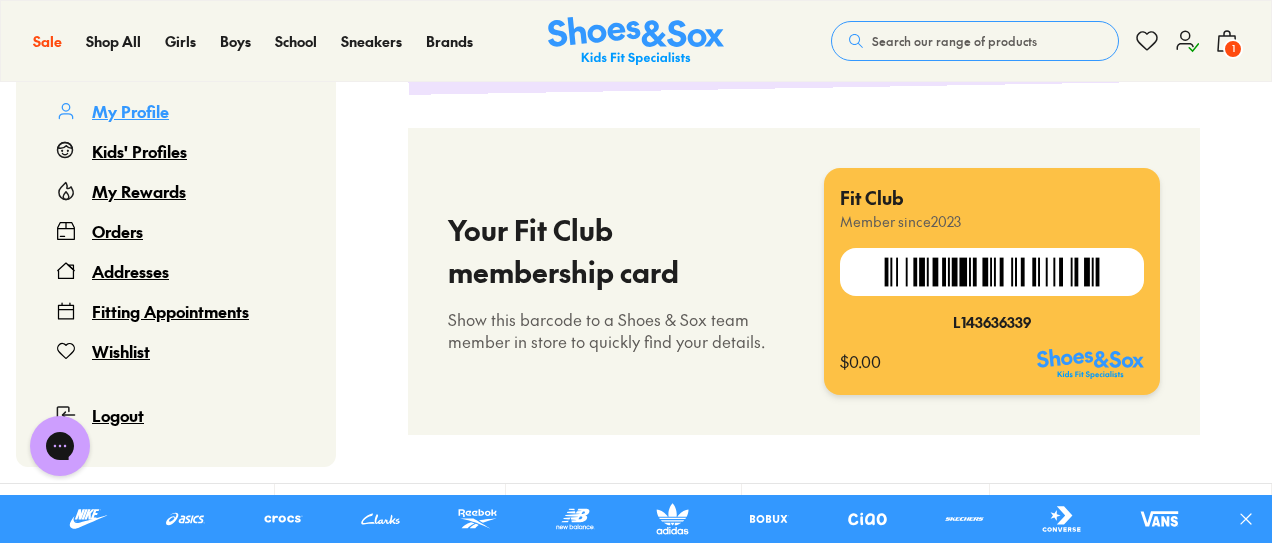 scroll, scrollTop: 1922, scrollLeft: 0, axis: vertical 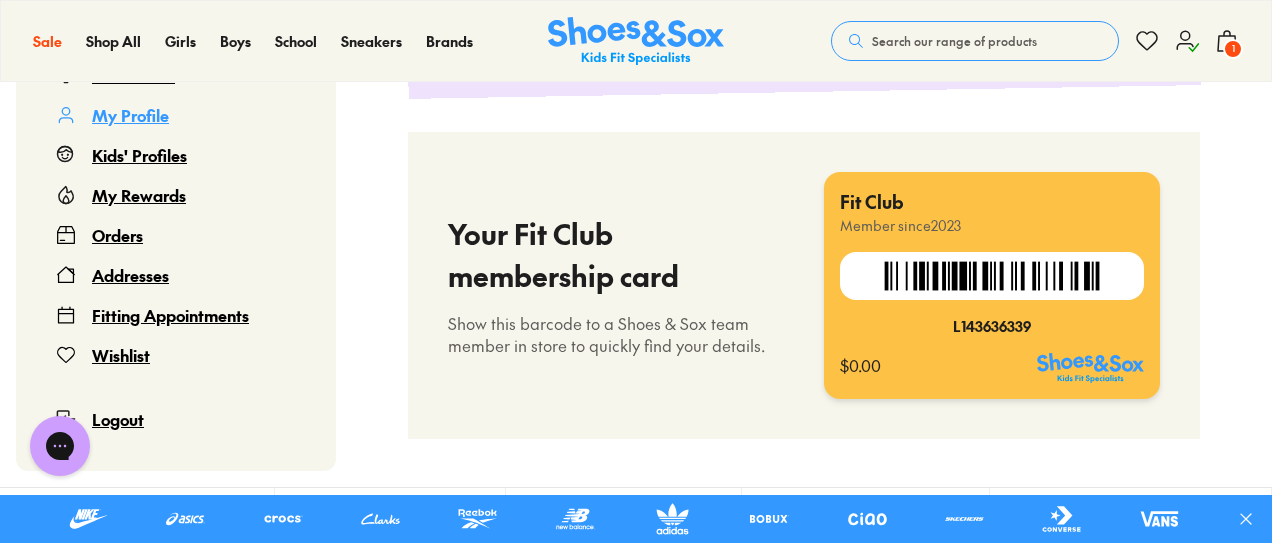 click on "Addresses" at bounding box center [130, 275] 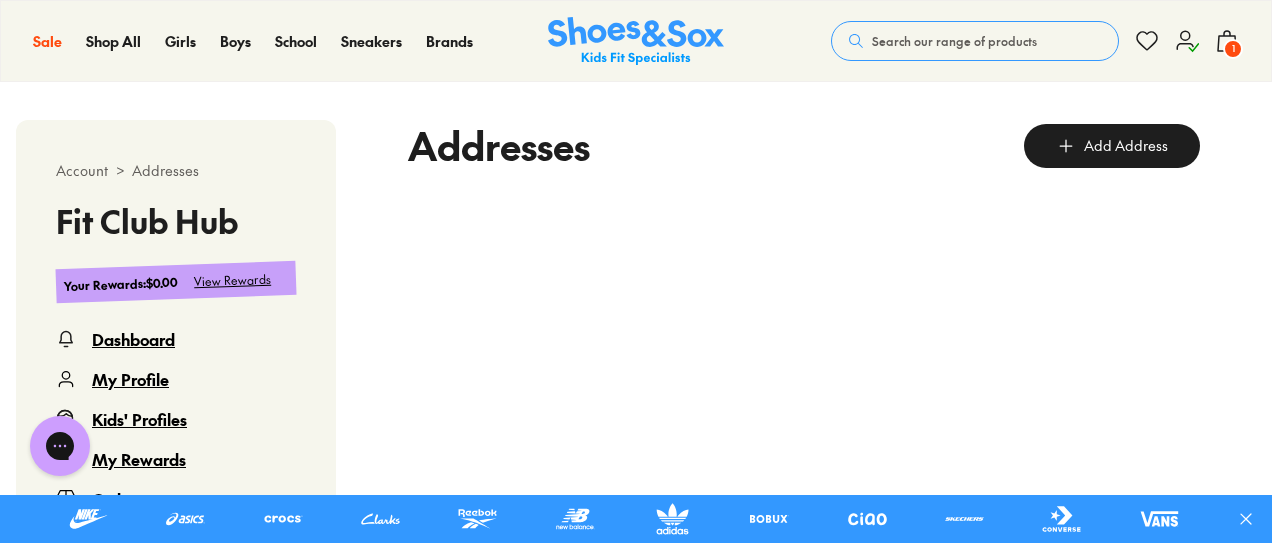 scroll, scrollTop: 422, scrollLeft: 0, axis: vertical 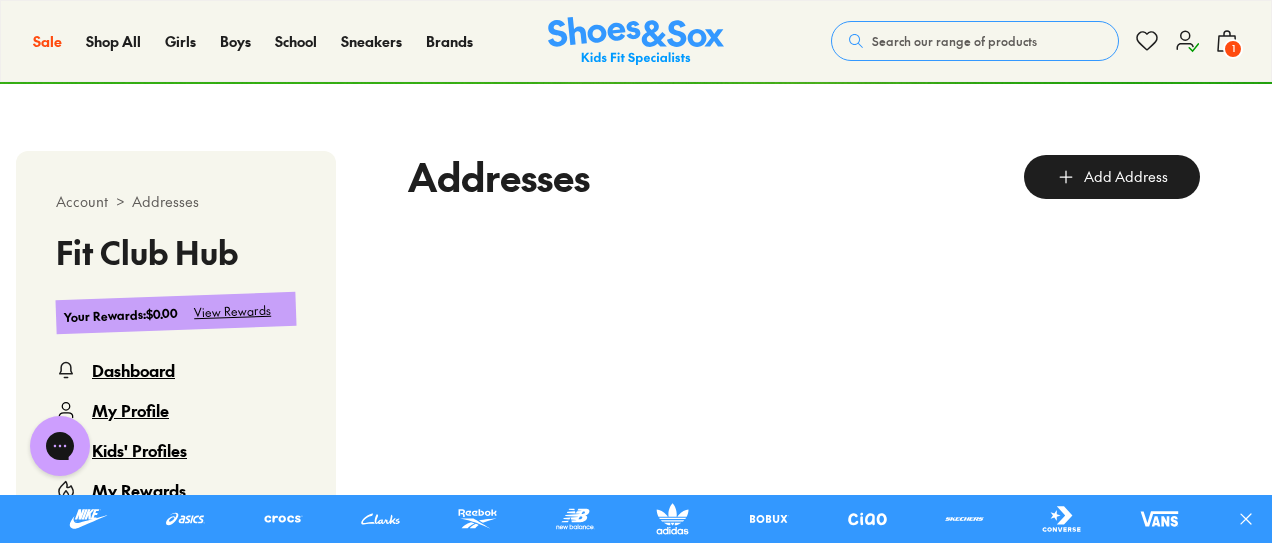 click on "Add Address" at bounding box center [1112, 177] 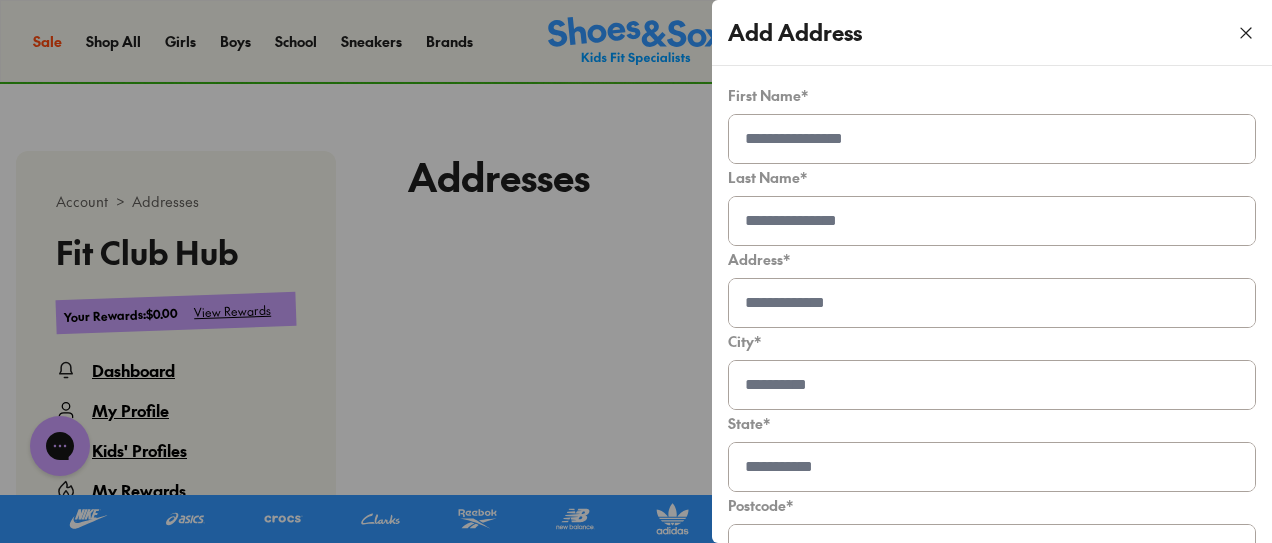 click at bounding box center (992, 139) 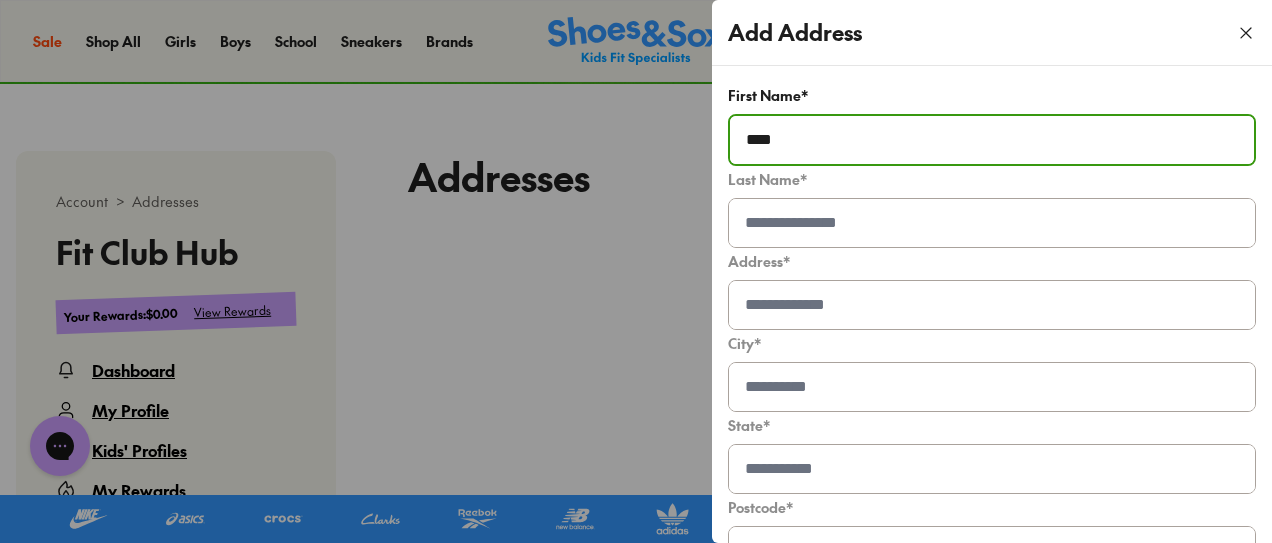type on "****" 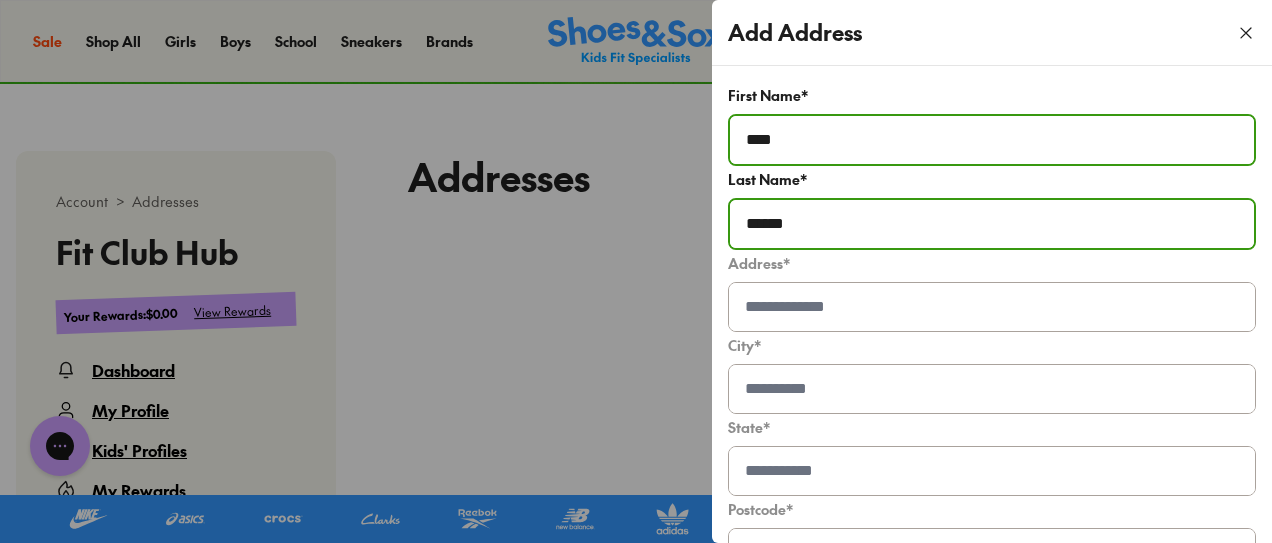 type on "******" 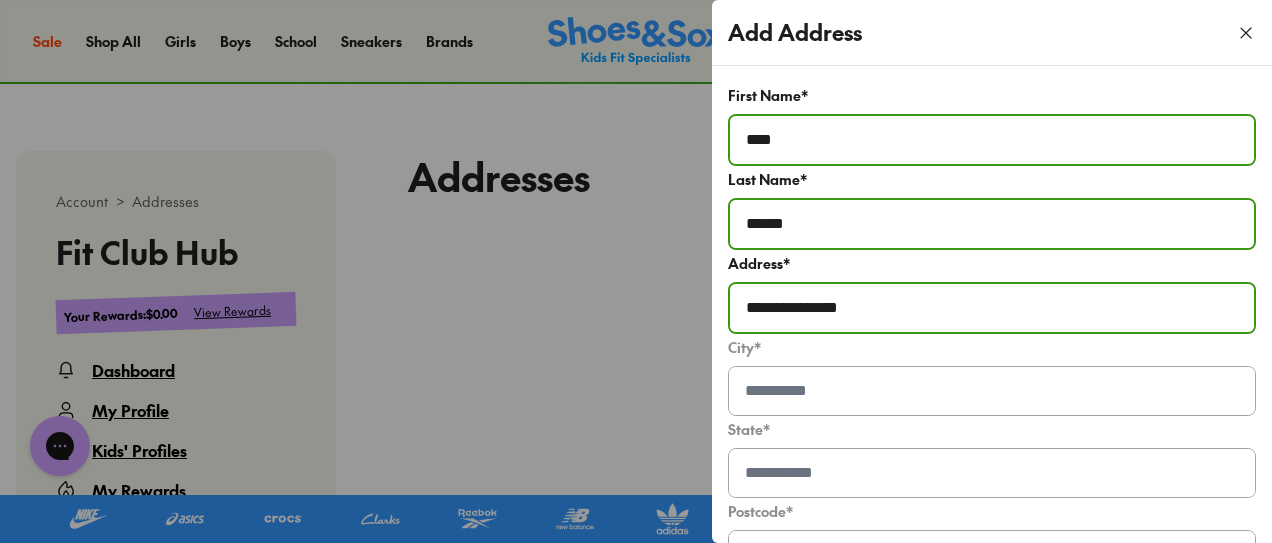 type on "**********" 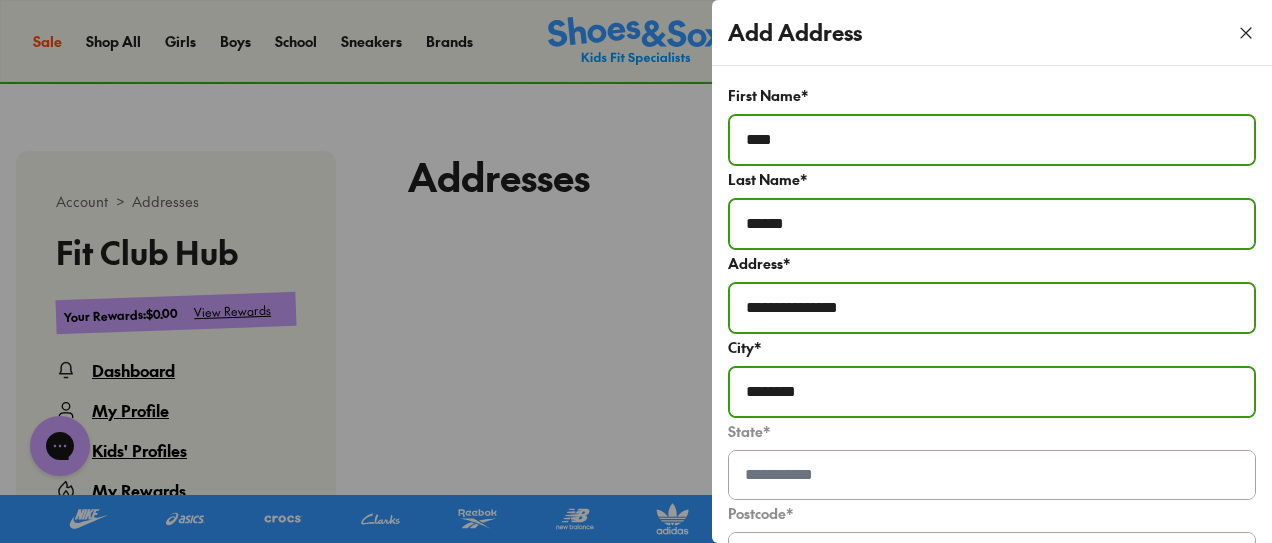 type on "********" 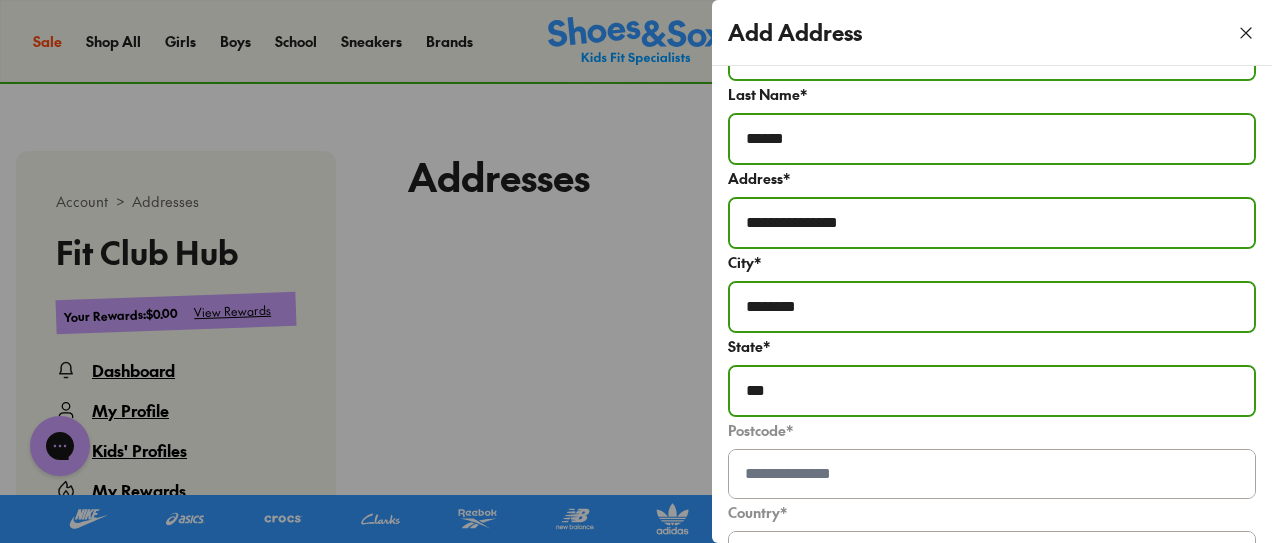 scroll, scrollTop: 200, scrollLeft: 0, axis: vertical 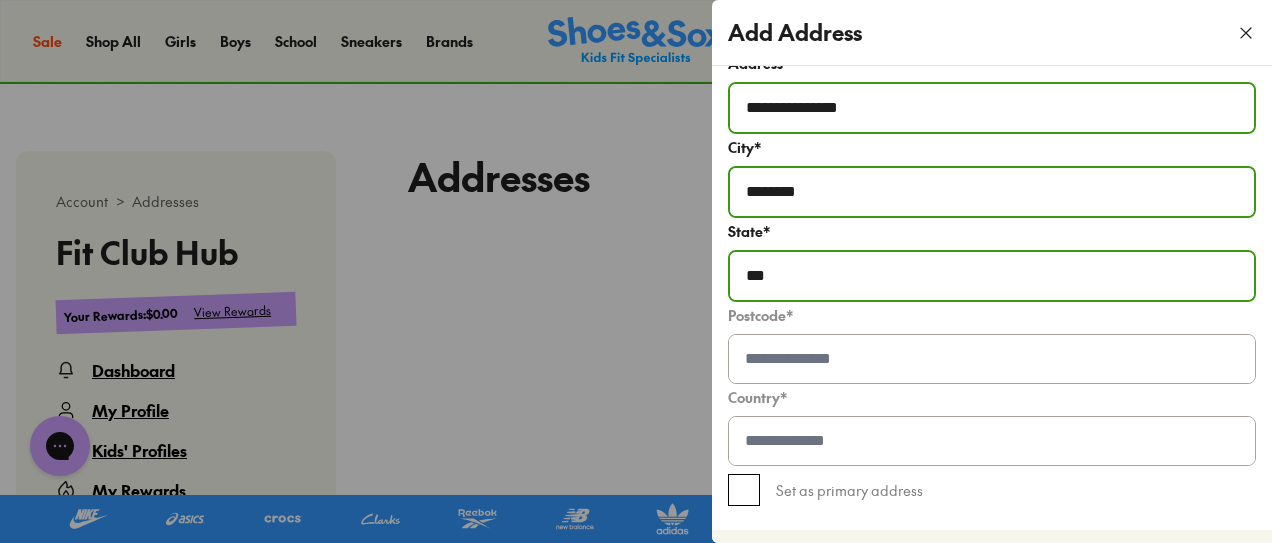 type on "***" 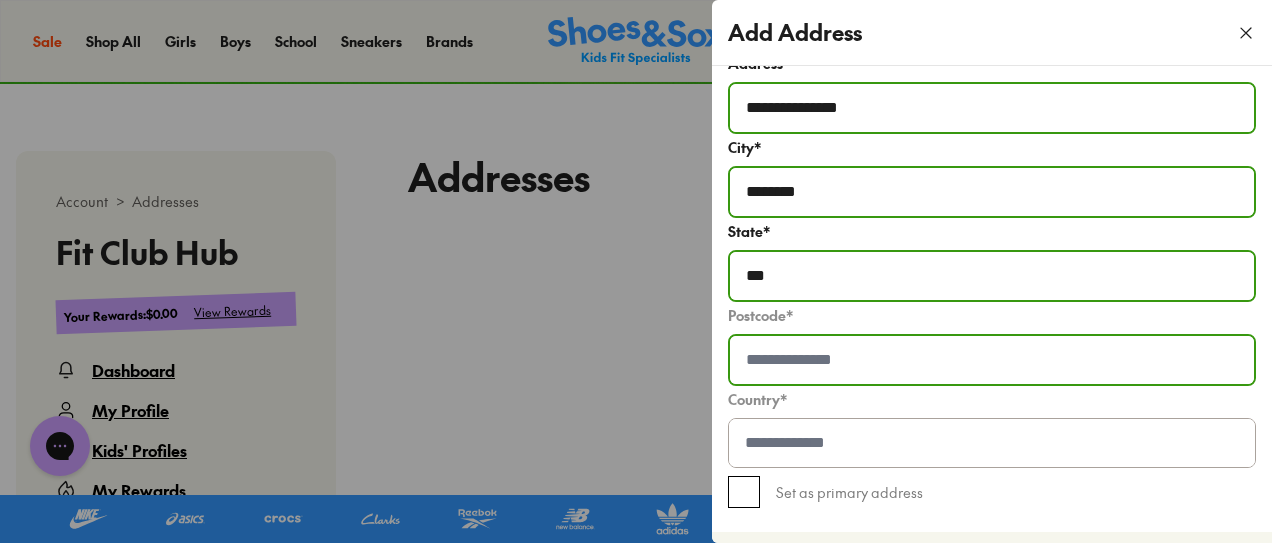 click at bounding box center [992, 360] 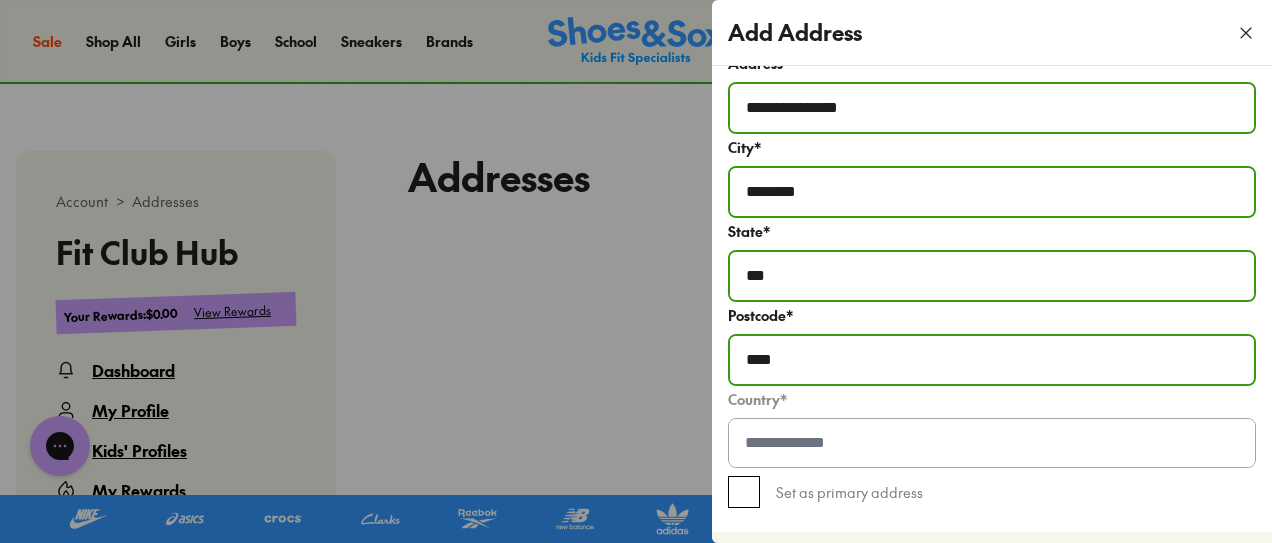type on "****" 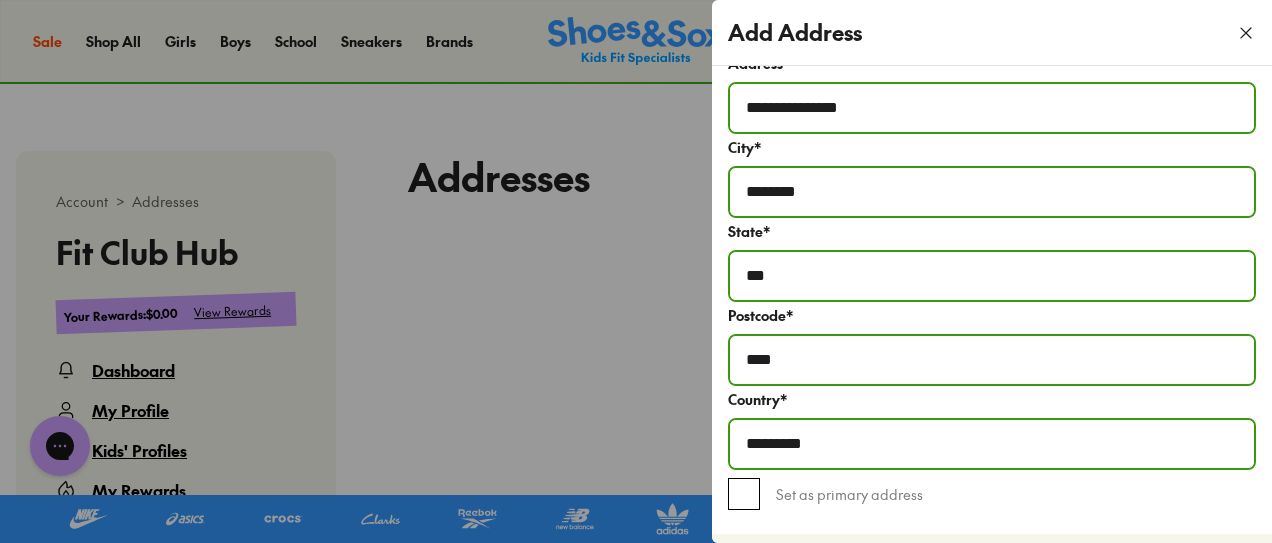 type on "**" 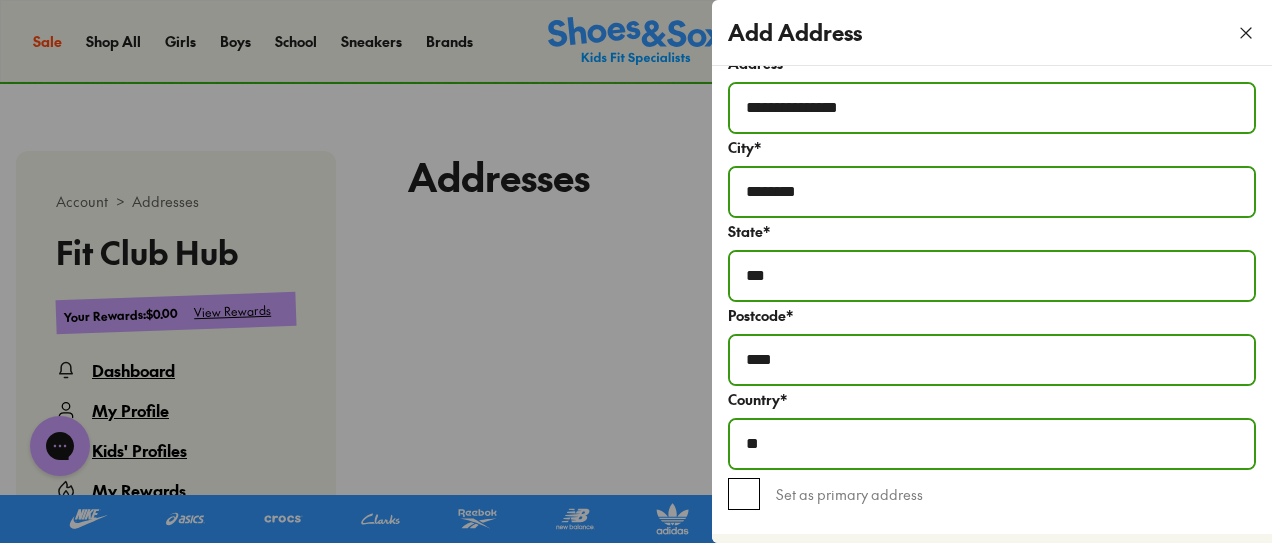 click on "Set as primary address" at bounding box center (992, 494) 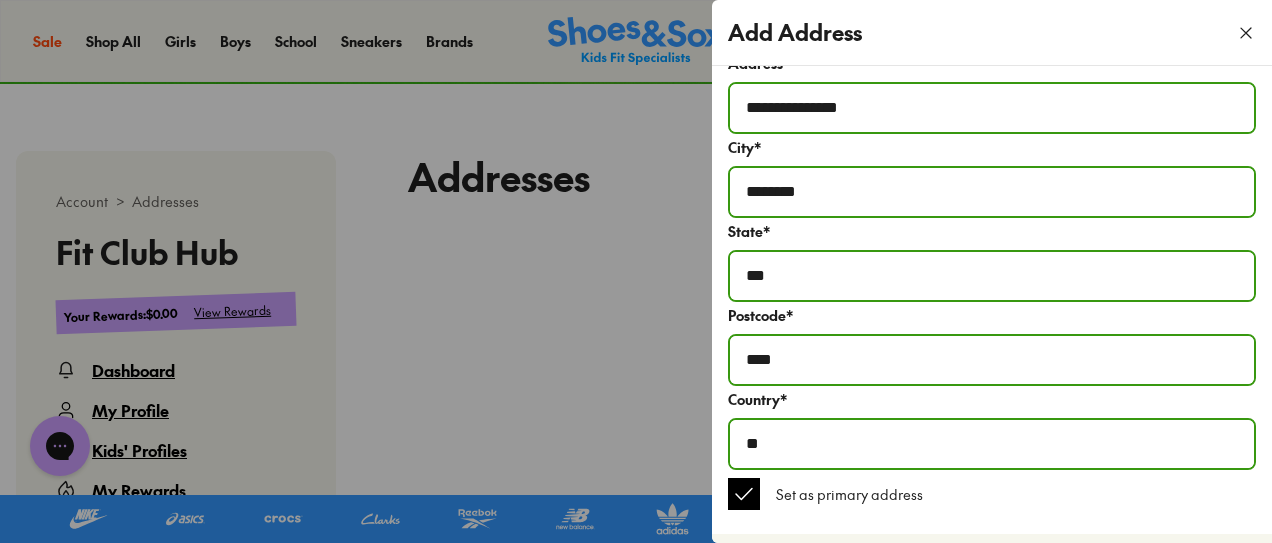 scroll, scrollTop: 266, scrollLeft: 0, axis: vertical 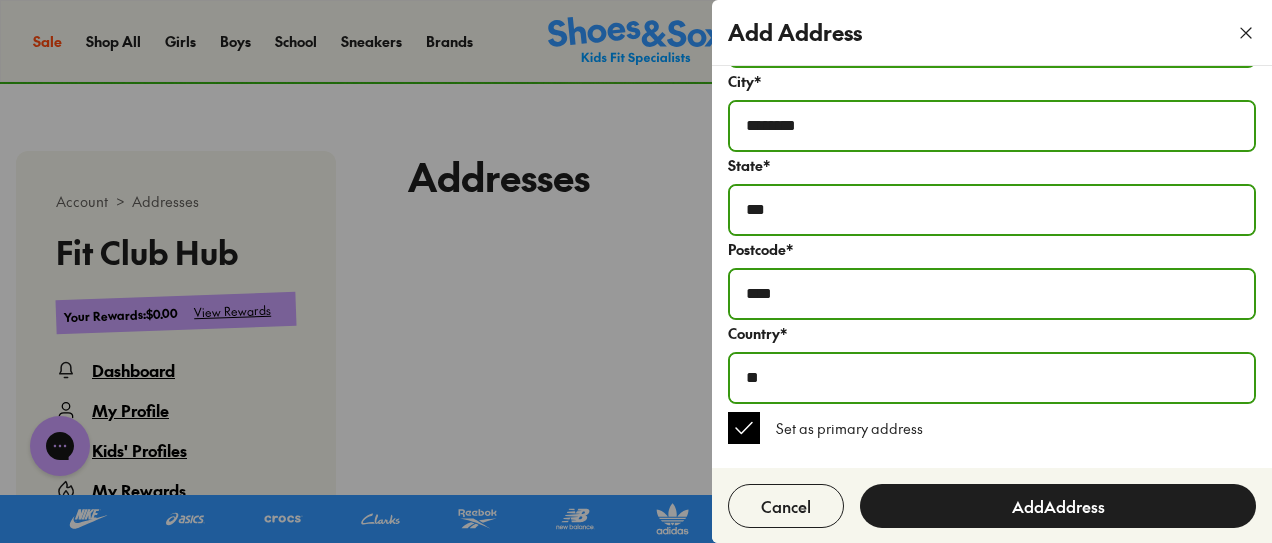 click on "Add  Address" at bounding box center (1058, 506) 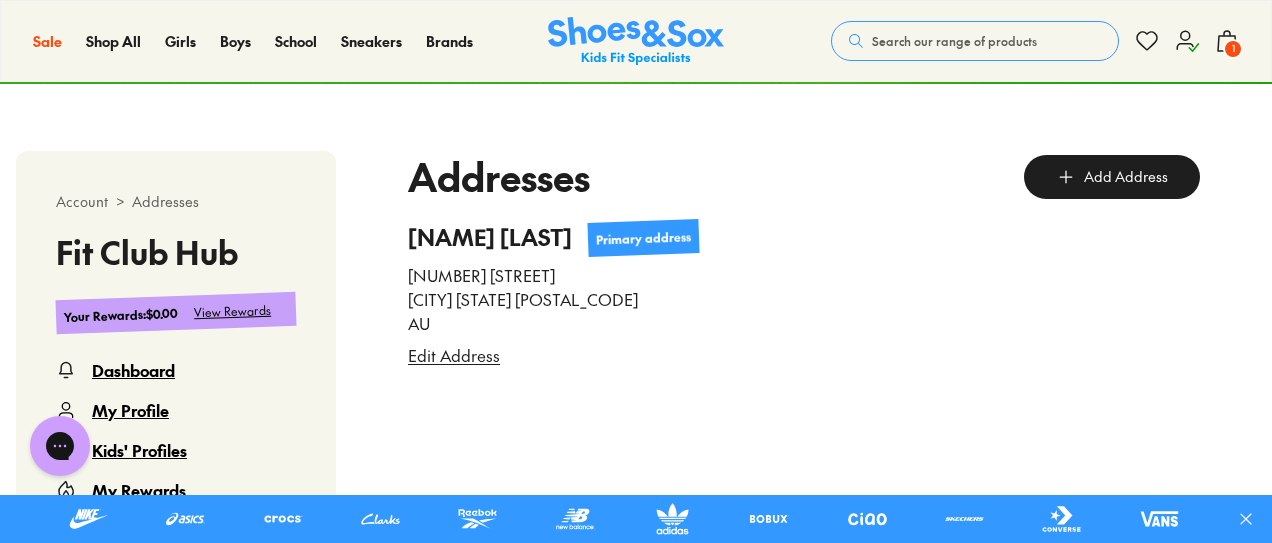 click on "Kids' Profiles" at bounding box center [139, 450] 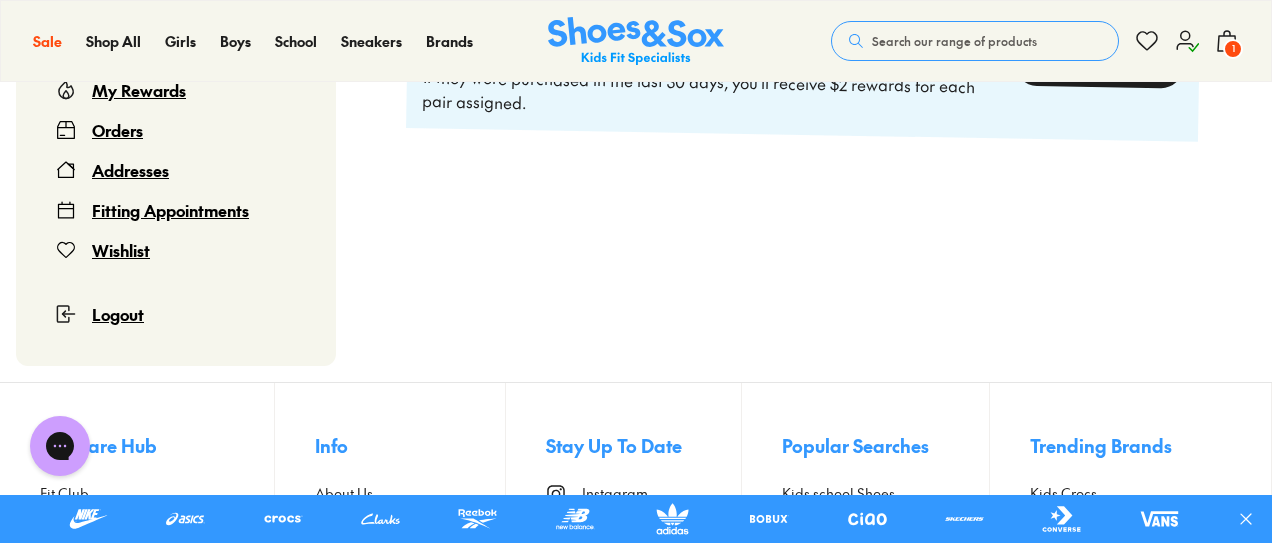 scroll, scrollTop: 722, scrollLeft: 0, axis: vertical 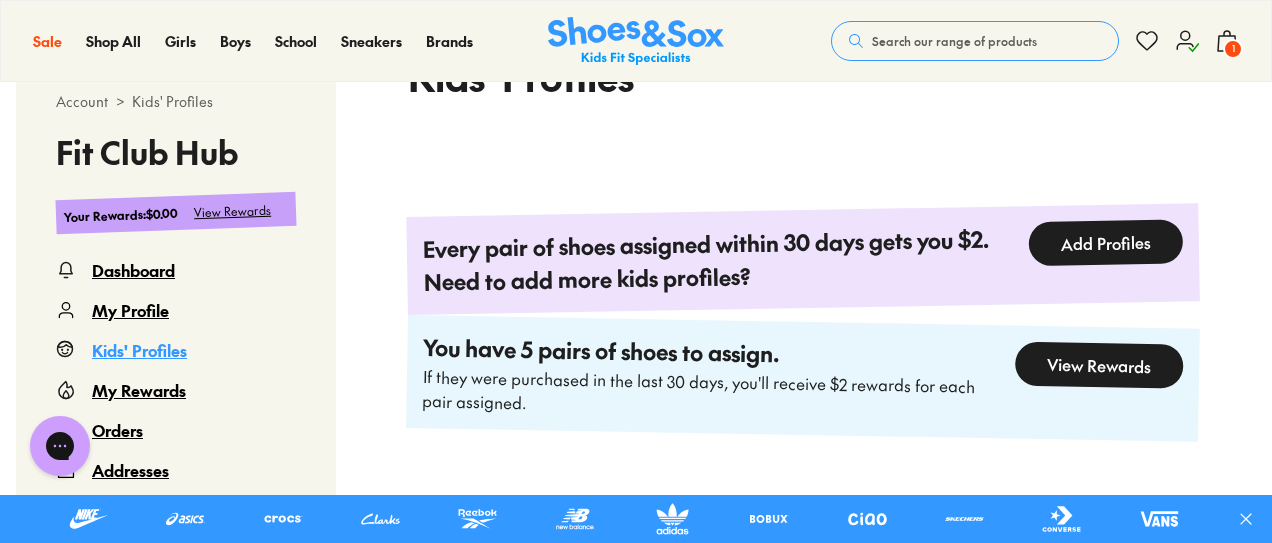 click on "Add Profiles" at bounding box center [1105, 242] 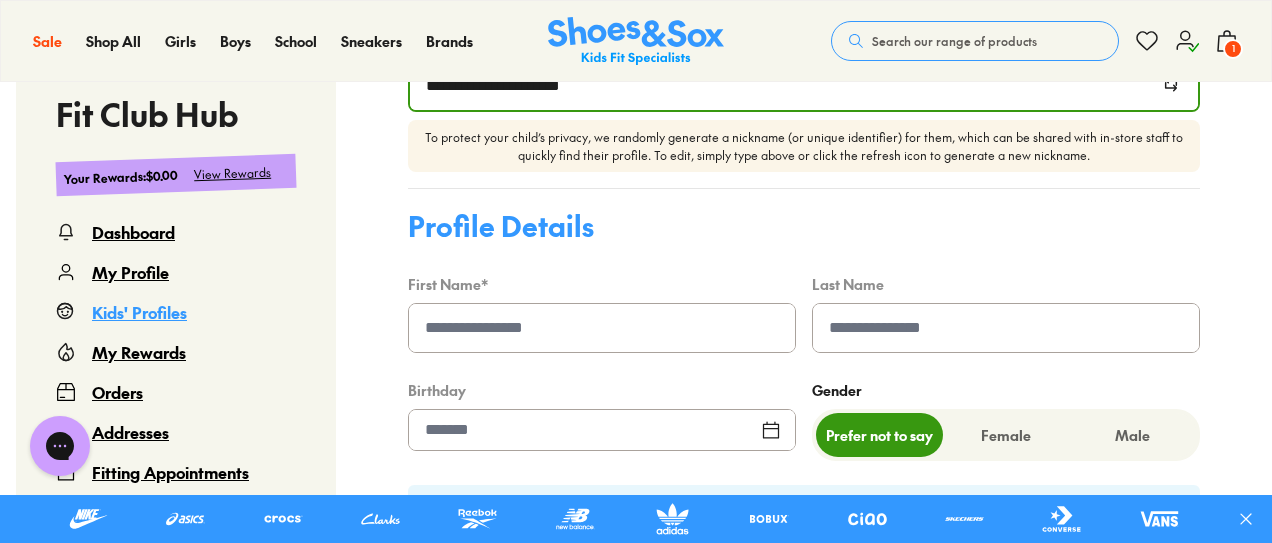 scroll, scrollTop: 922, scrollLeft: 0, axis: vertical 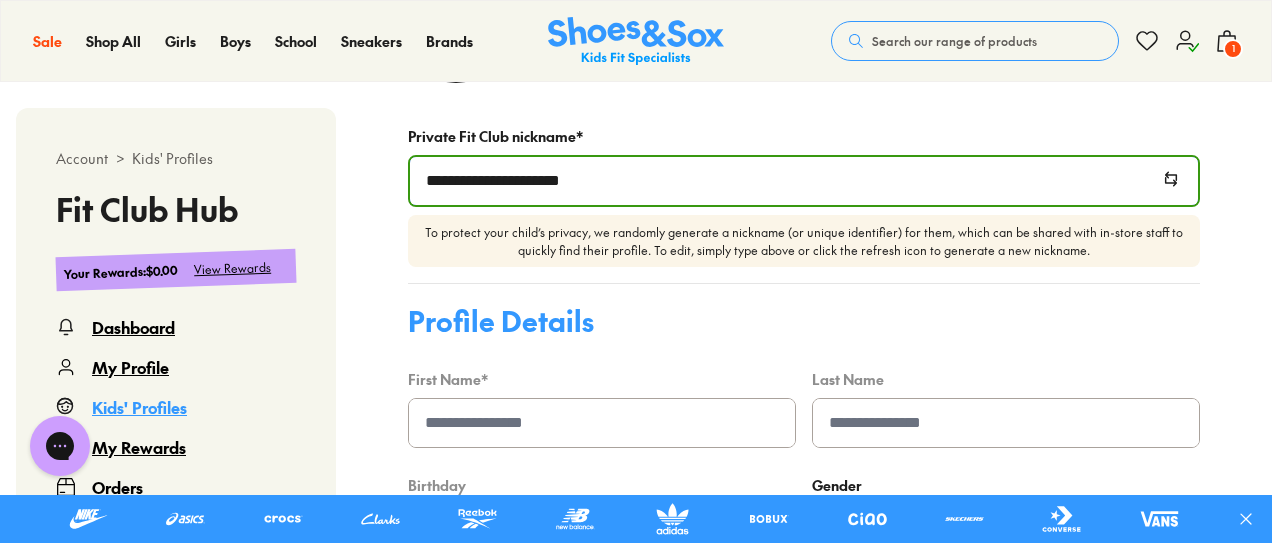 click on "**********" at bounding box center [804, 181] 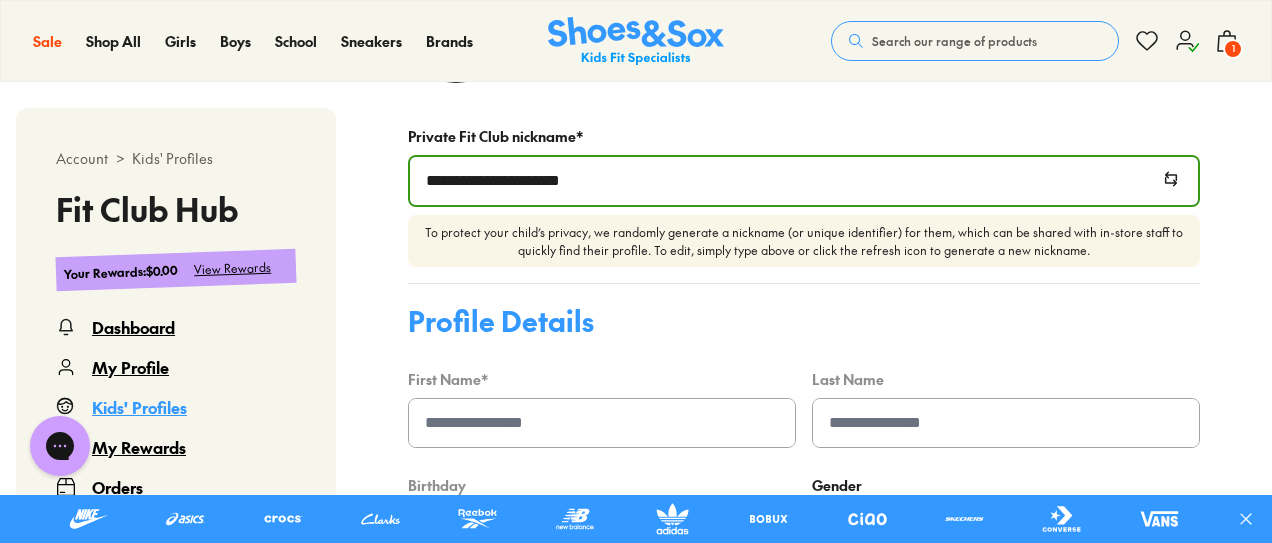 drag, startPoint x: 755, startPoint y: 197, endPoint x: 402, endPoint y: 181, distance: 353.36243 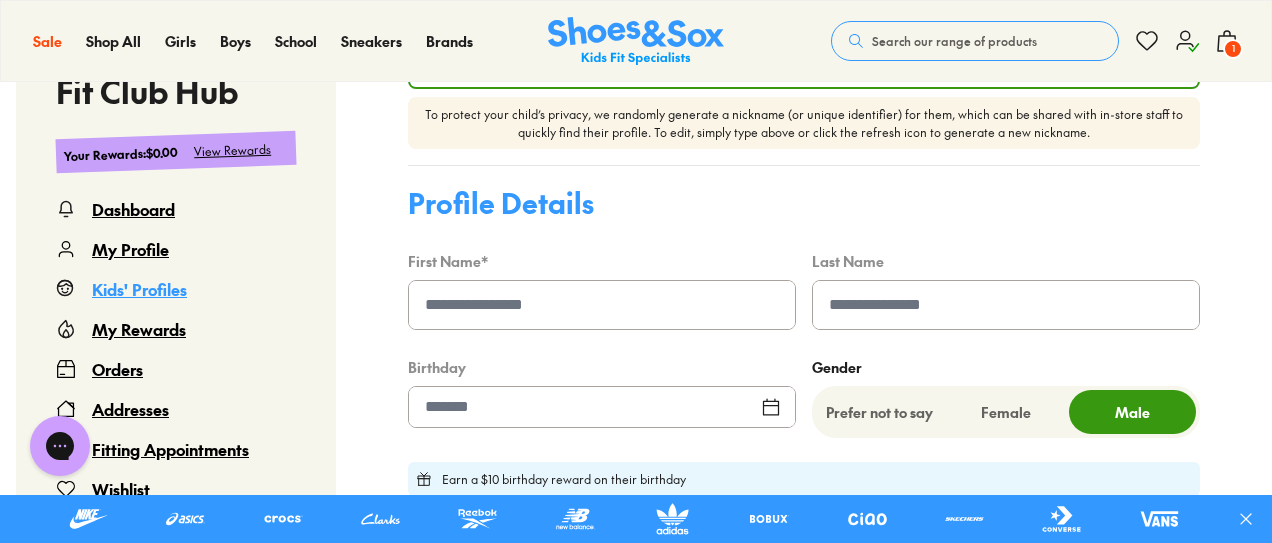scroll, scrollTop: 922, scrollLeft: 0, axis: vertical 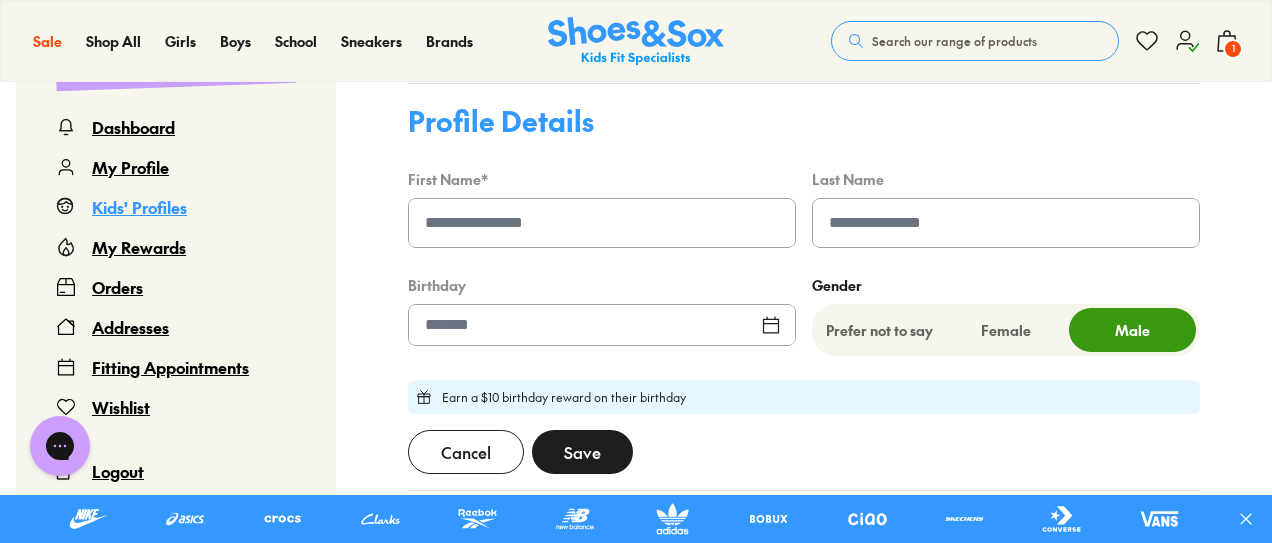 type on "***" 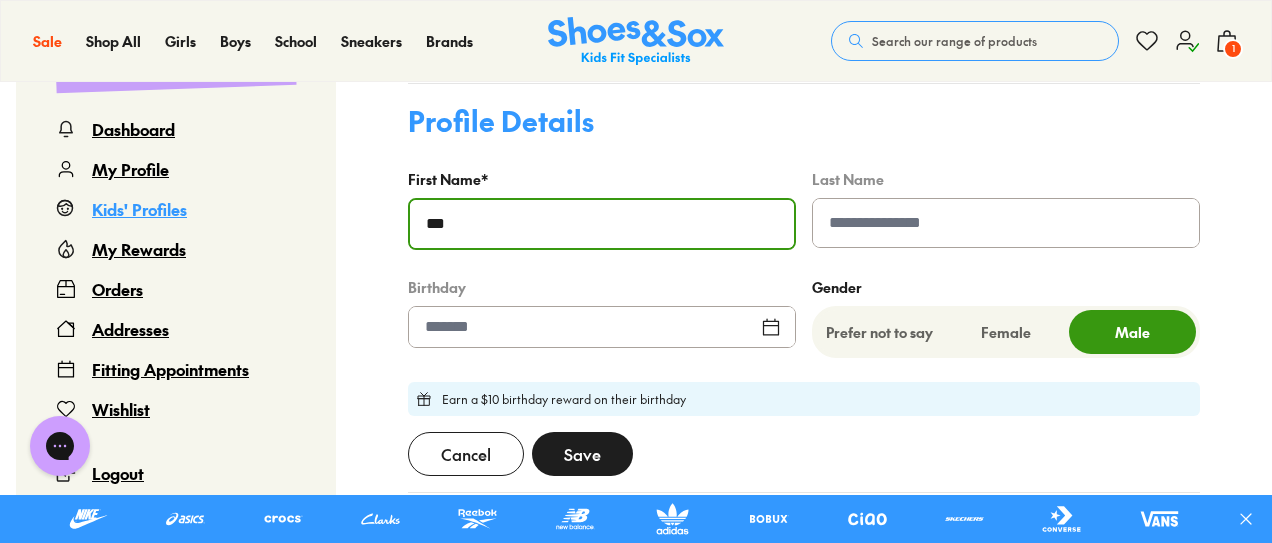 type on "***" 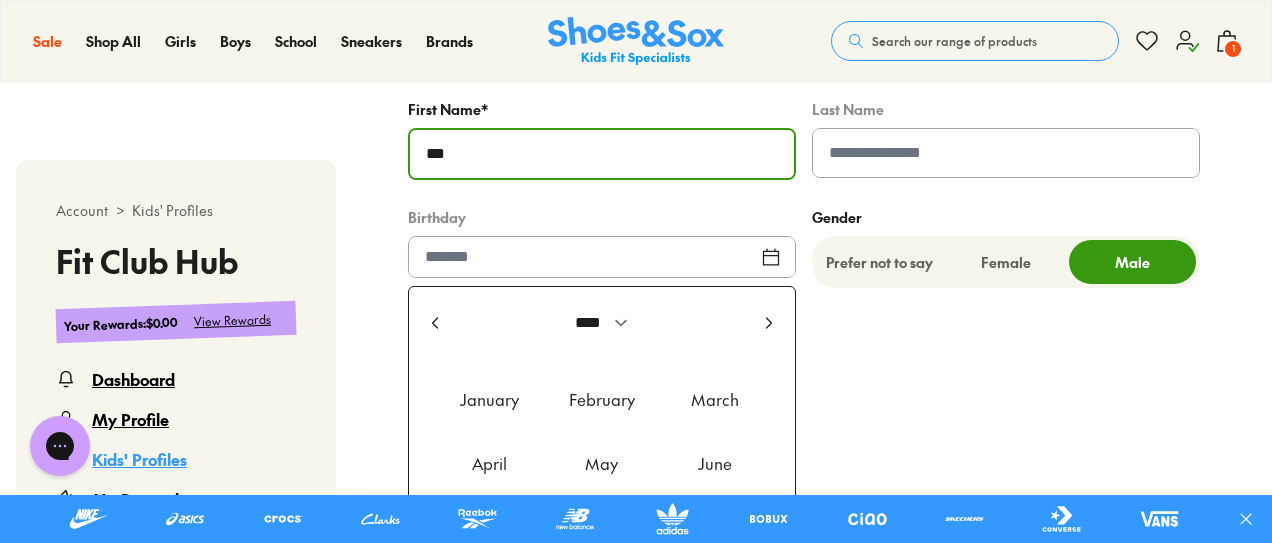 scroll, scrollTop: 1022, scrollLeft: 0, axis: vertical 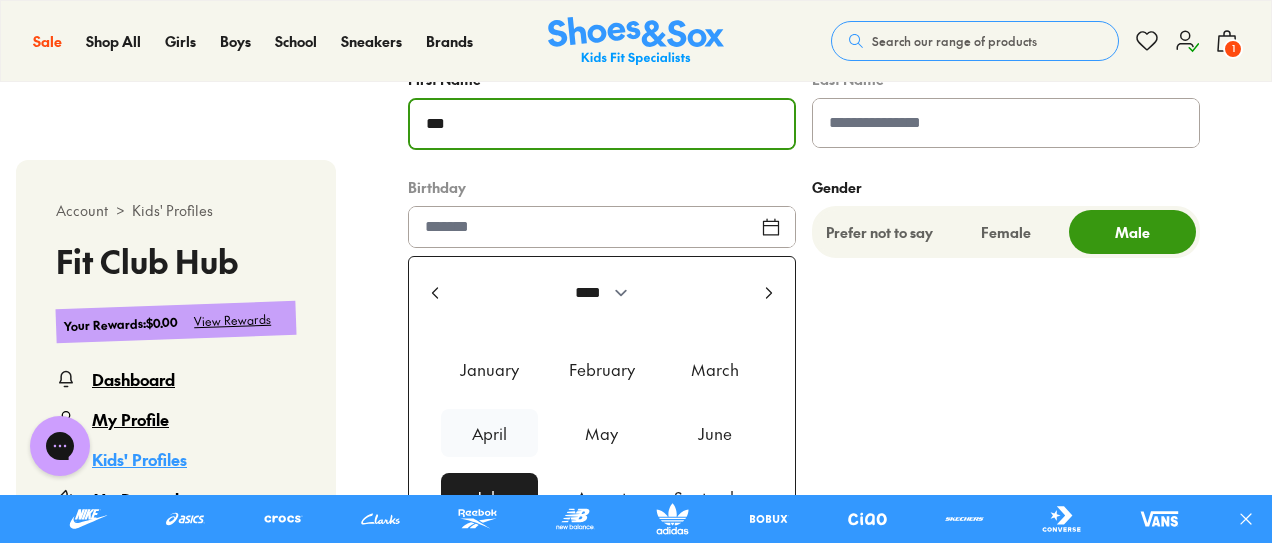 click on "April" at bounding box center (489, 433) 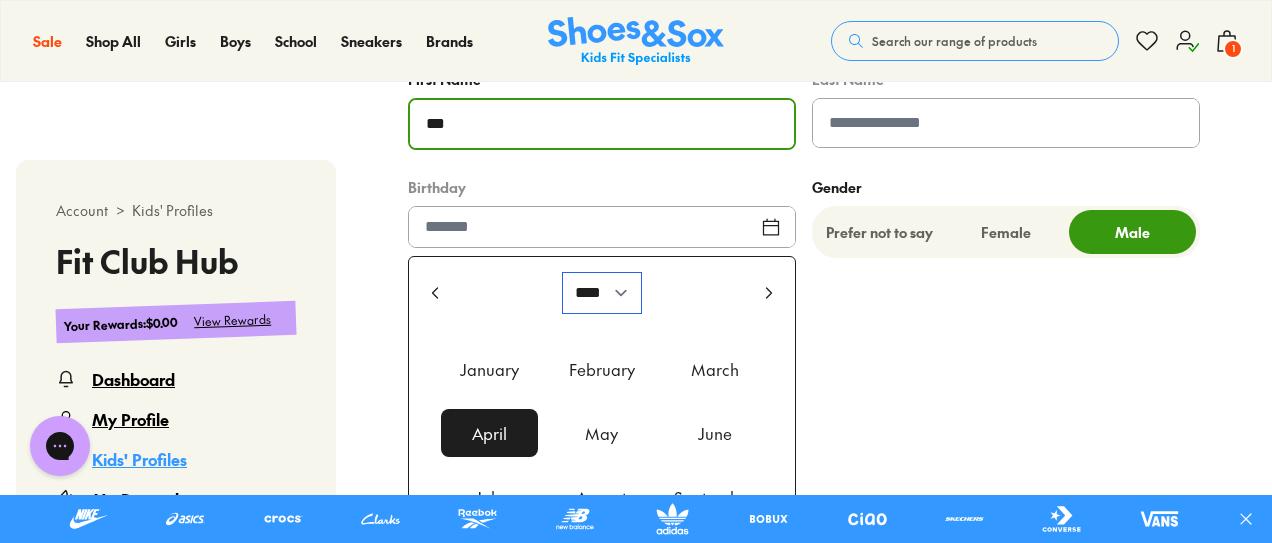 click on "**** **** **** **** **** **** **** **** **** **** **** **** **** **** **** **** **** **** **** **** **** **** **** **** **** **** **** **** **** **** **** **** **** **** **** **** **** **** **** **** **** **** **** **** **** **** **** **** **** **** **** **** **** **** **** **** **** **** **** **** **** **** **** **** **** **** **** **** **** **** **** **** **** **** **** **** **** **** **** **** **** **** **** **** **** **** **** **** **** **** **** **** **** **** **** **** **** **** **** **** **** **** **** **** **** **** **** **** **** **** **** **** **** **** **** **** **** **** **** **** **** **** **** **** **** **** **** **** **** **** **** **** **** **** **** **** **** **** **** **** **** **** **** **** **** **** **** **** **** **** ****" at bounding box center [602, 293] 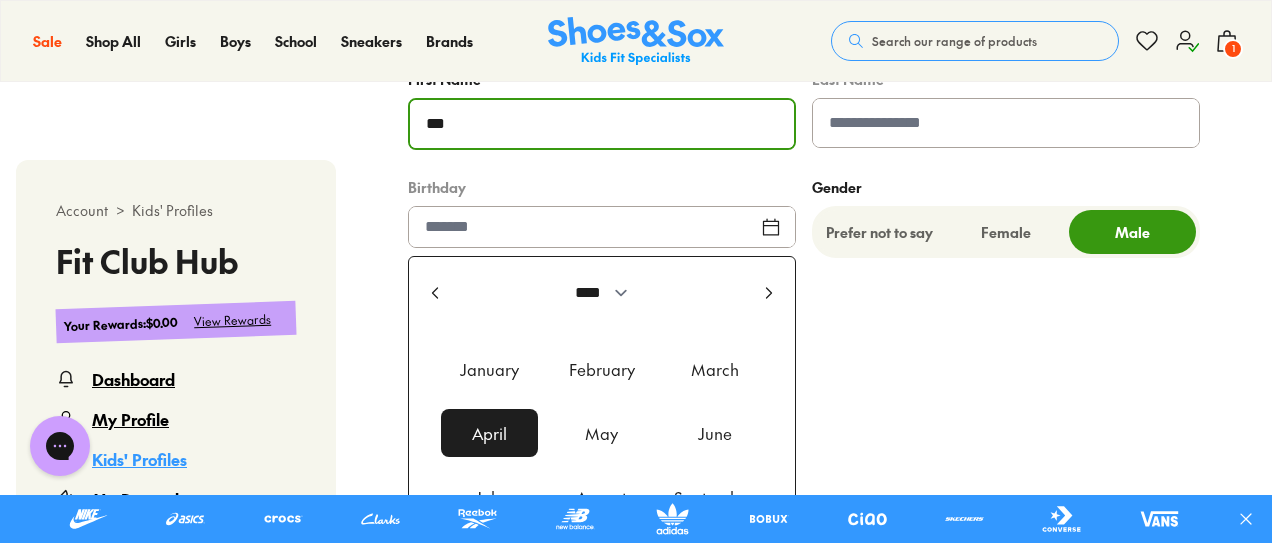 click on "Gender Prefer not to say Female Male" at bounding box center [1006, 430] 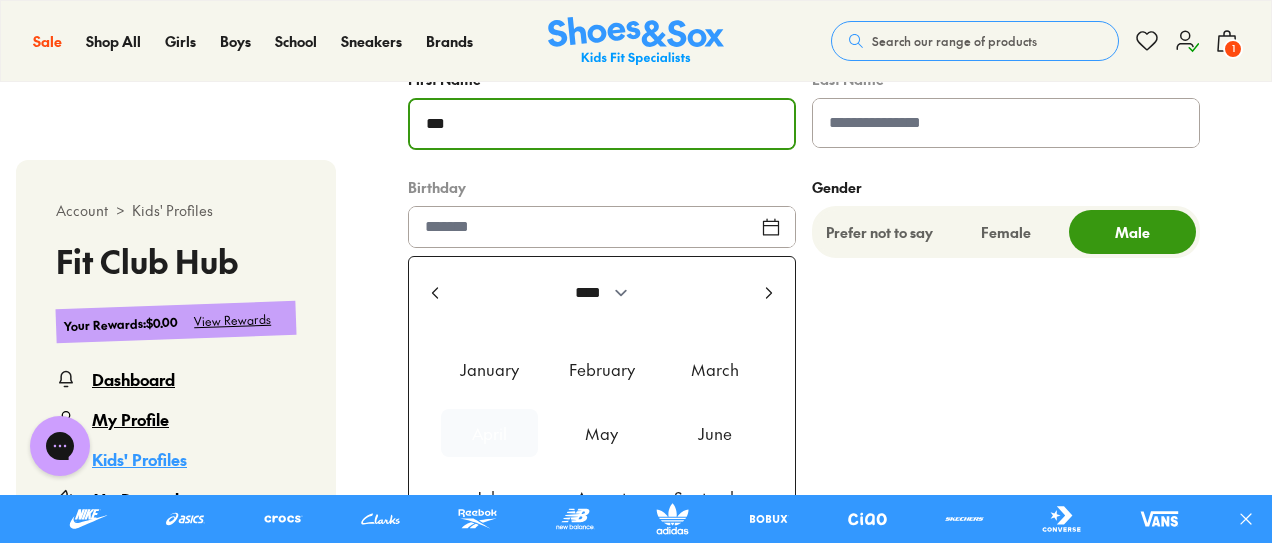 click on "April" at bounding box center [489, 433] 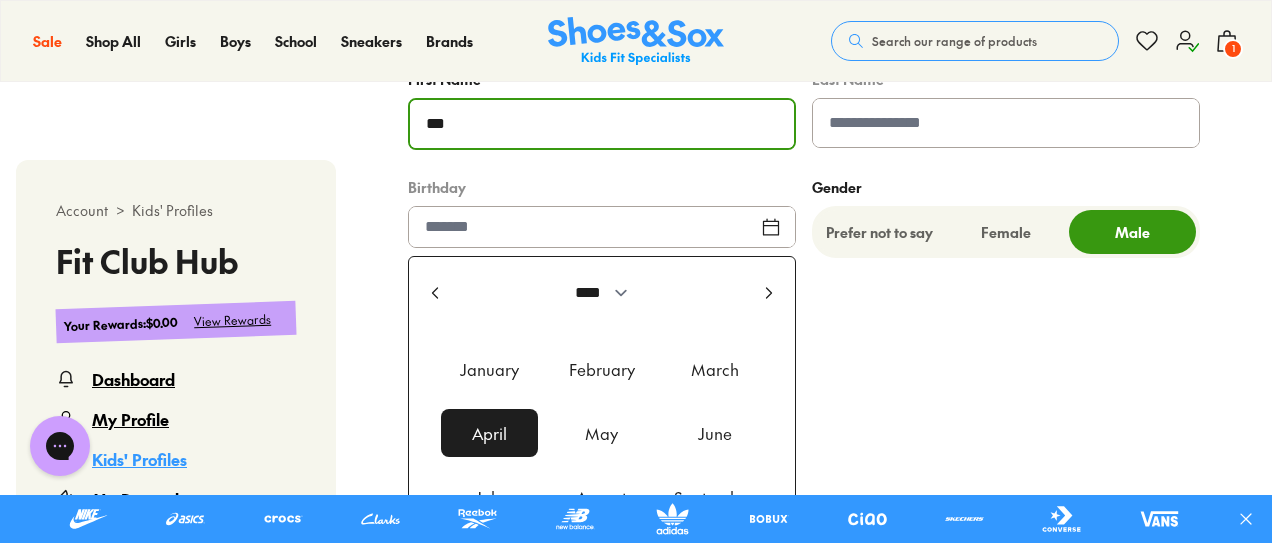 click on "Gender Prefer not to say Female Male" at bounding box center [1006, 430] 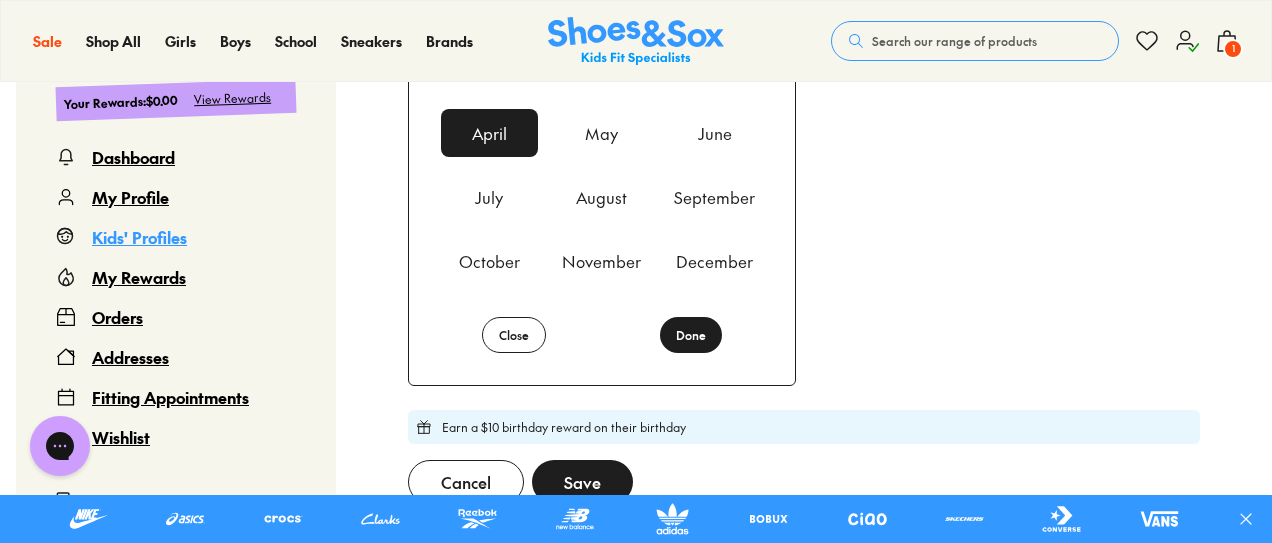 click on "Done" at bounding box center [691, 335] 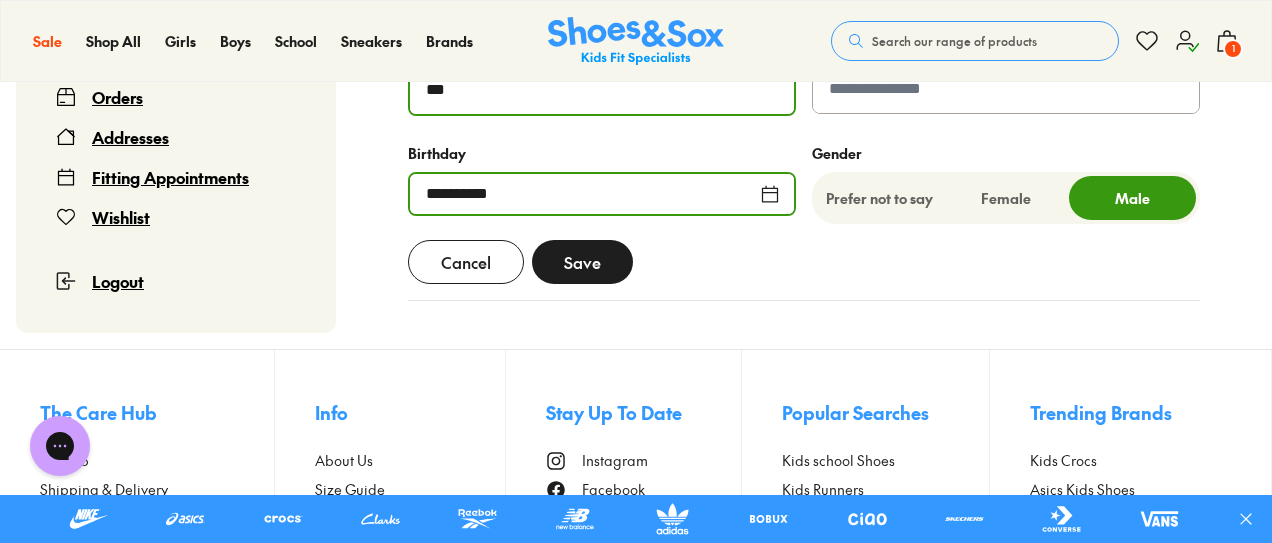 scroll, scrollTop: 1024, scrollLeft: 0, axis: vertical 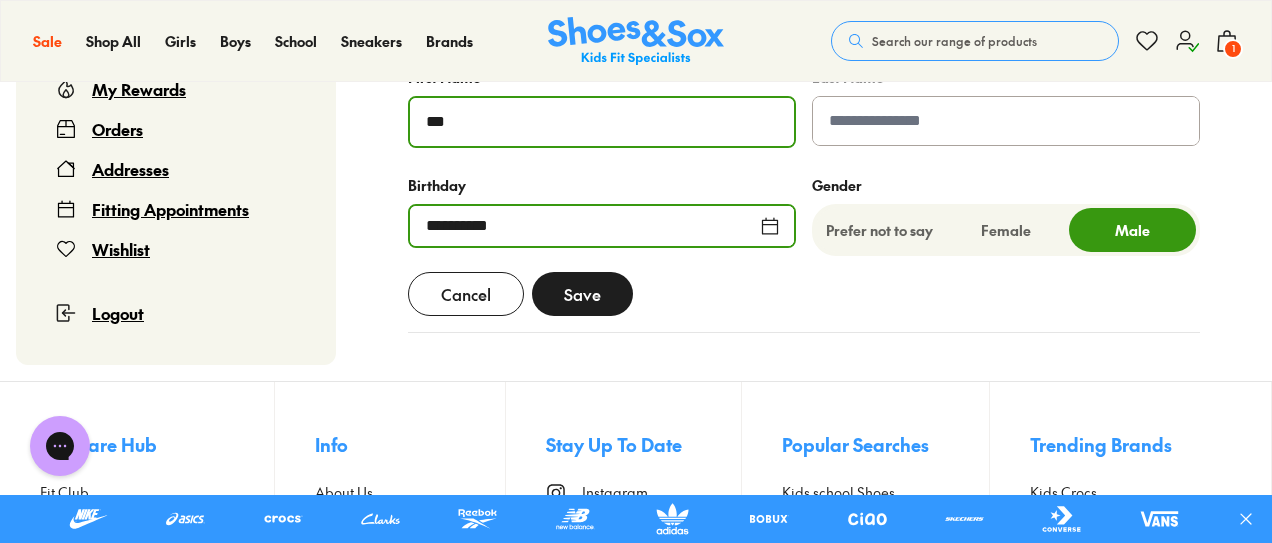 click on "Save" at bounding box center [582, 294] 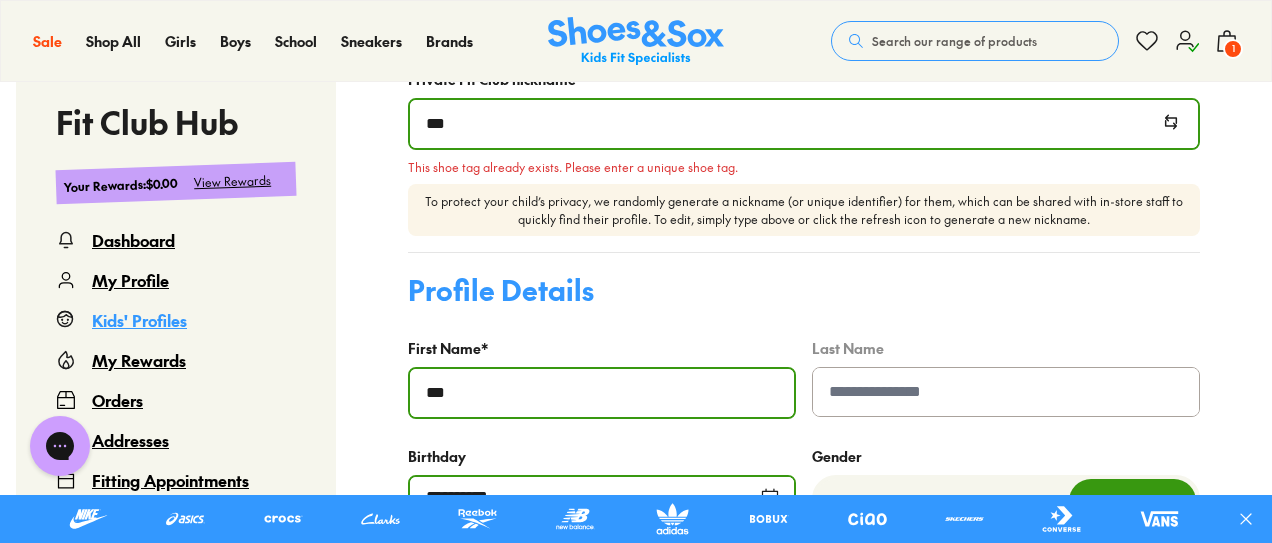 scroll, scrollTop: 750, scrollLeft: 0, axis: vertical 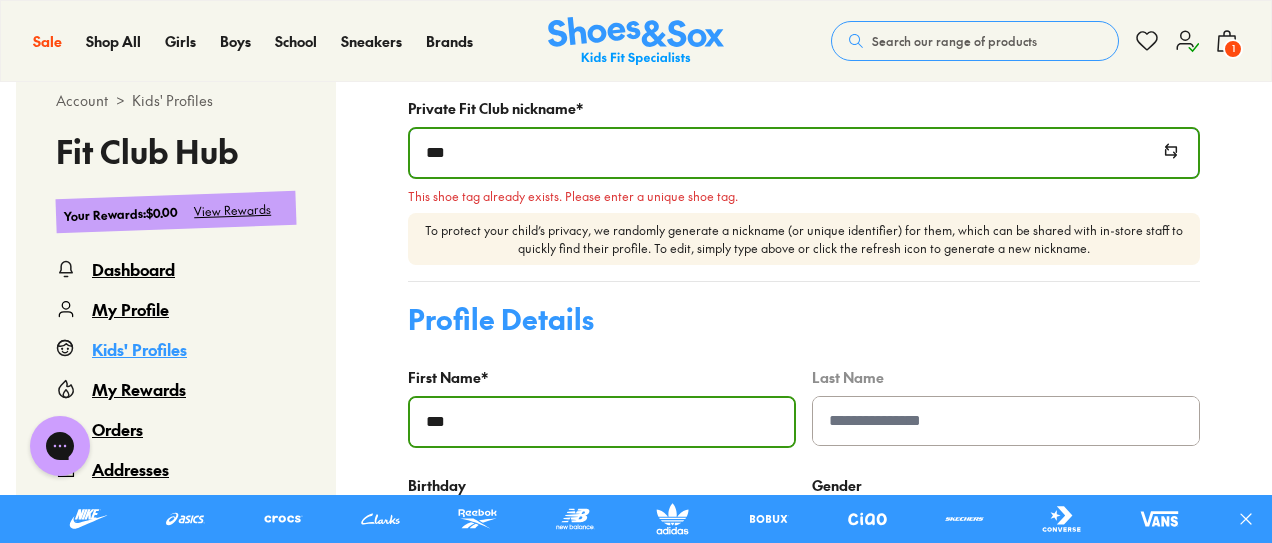 click on "***" at bounding box center [804, 153] 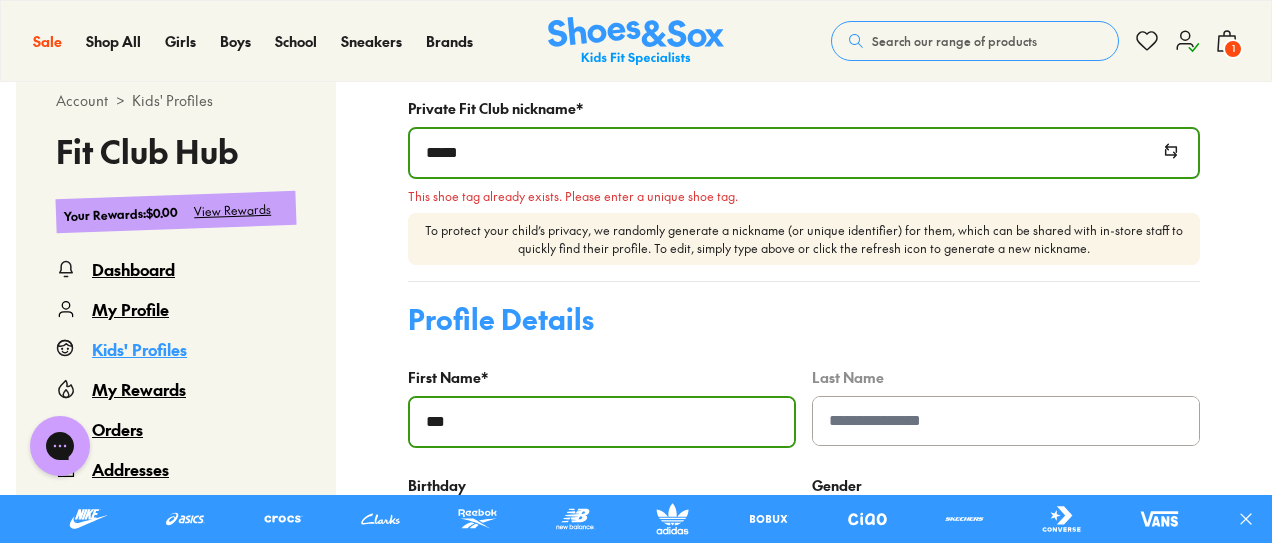 type on "*****" 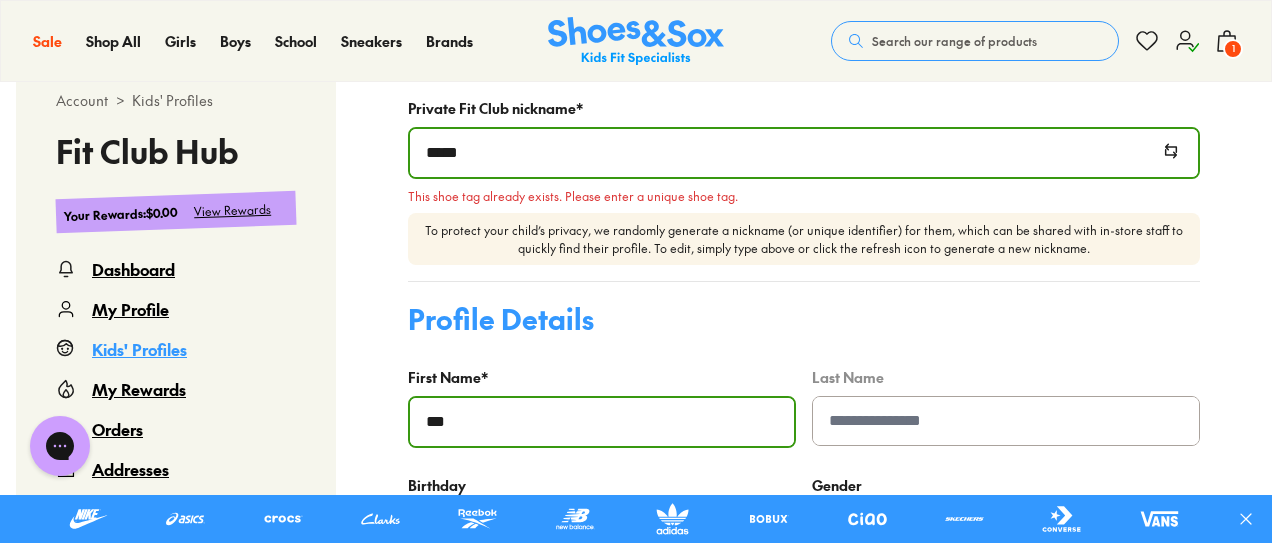 click on "Profile Details" at bounding box center (804, 319) 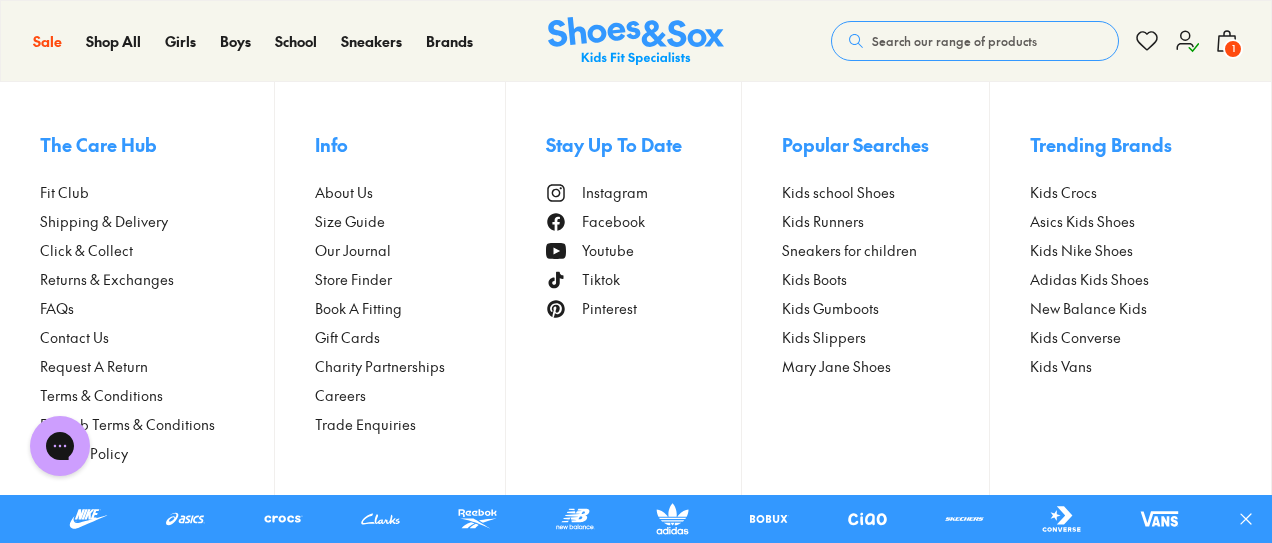 scroll, scrollTop: 1050, scrollLeft: 0, axis: vertical 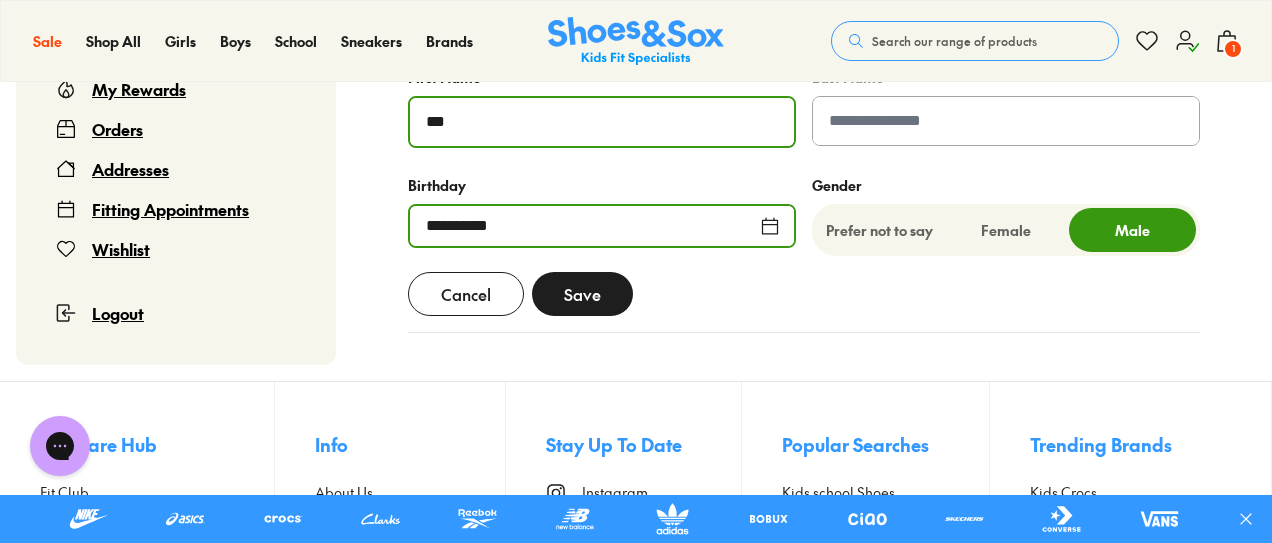 click on "Save" at bounding box center (582, 294) 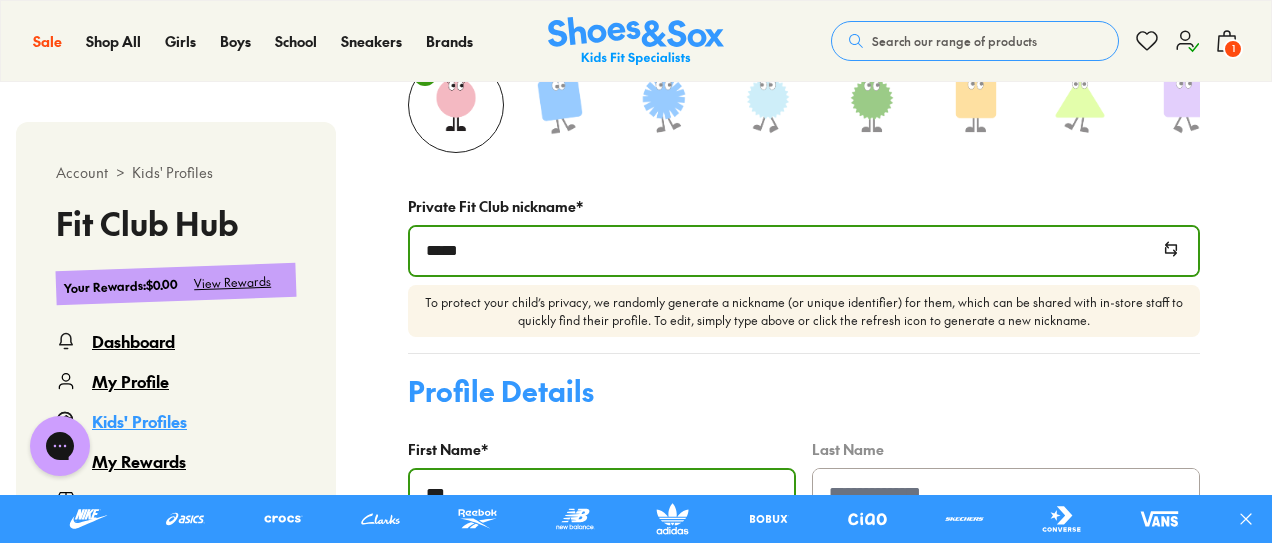 scroll, scrollTop: 612, scrollLeft: 0, axis: vertical 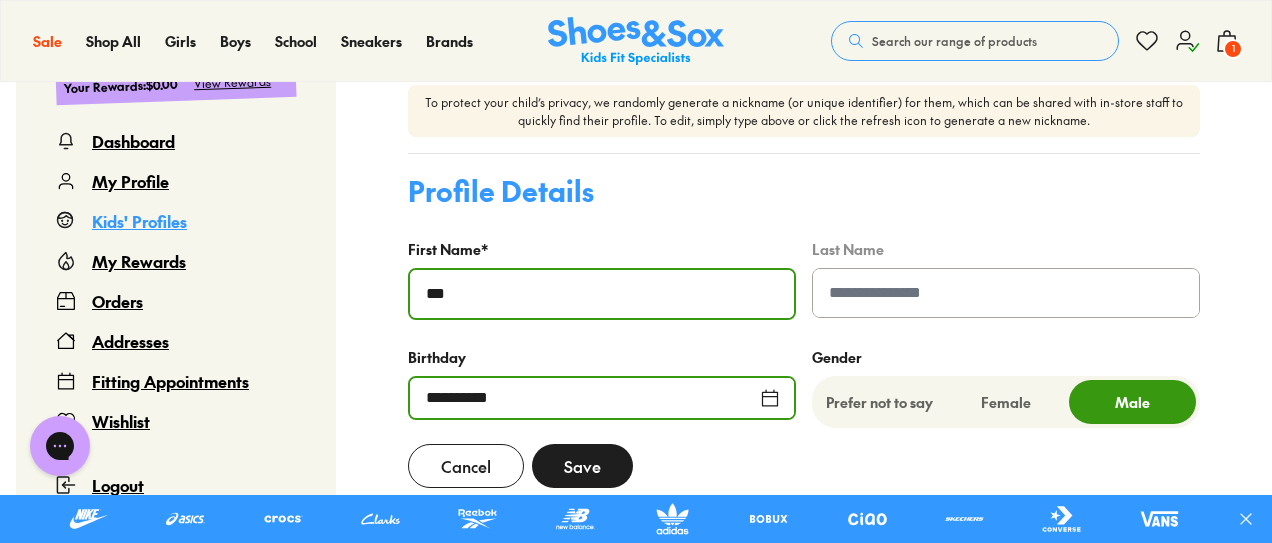 click on "My Rewards" at bounding box center [139, 261] 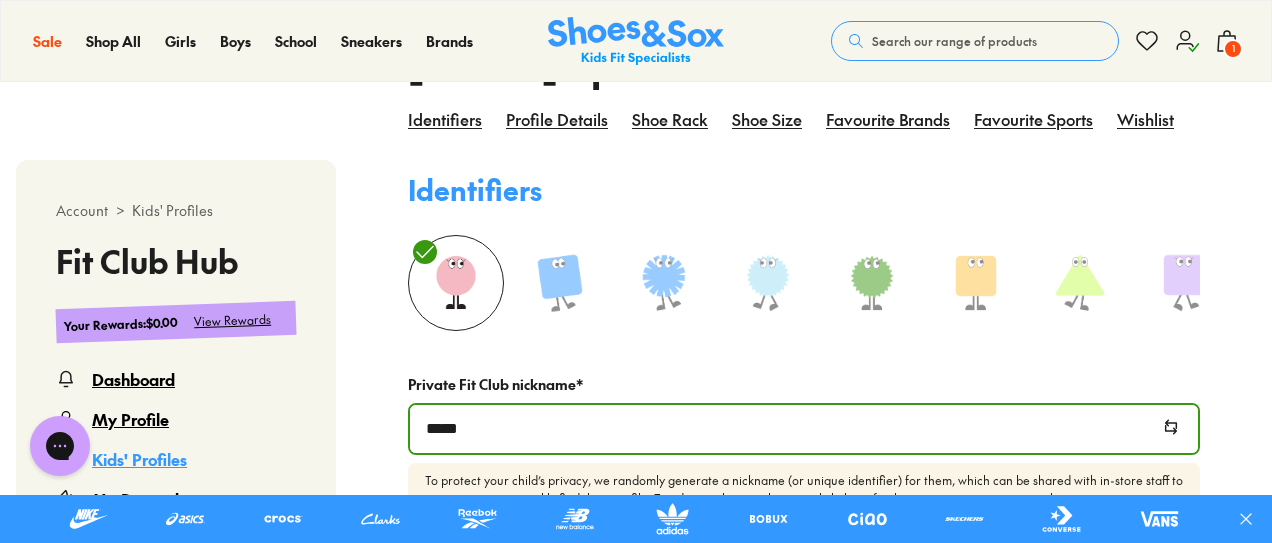 scroll, scrollTop: 422, scrollLeft: 0, axis: vertical 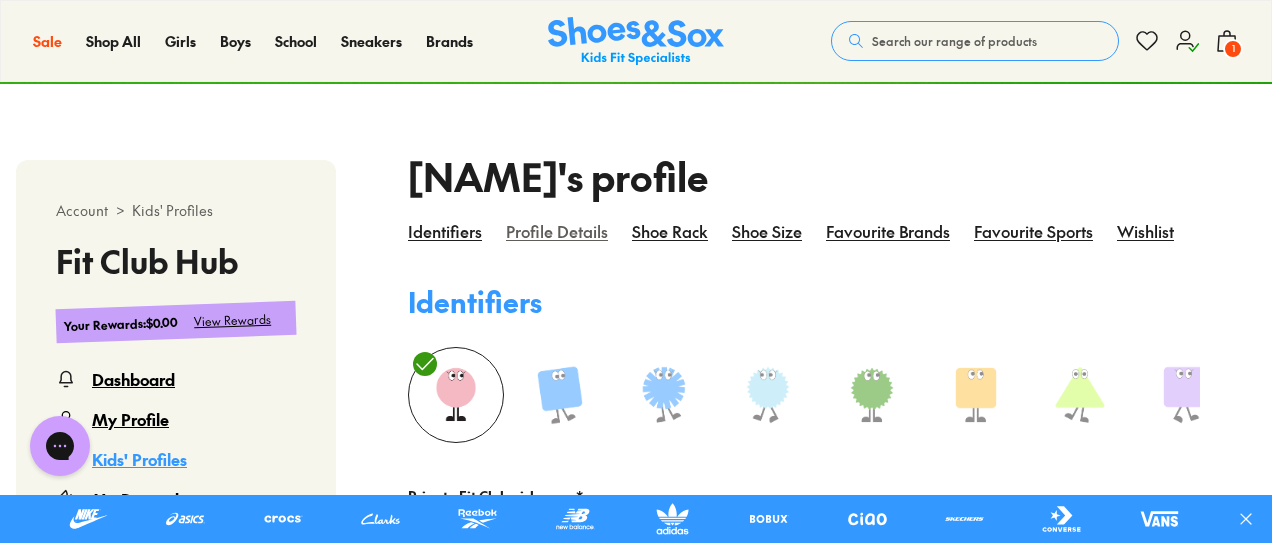 click on "Profile details" at bounding box center [557, 243] 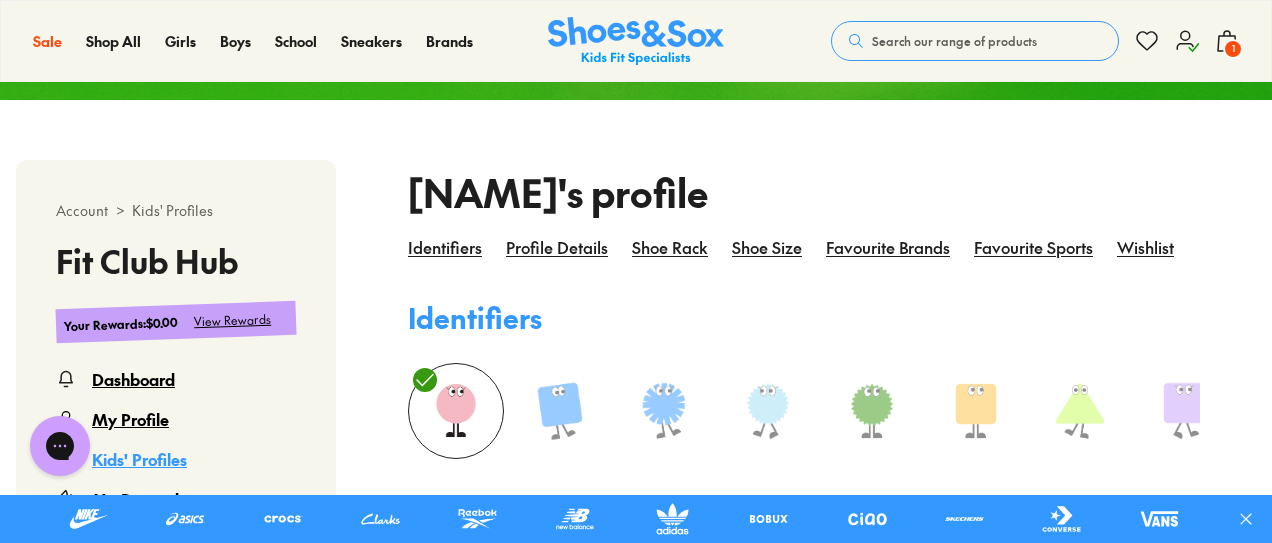 scroll, scrollTop: 394, scrollLeft: 0, axis: vertical 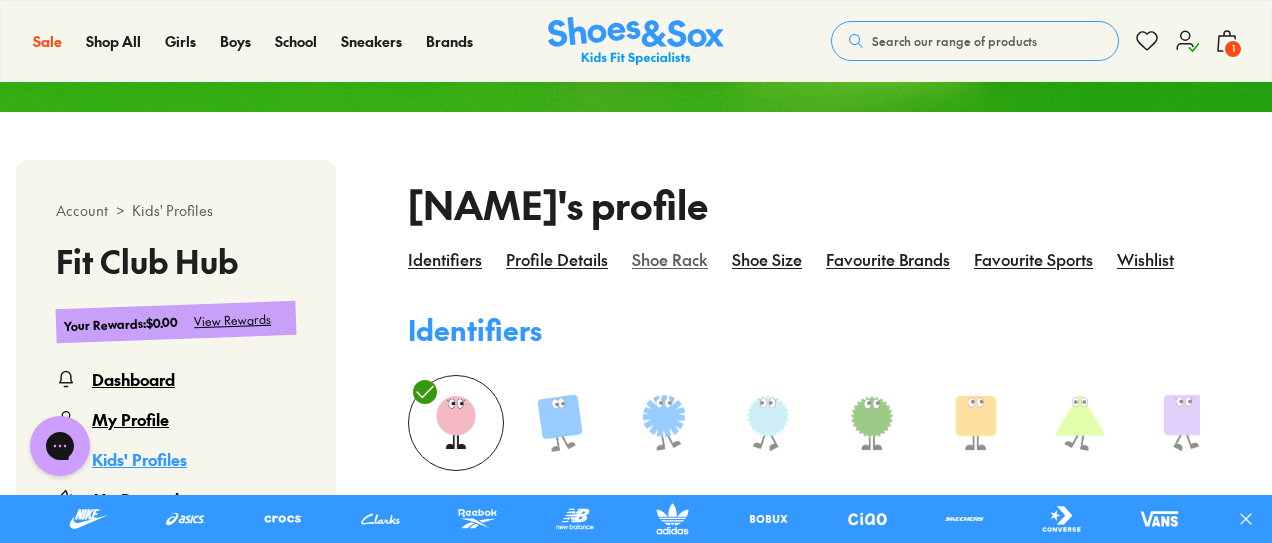 click on "Shoe rack" at bounding box center [670, 271] 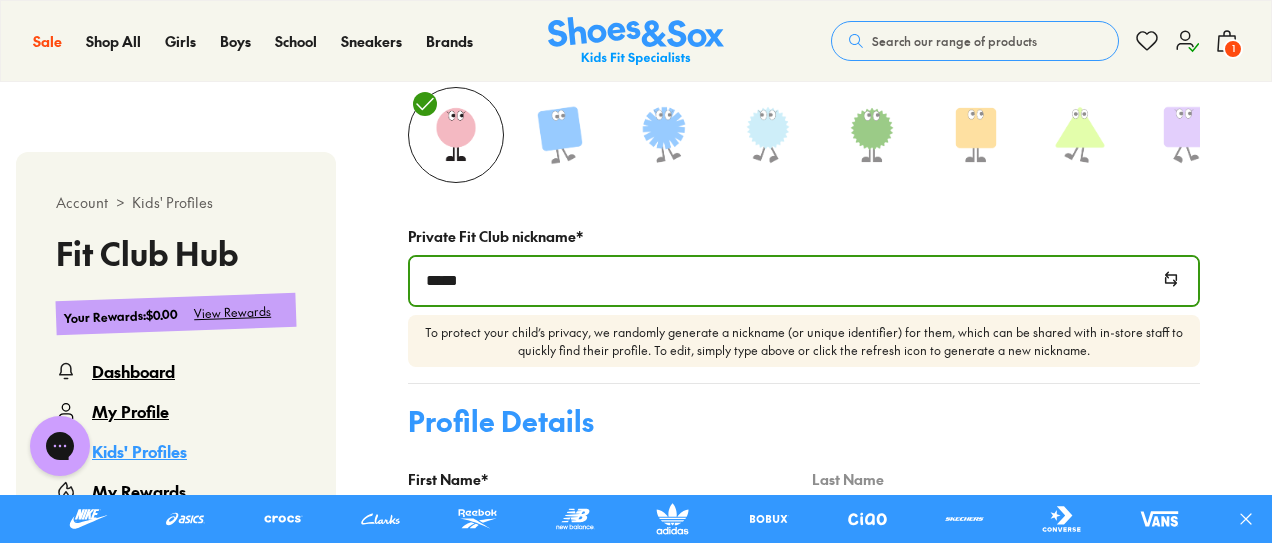 scroll, scrollTop: 494, scrollLeft: 0, axis: vertical 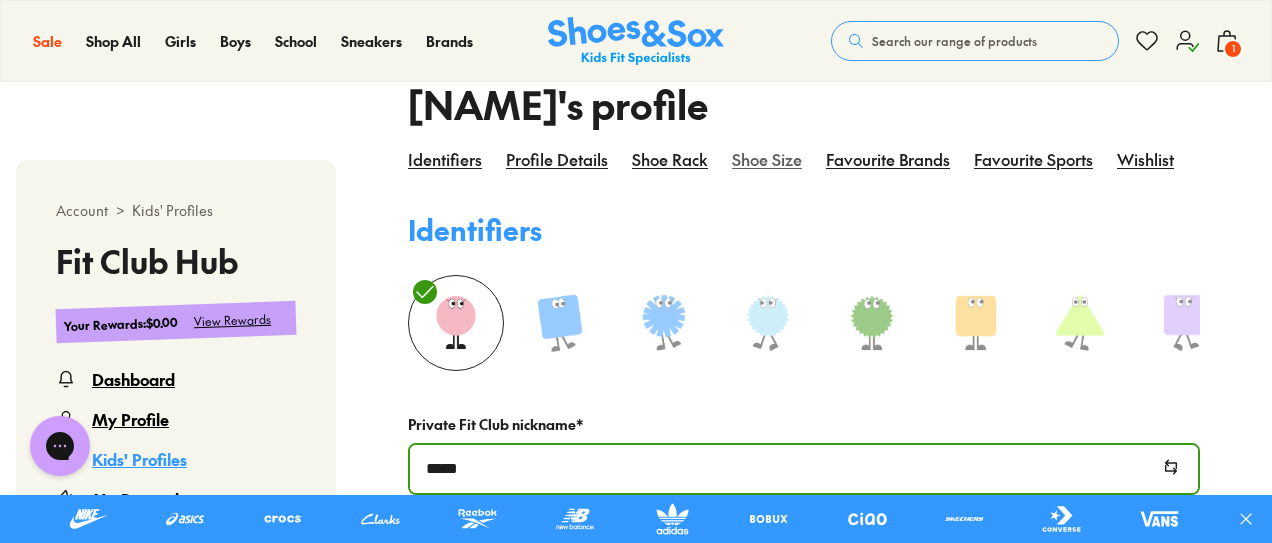 click on "Shoe size" at bounding box center [767, 171] 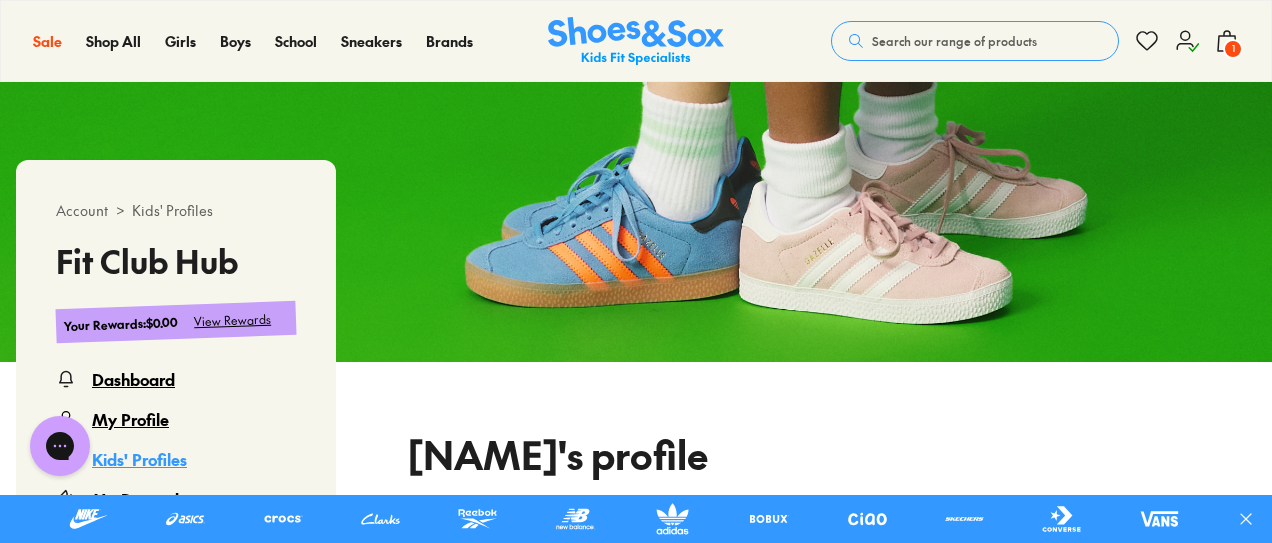 scroll, scrollTop: 112, scrollLeft: 0, axis: vertical 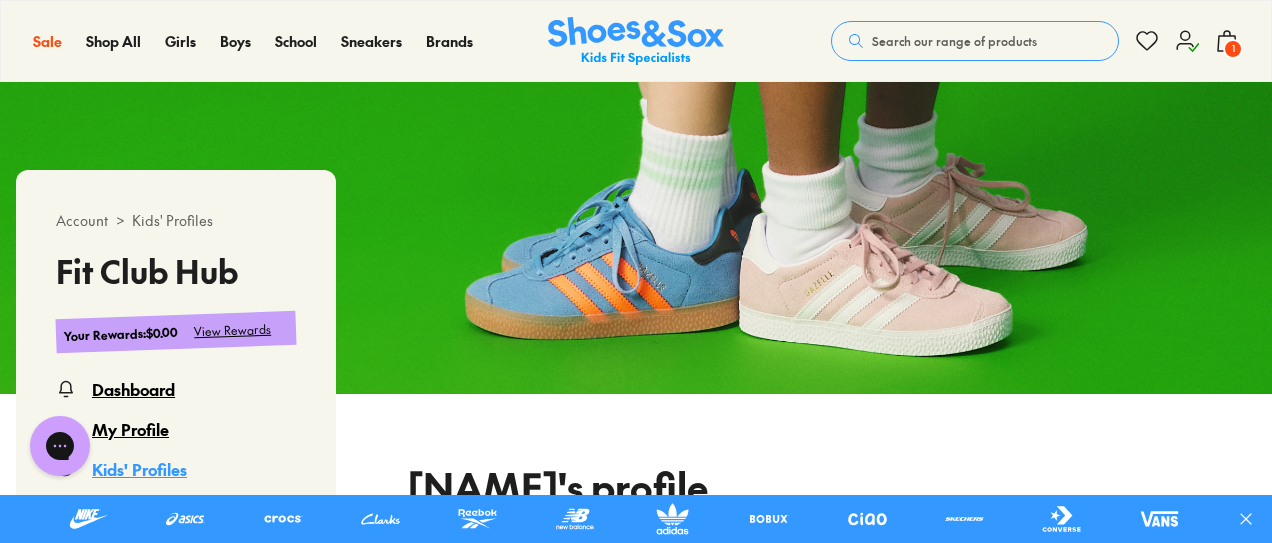 click on "1" at bounding box center (1233, 49) 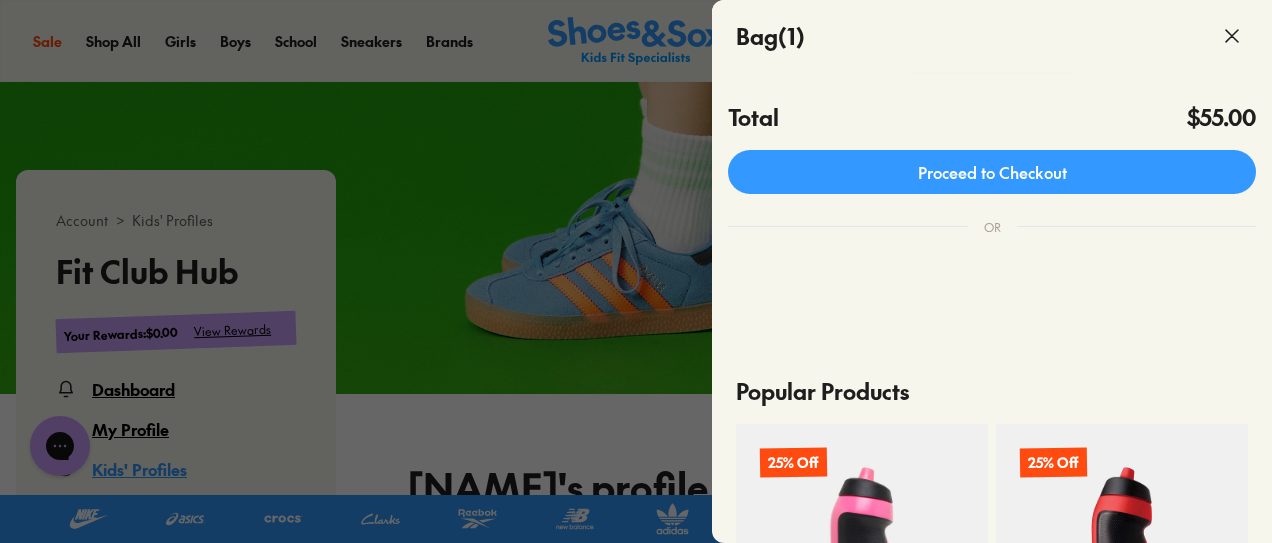 scroll, scrollTop: 400, scrollLeft: 0, axis: vertical 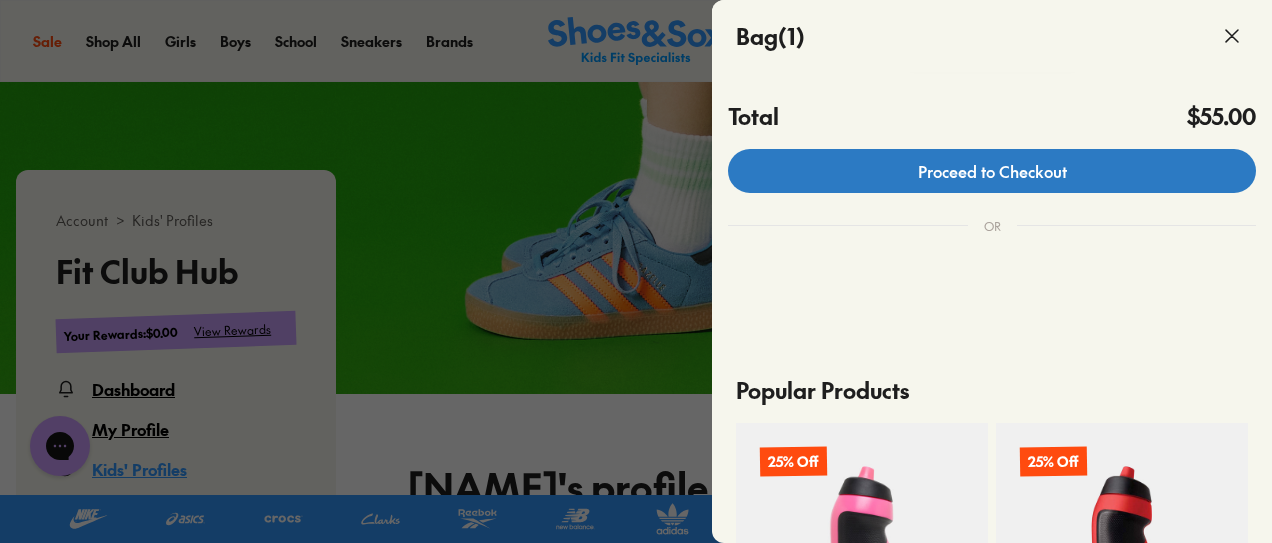 click on "Proceed to Checkout" 